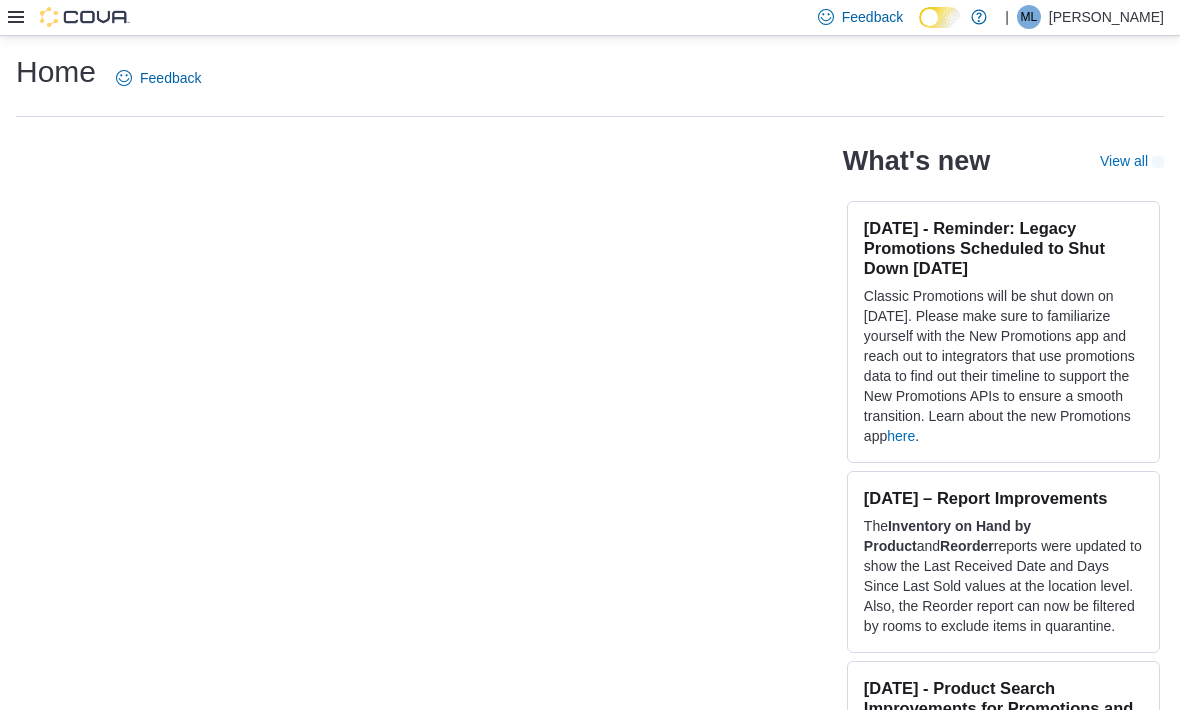 scroll, scrollTop: 0, scrollLeft: 0, axis: both 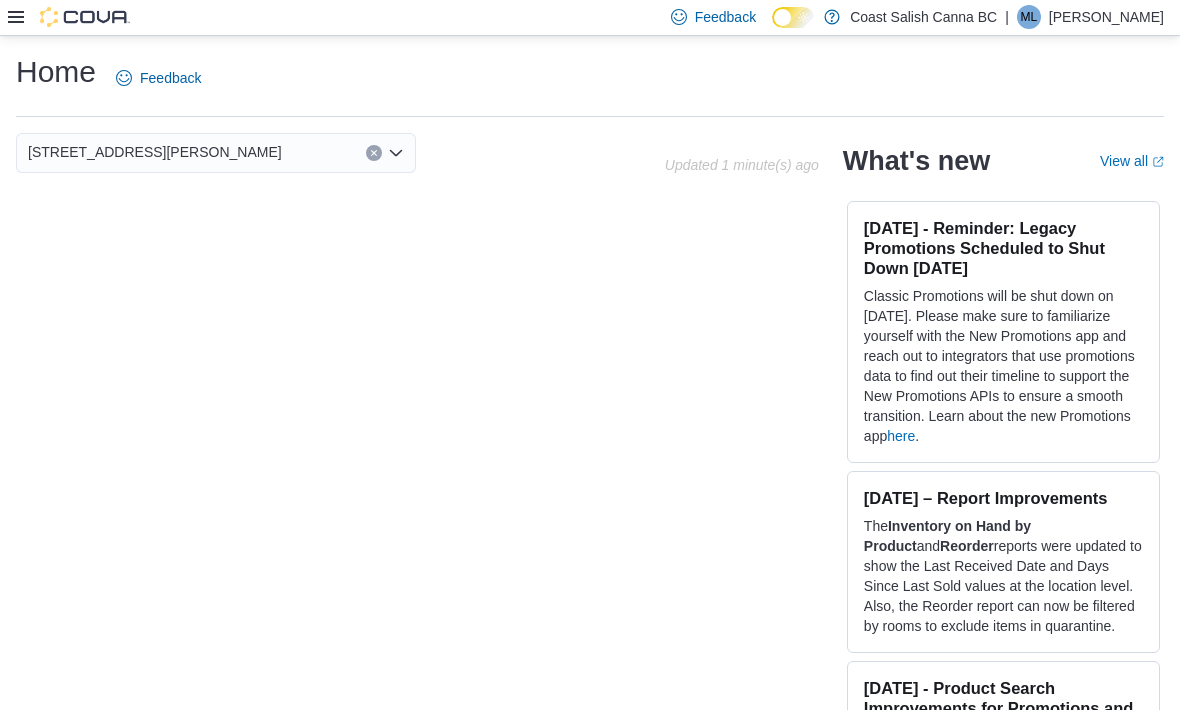 click 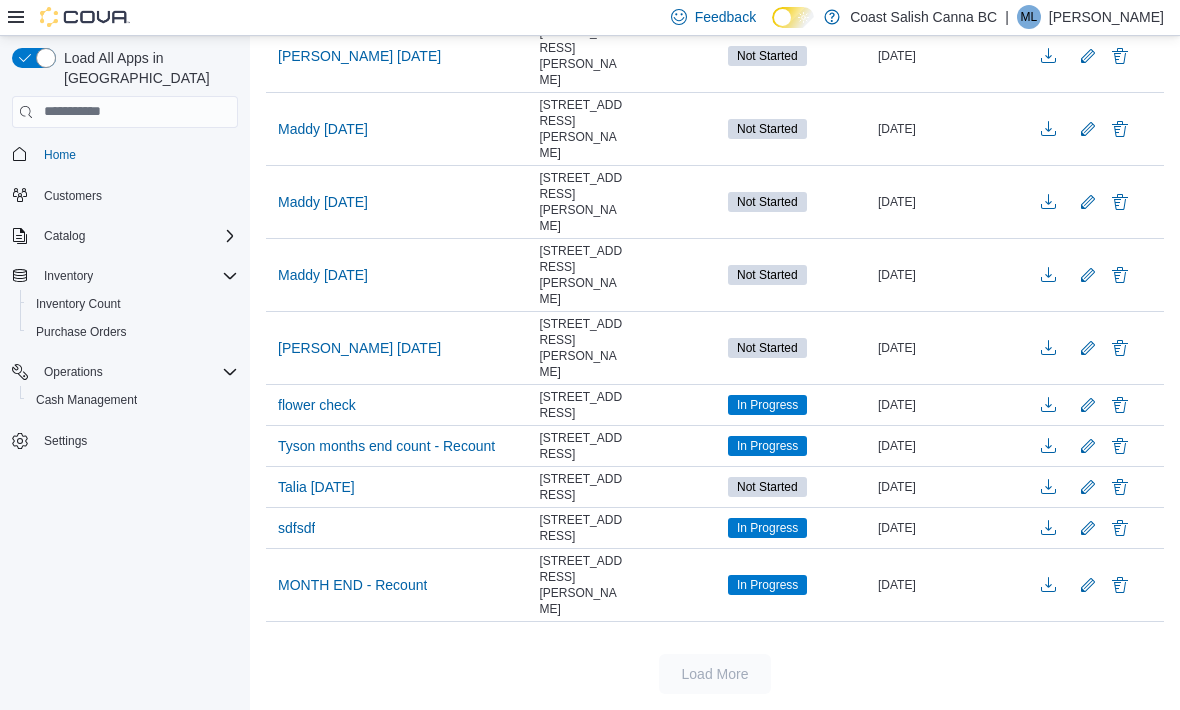 scroll, scrollTop: 657, scrollLeft: 0, axis: vertical 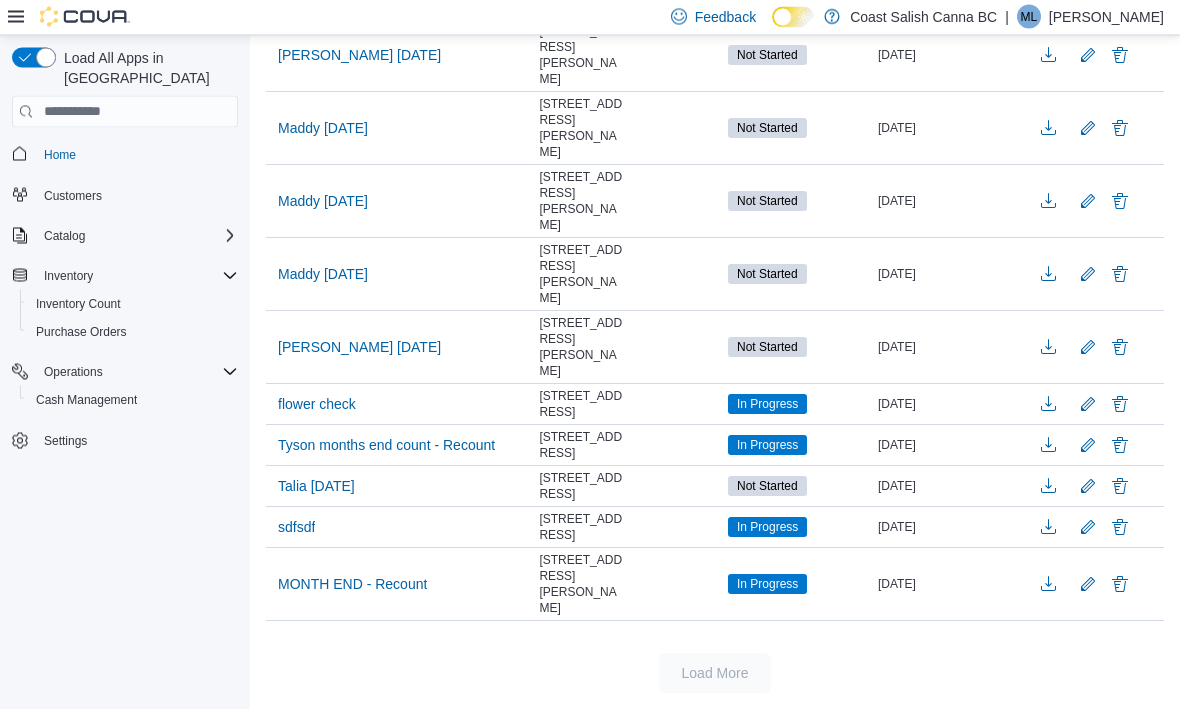 click on "[PERSON_NAME] [DATE]" at bounding box center (359, 348) 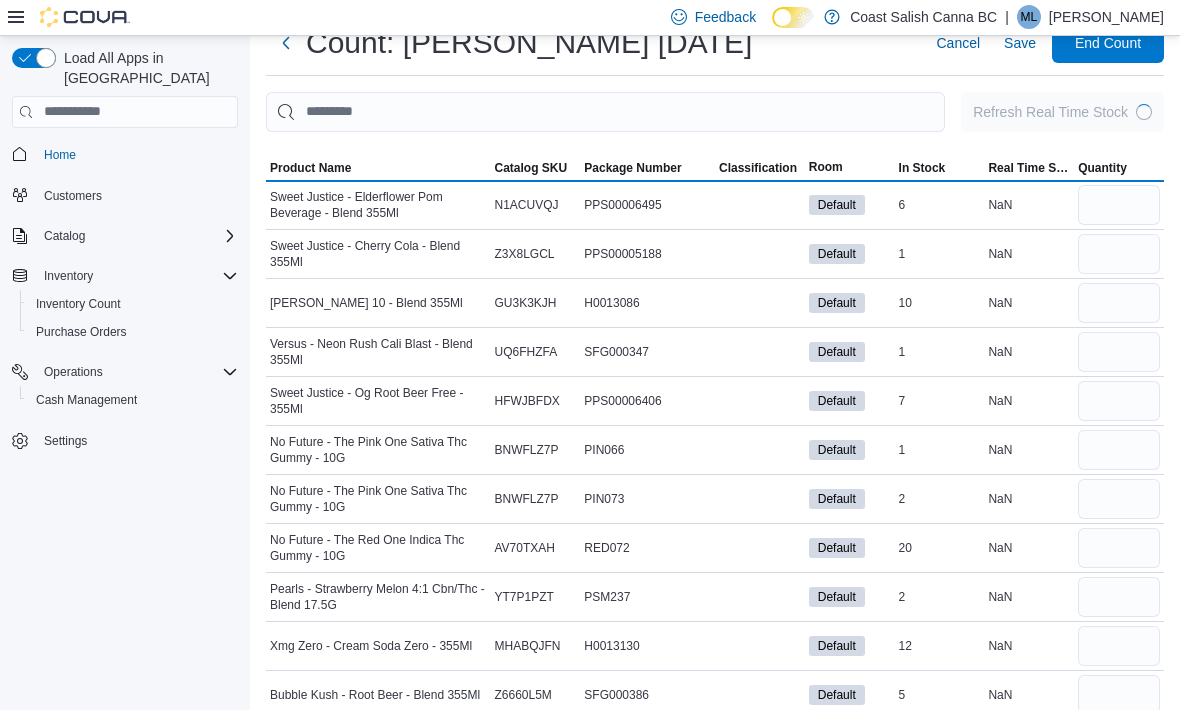 scroll, scrollTop: 66, scrollLeft: 0, axis: vertical 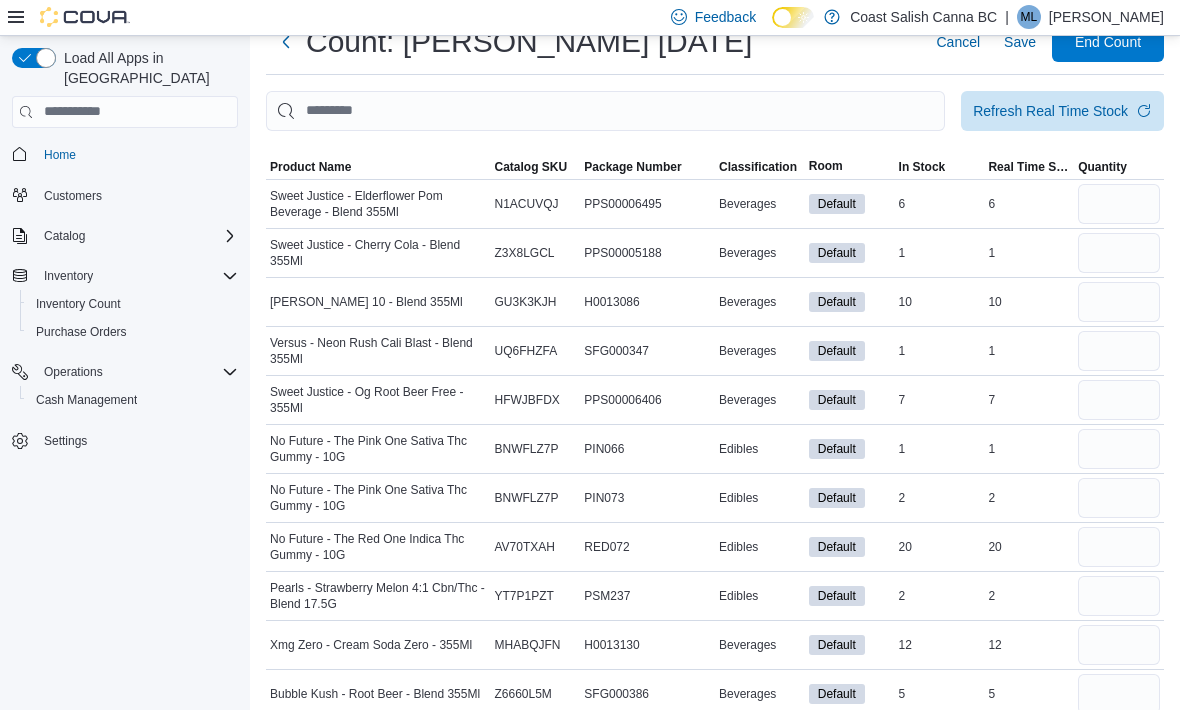 click on "Classification" at bounding box center (760, 167) 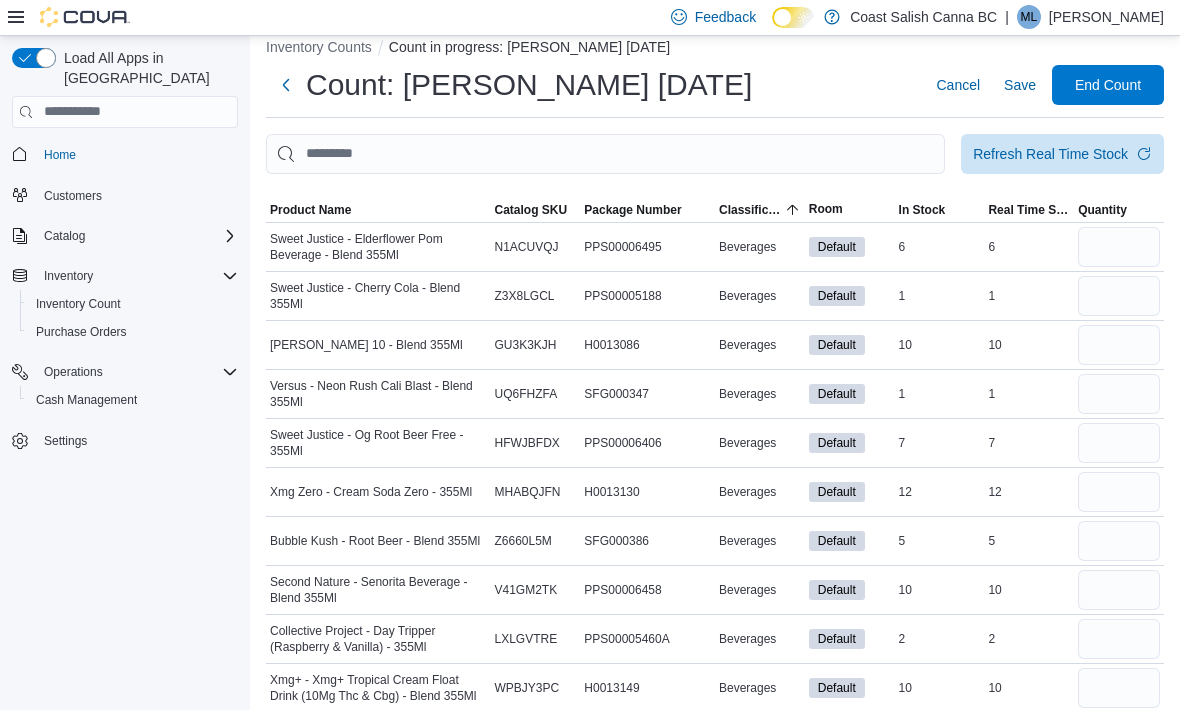 scroll, scrollTop: 0, scrollLeft: 0, axis: both 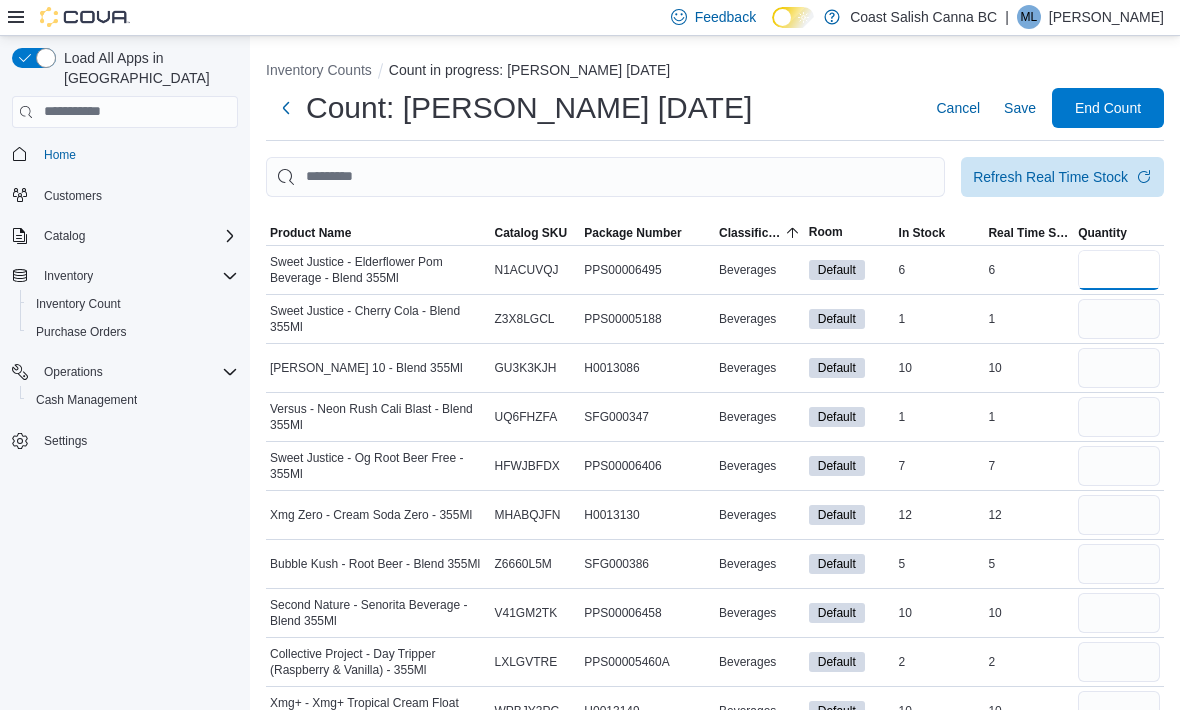 click at bounding box center (1119, 270) 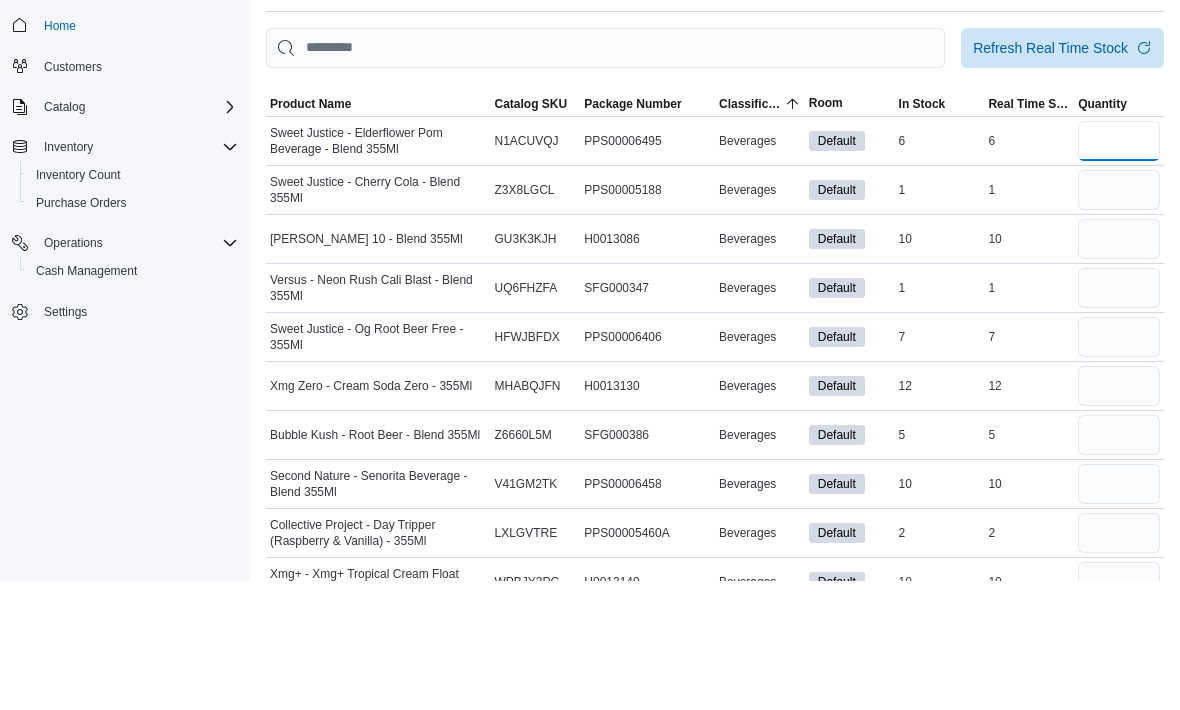 scroll, scrollTop: 128, scrollLeft: 0, axis: vertical 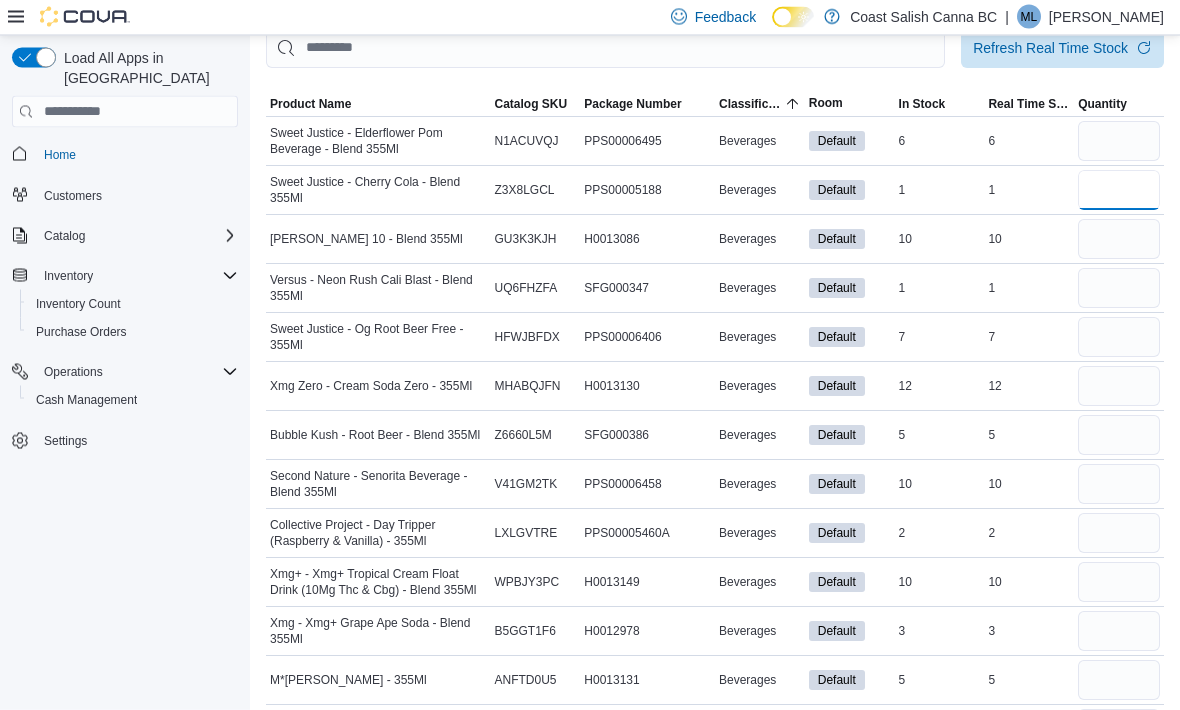 click at bounding box center [1119, 191] 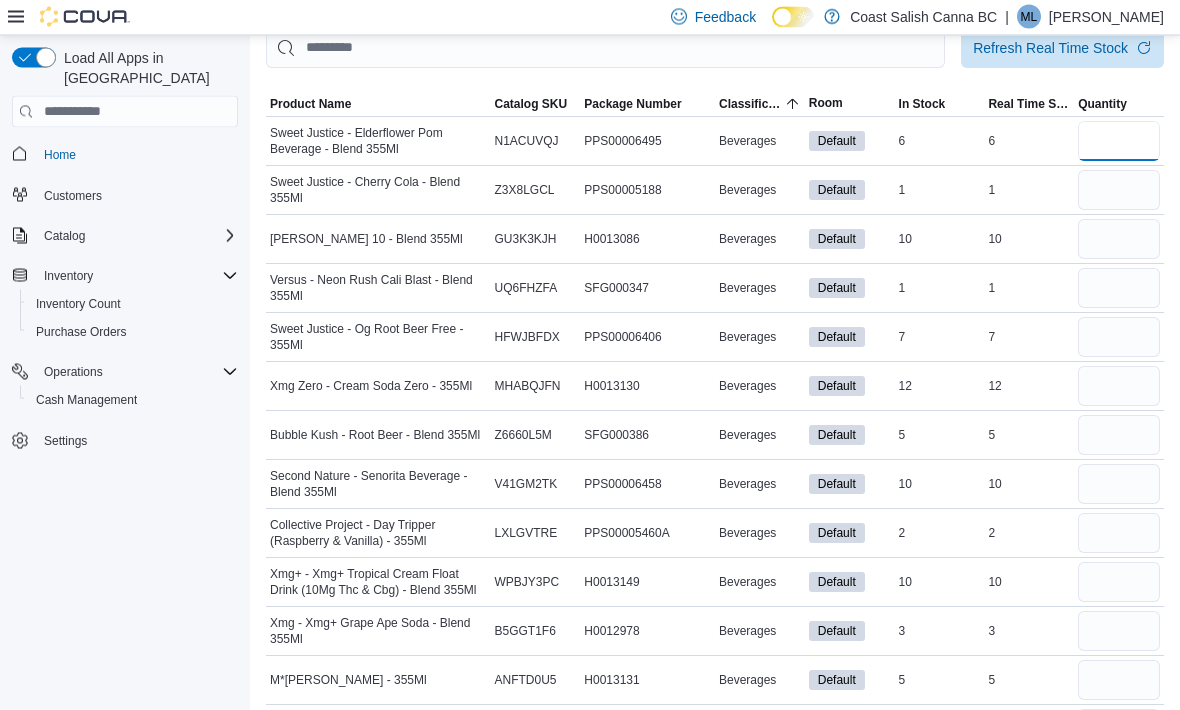 click at bounding box center [1119, 142] 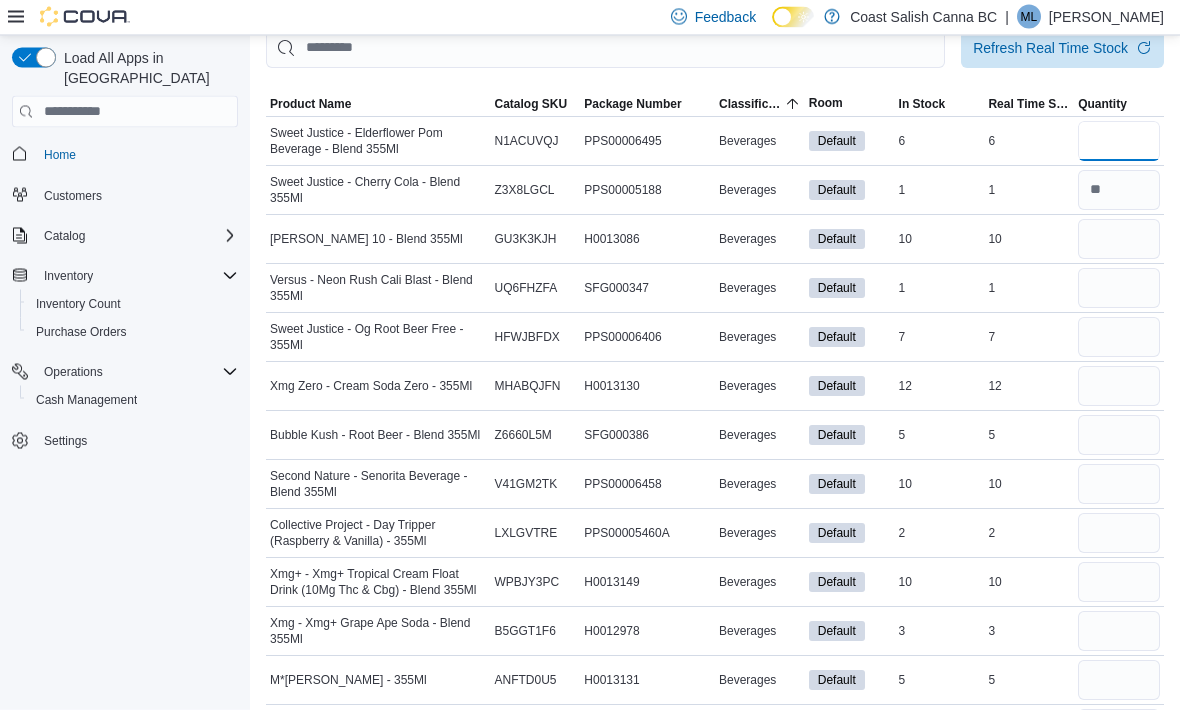 type on "*" 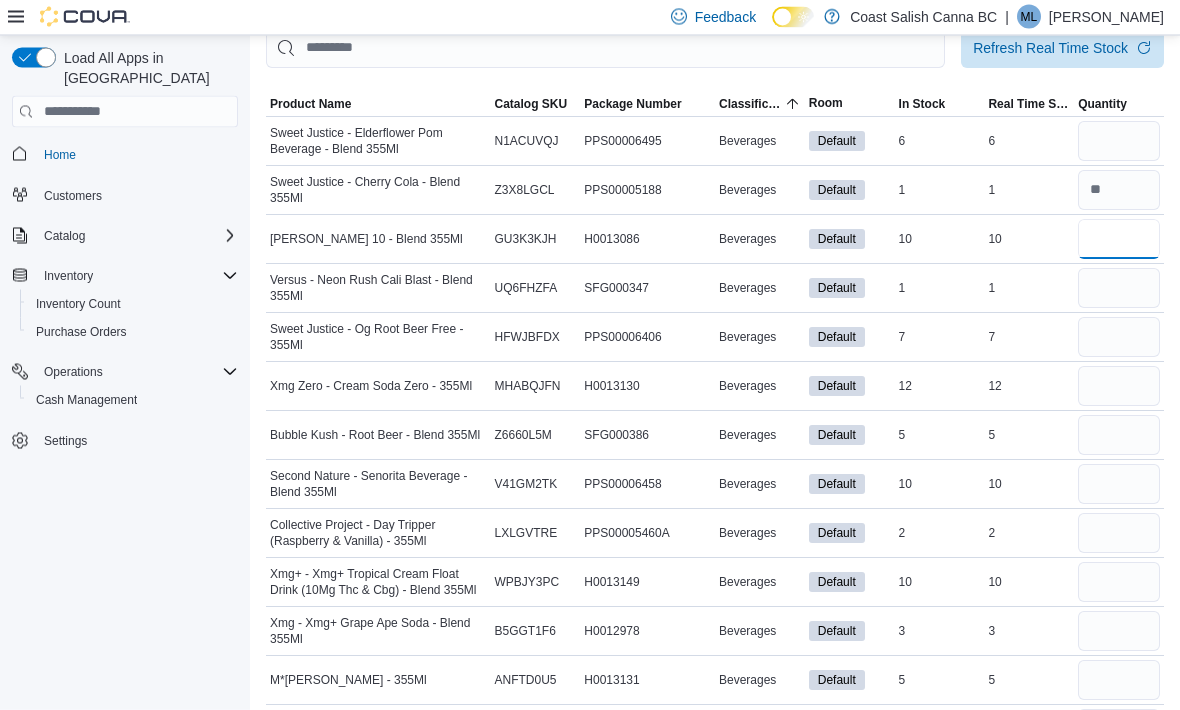 click at bounding box center [1119, 240] 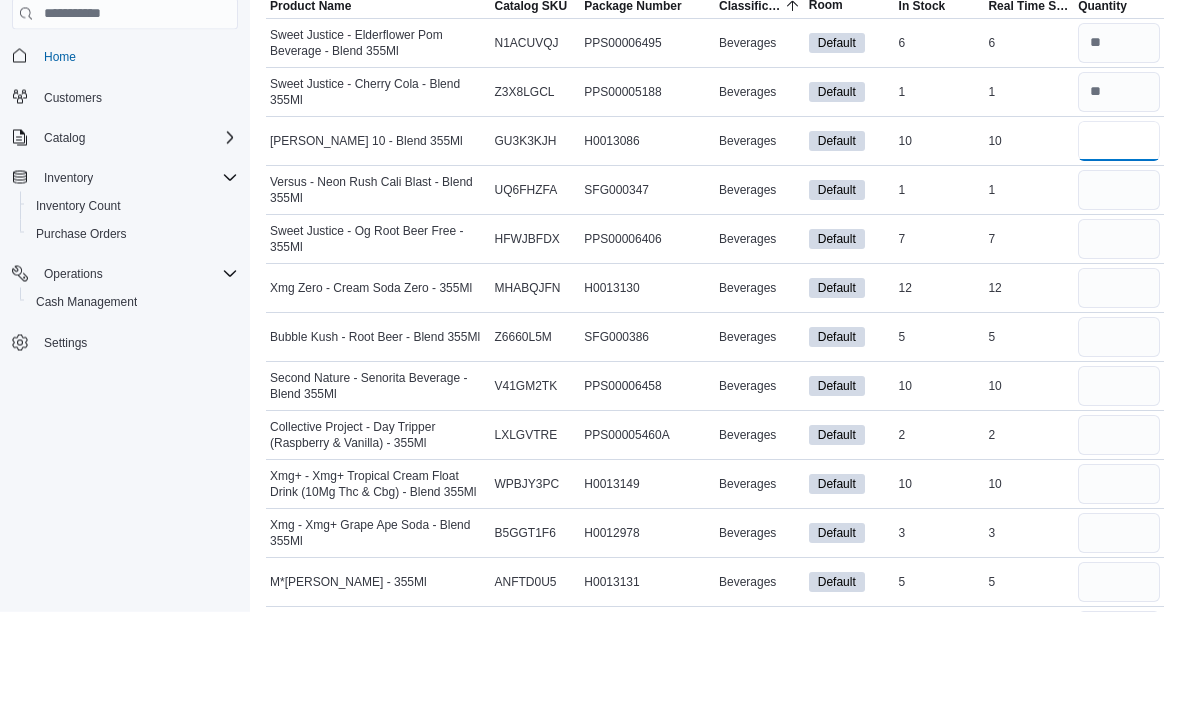 type on "**" 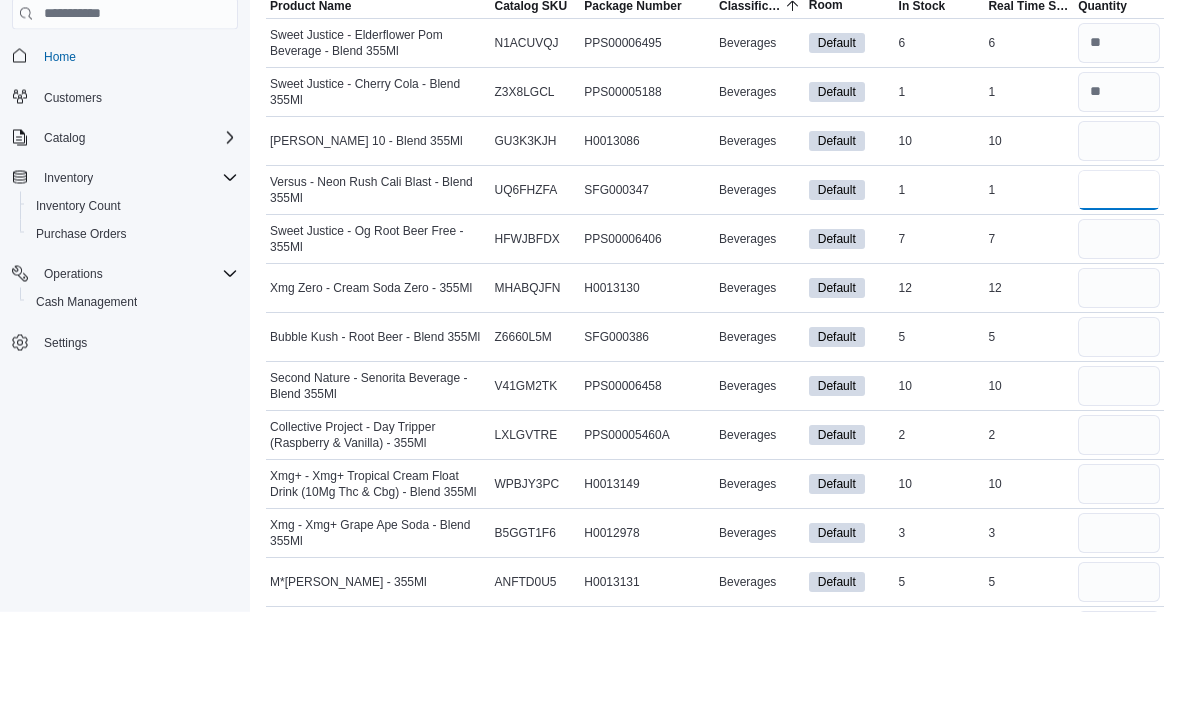 click at bounding box center [1119, 289] 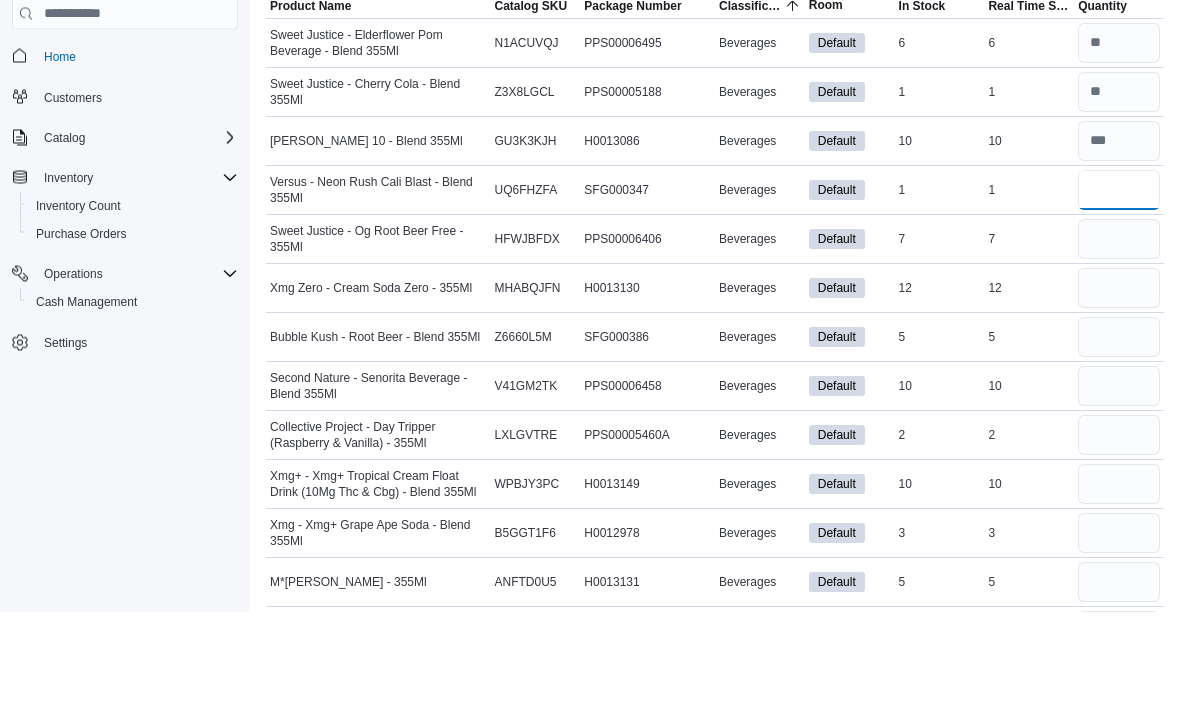 scroll, scrollTop: 226, scrollLeft: 0, axis: vertical 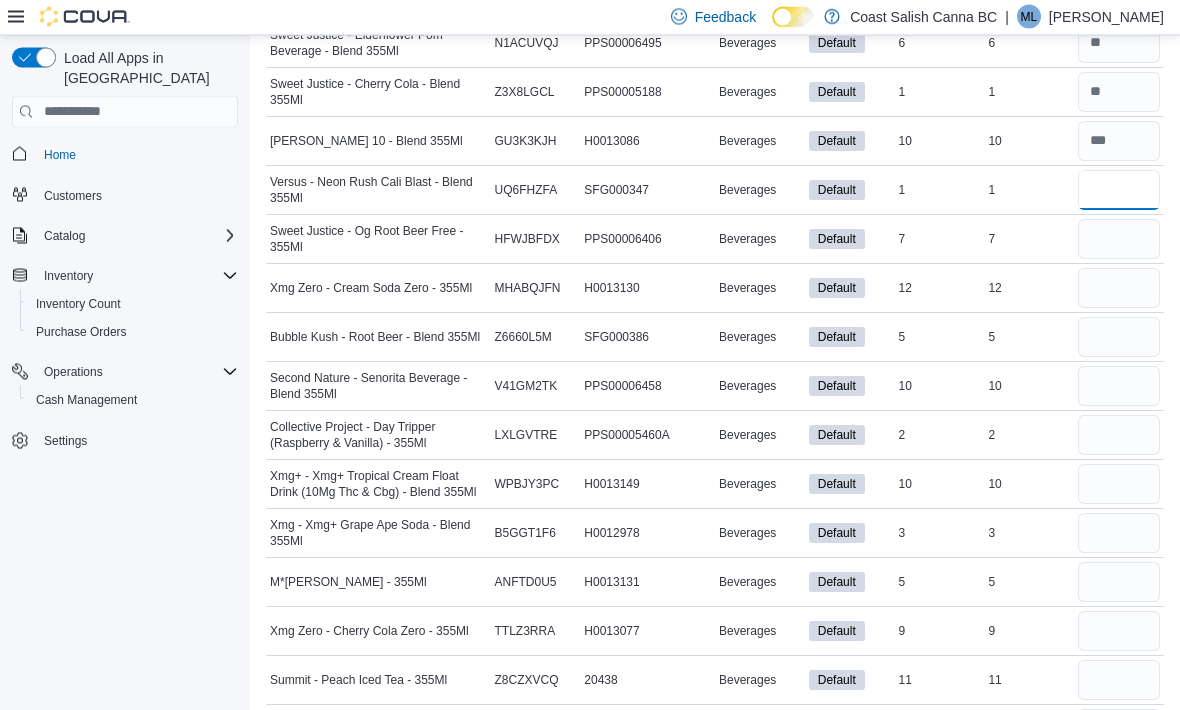 type on "*" 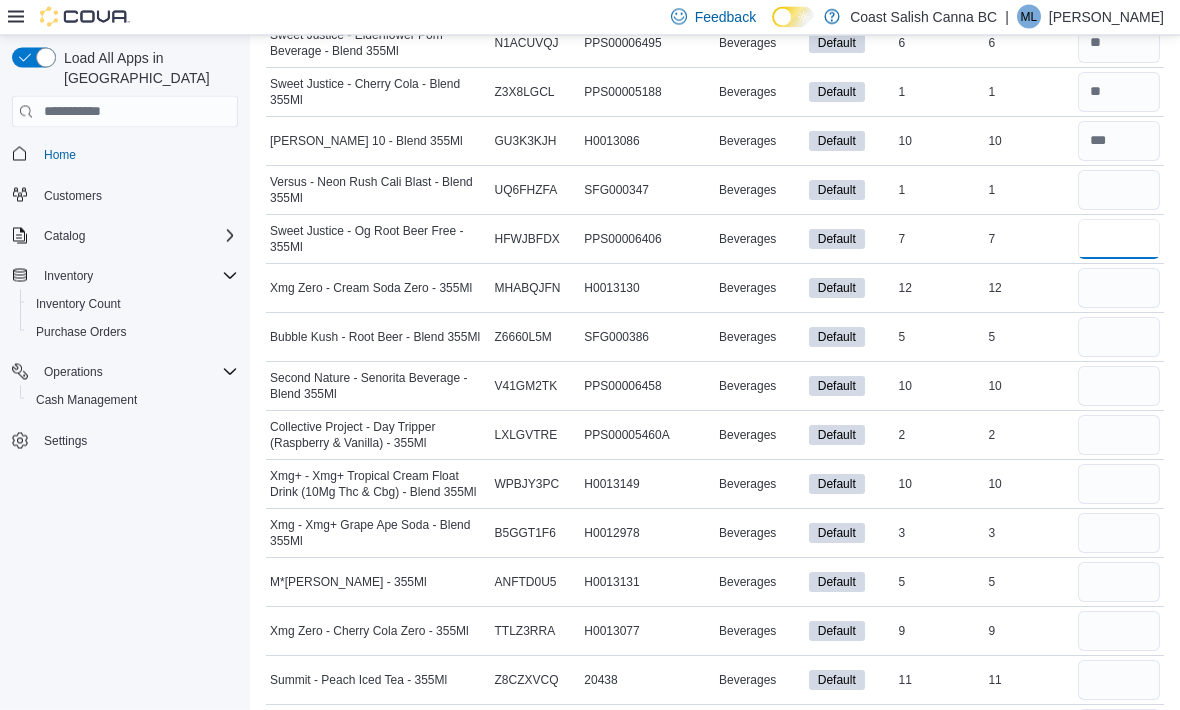 click at bounding box center [1119, 240] 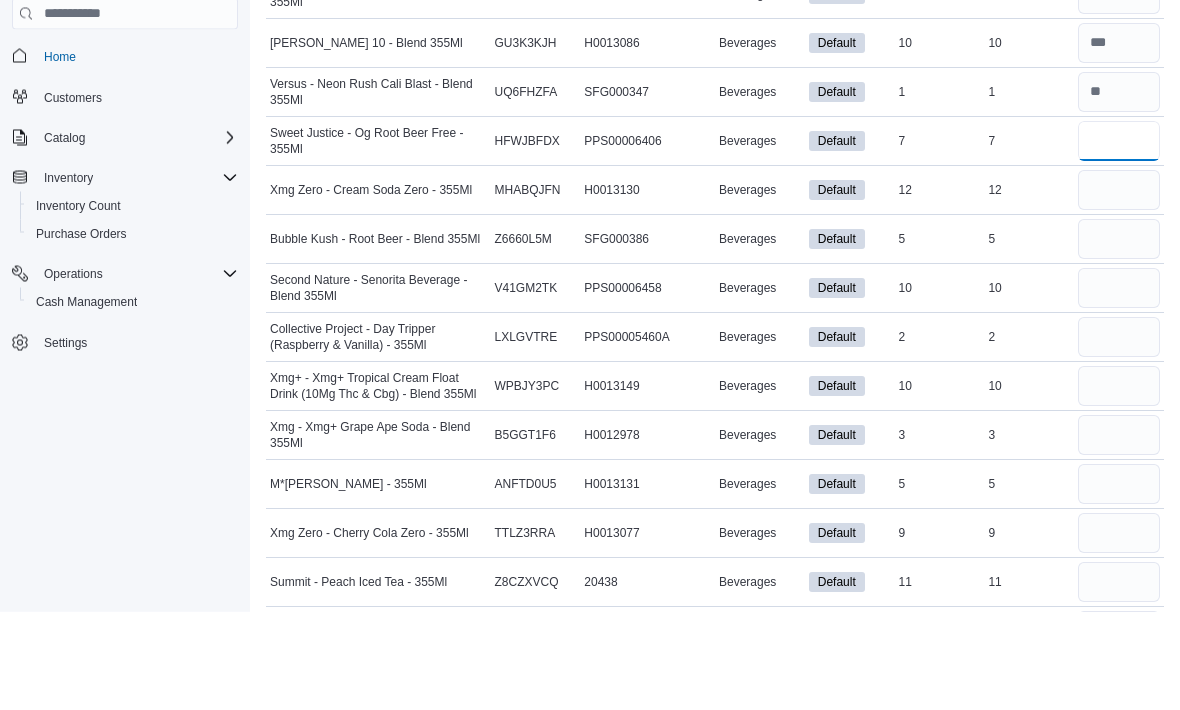 scroll, scrollTop: 324, scrollLeft: 0, axis: vertical 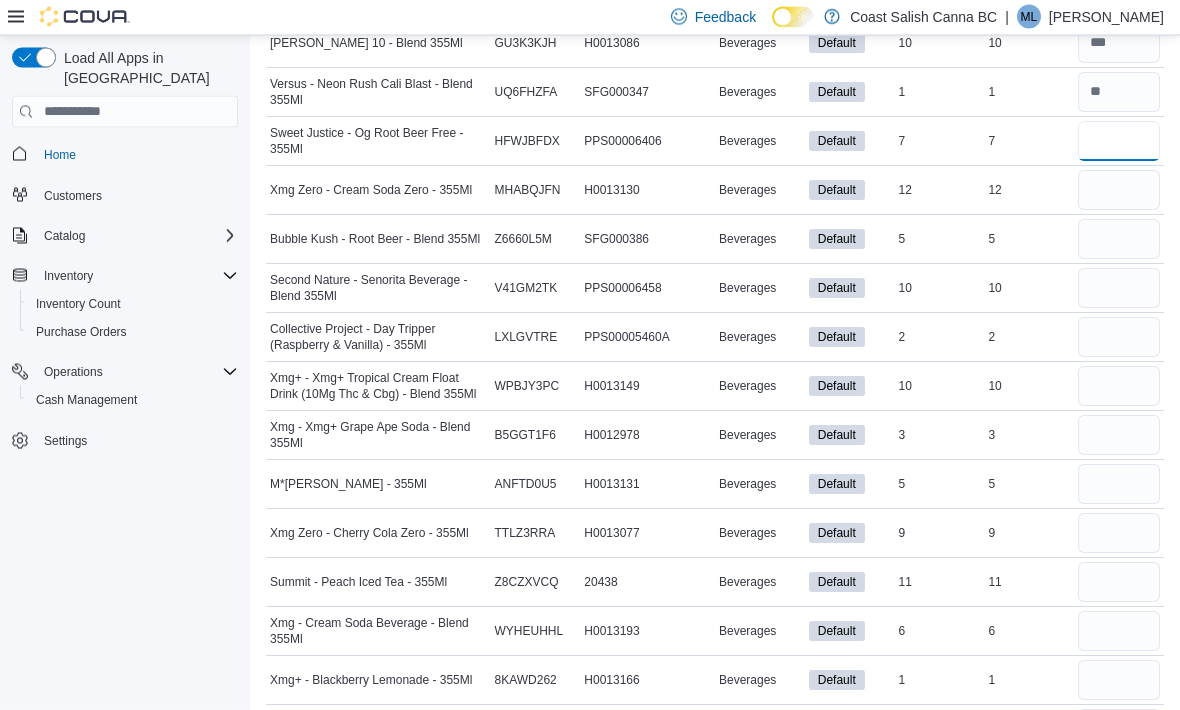 type on "*" 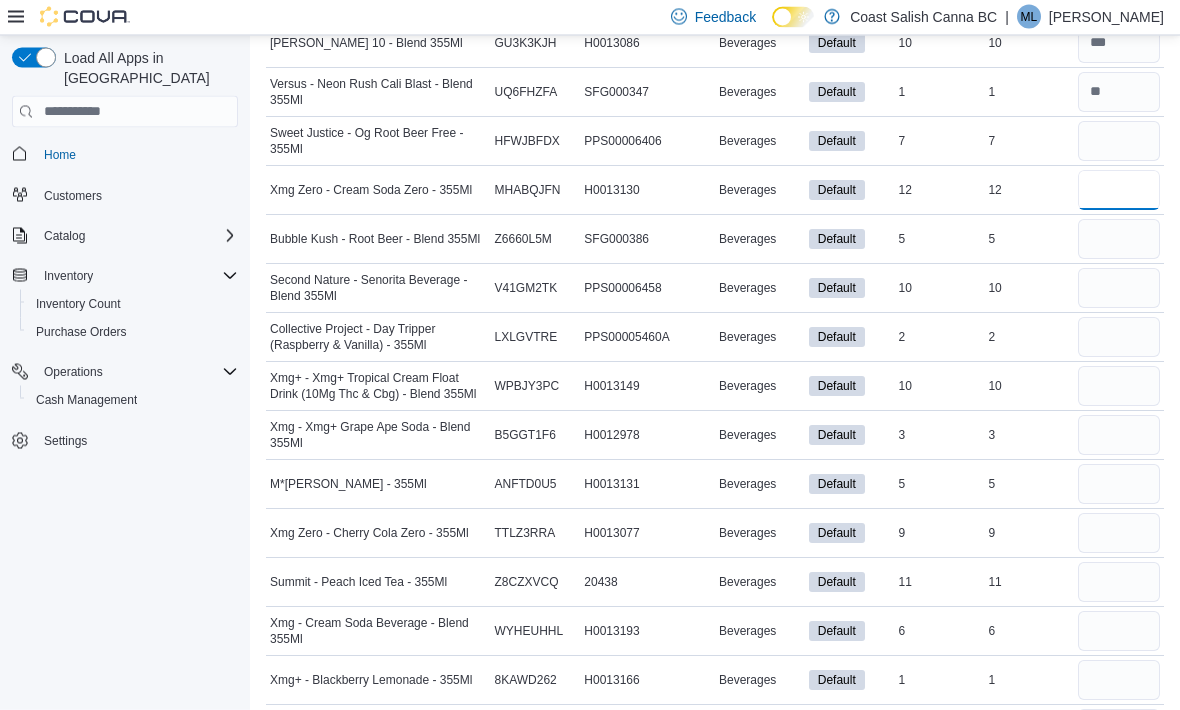 click at bounding box center (1119, 191) 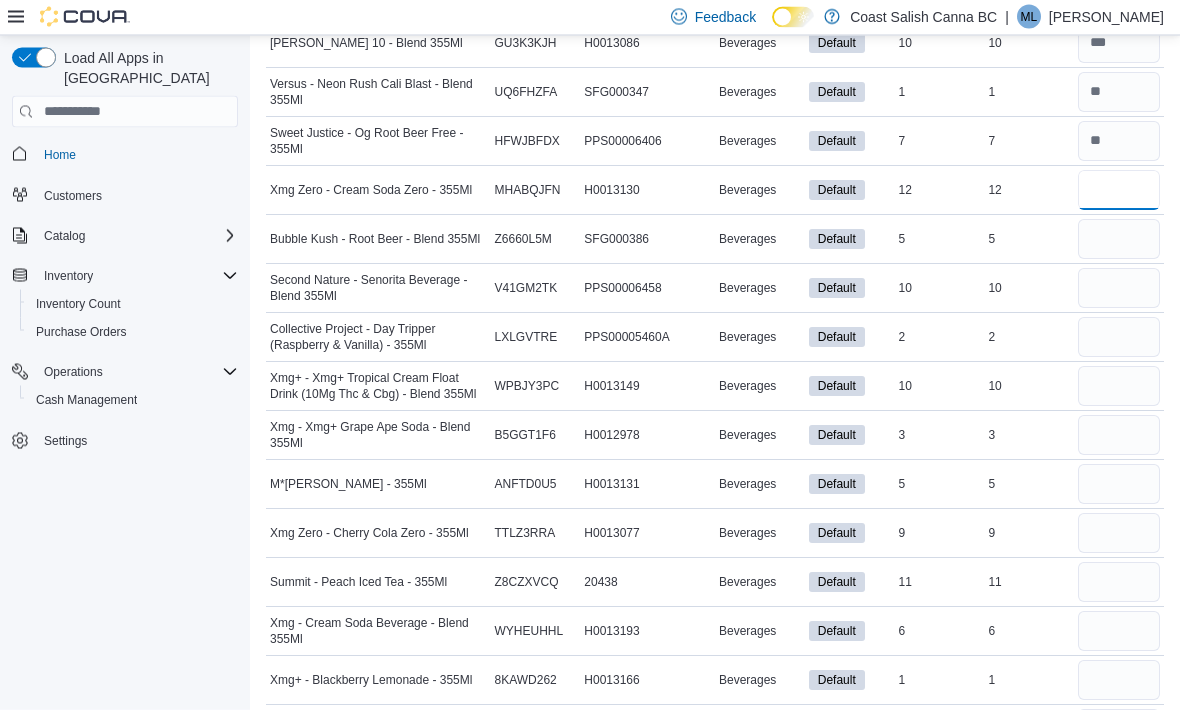 type on "**" 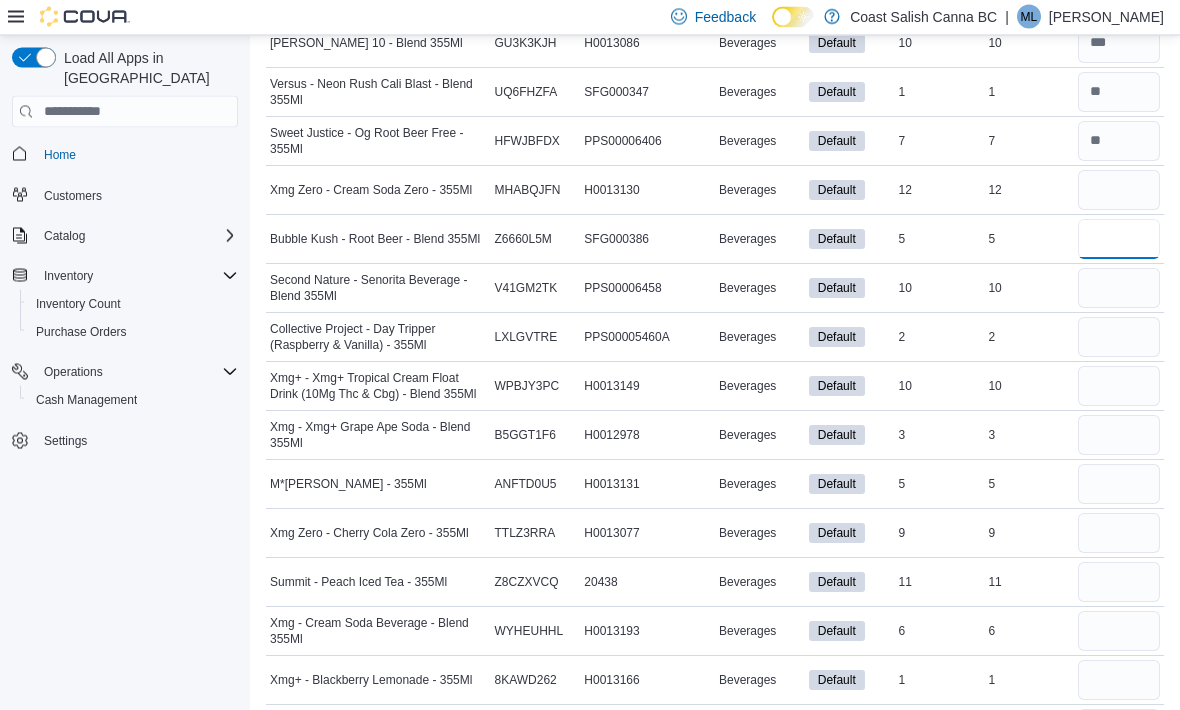 click at bounding box center [1119, 240] 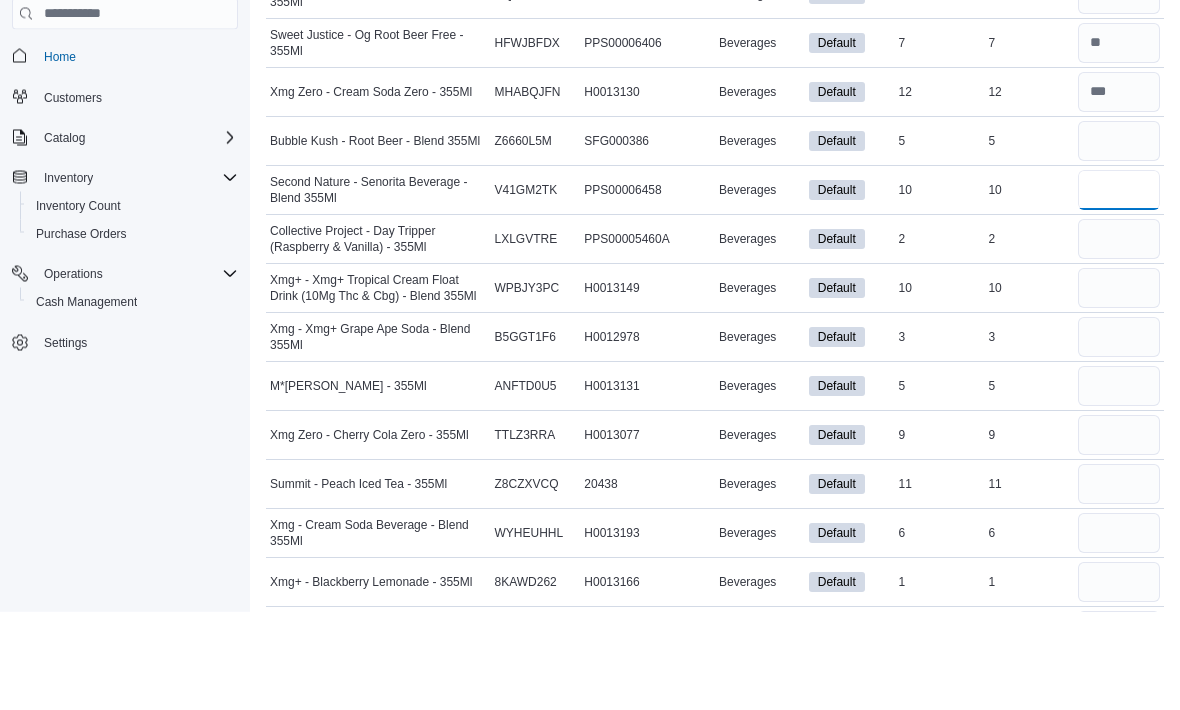 click at bounding box center (1119, 289) 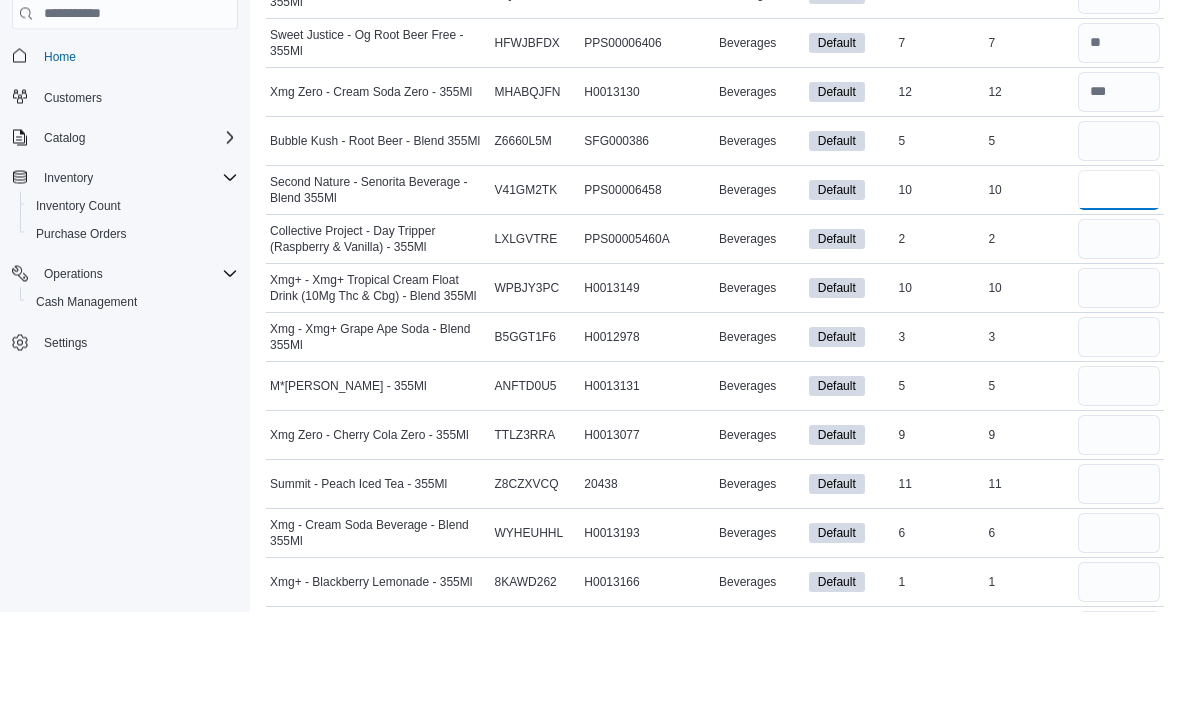 type on "**" 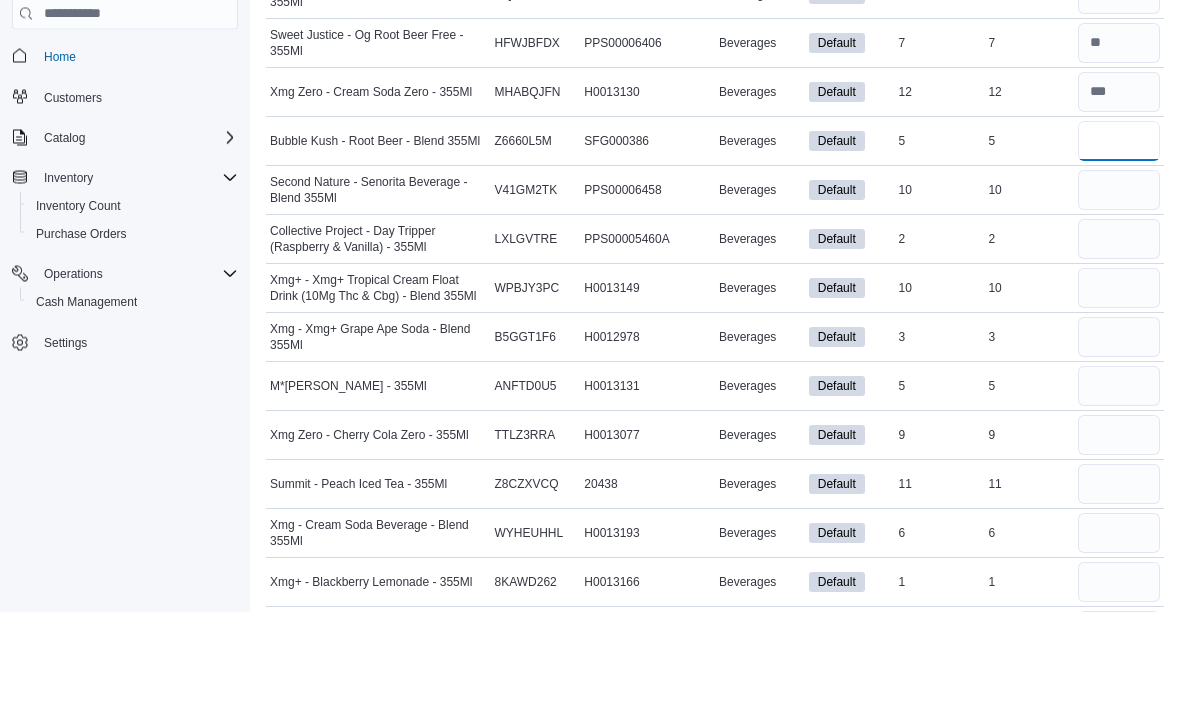 click at bounding box center (1119, 240) 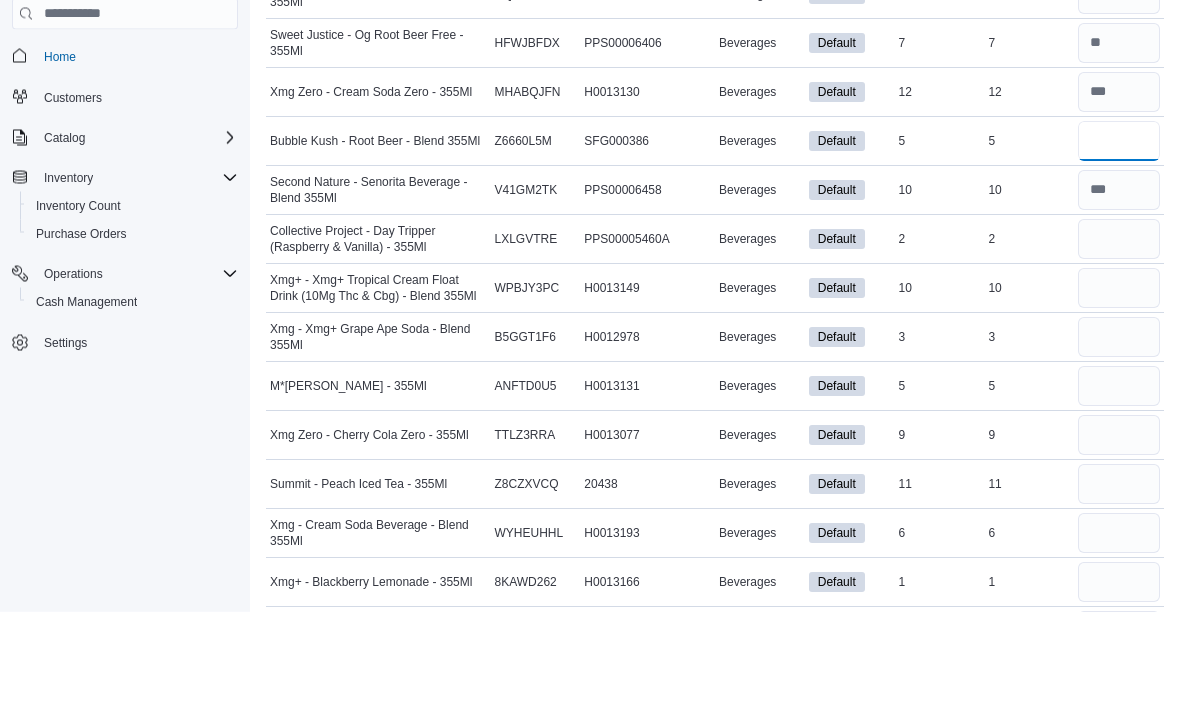 type on "*" 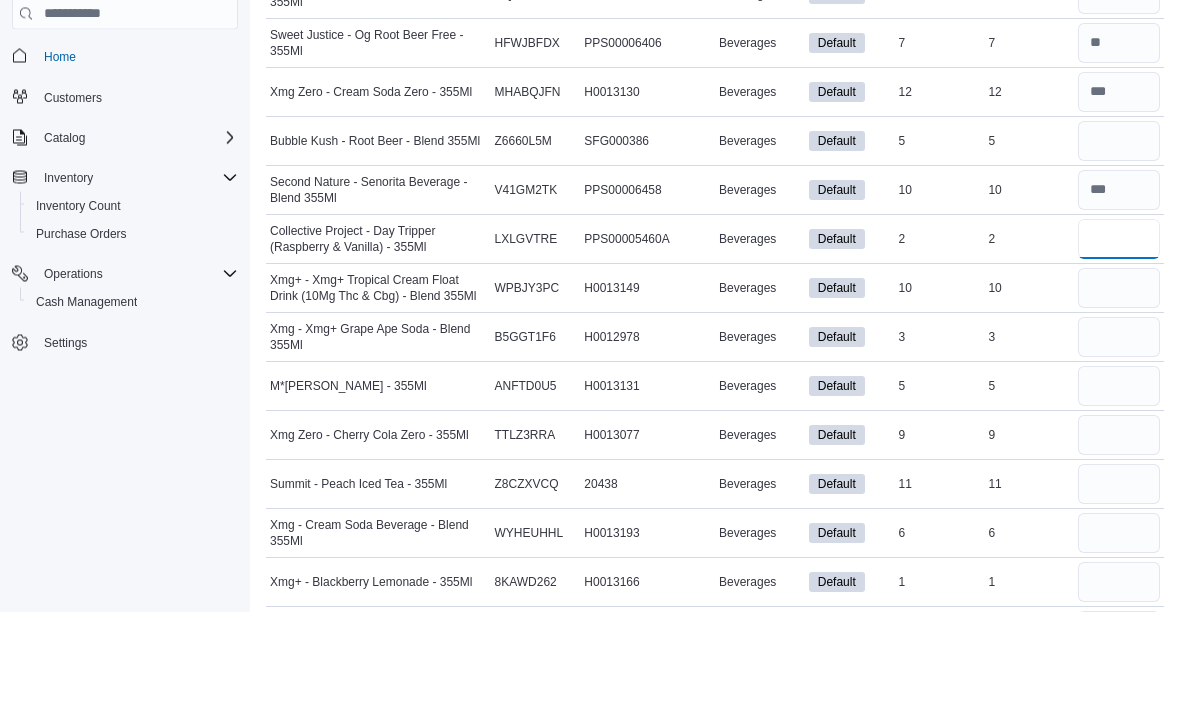 click at bounding box center [1119, 338] 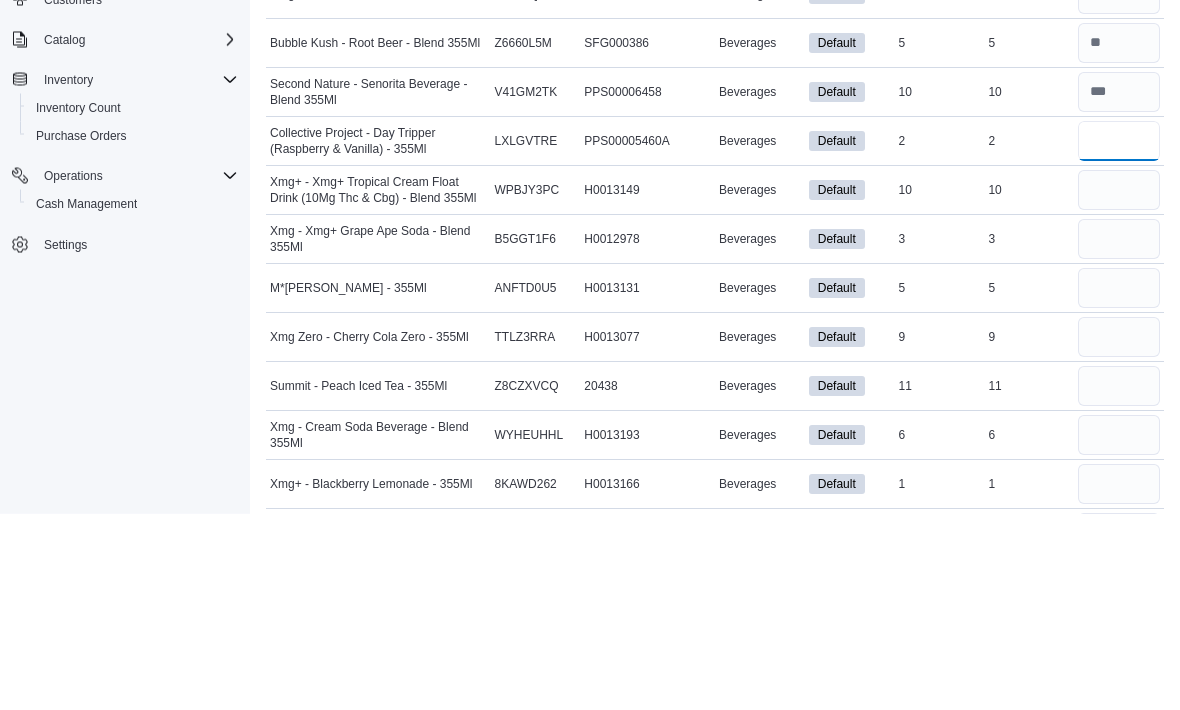 type on "*" 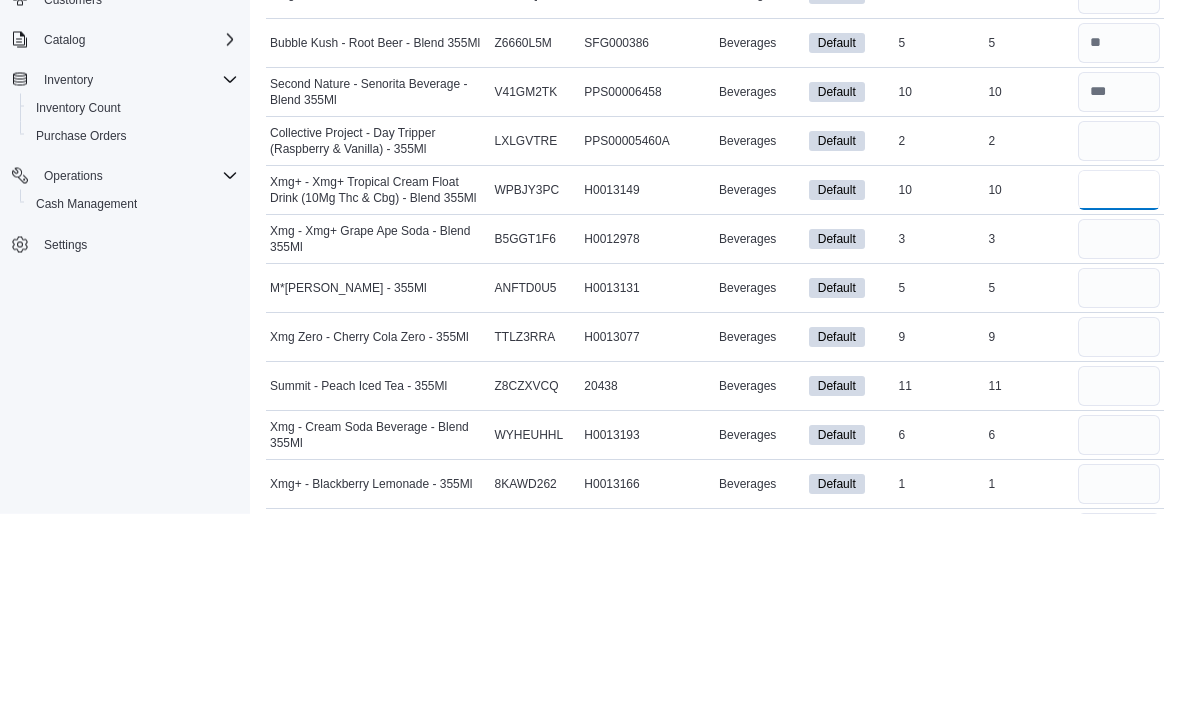 click at bounding box center (1119, 387) 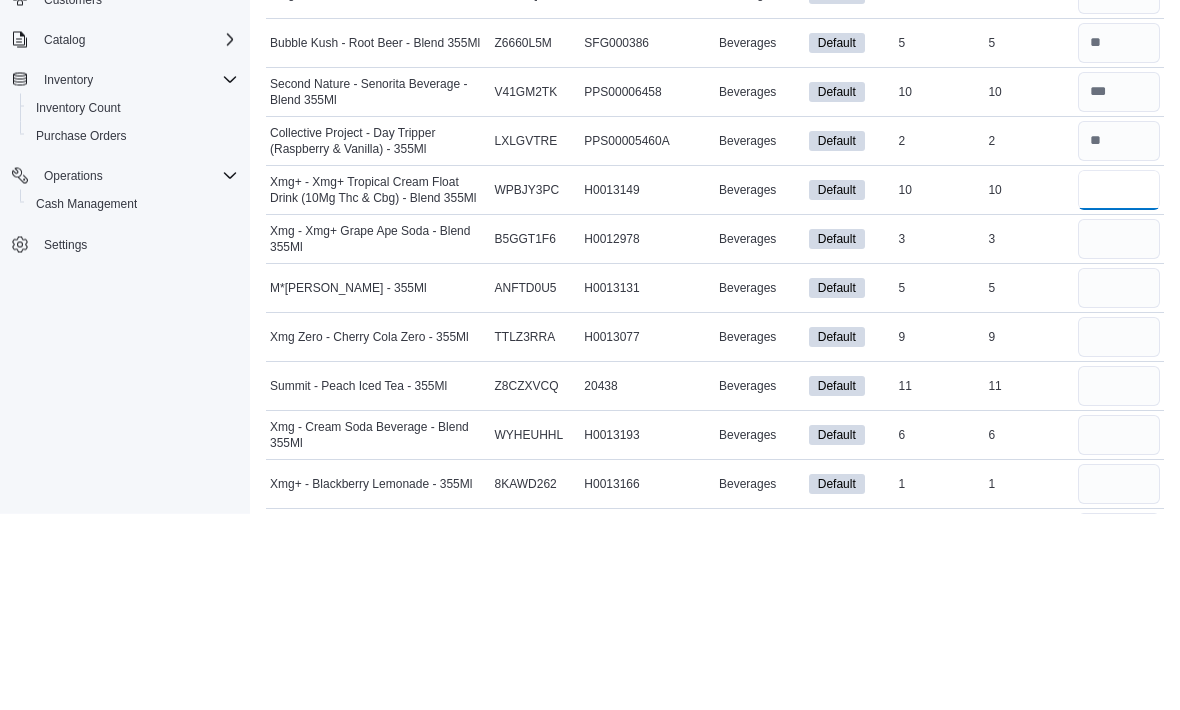 type on "**" 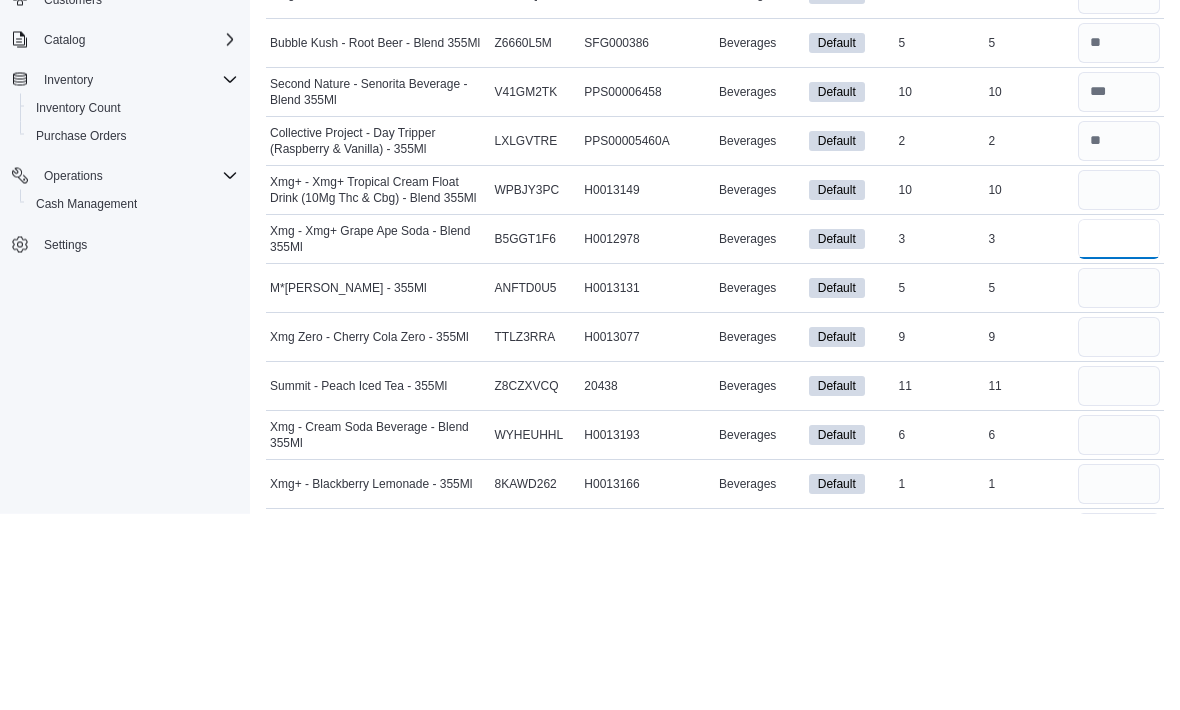click at bounding box center [1119, 436] 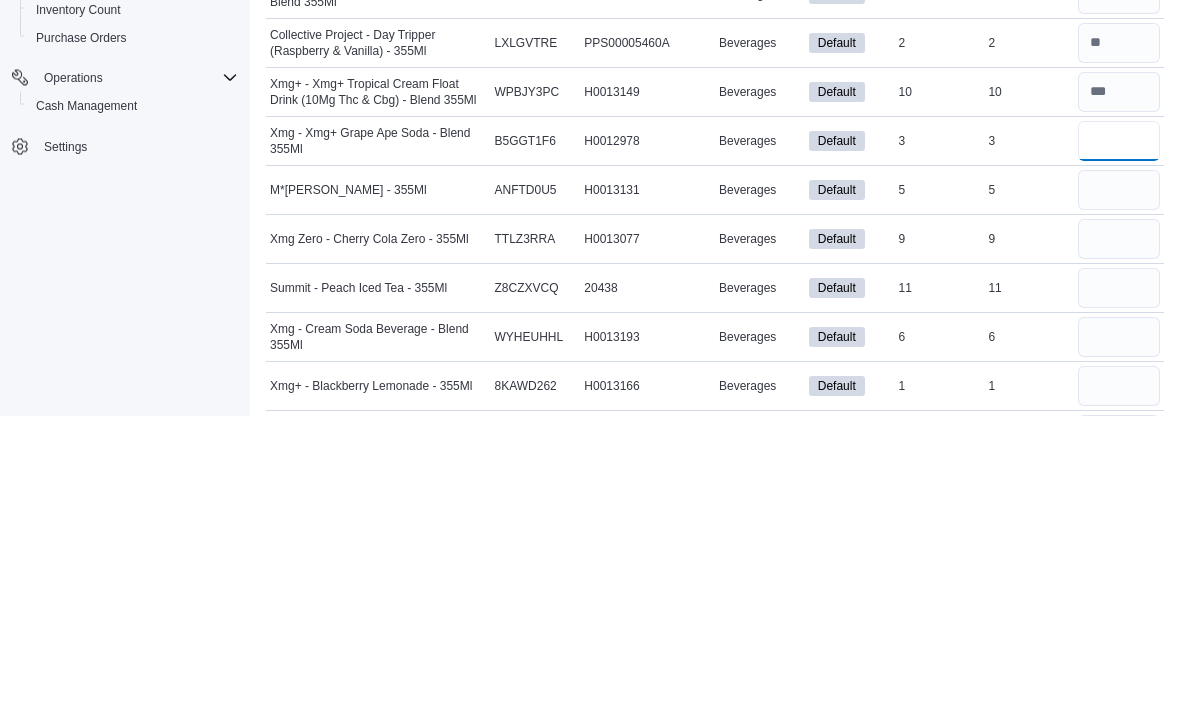 type on "*" 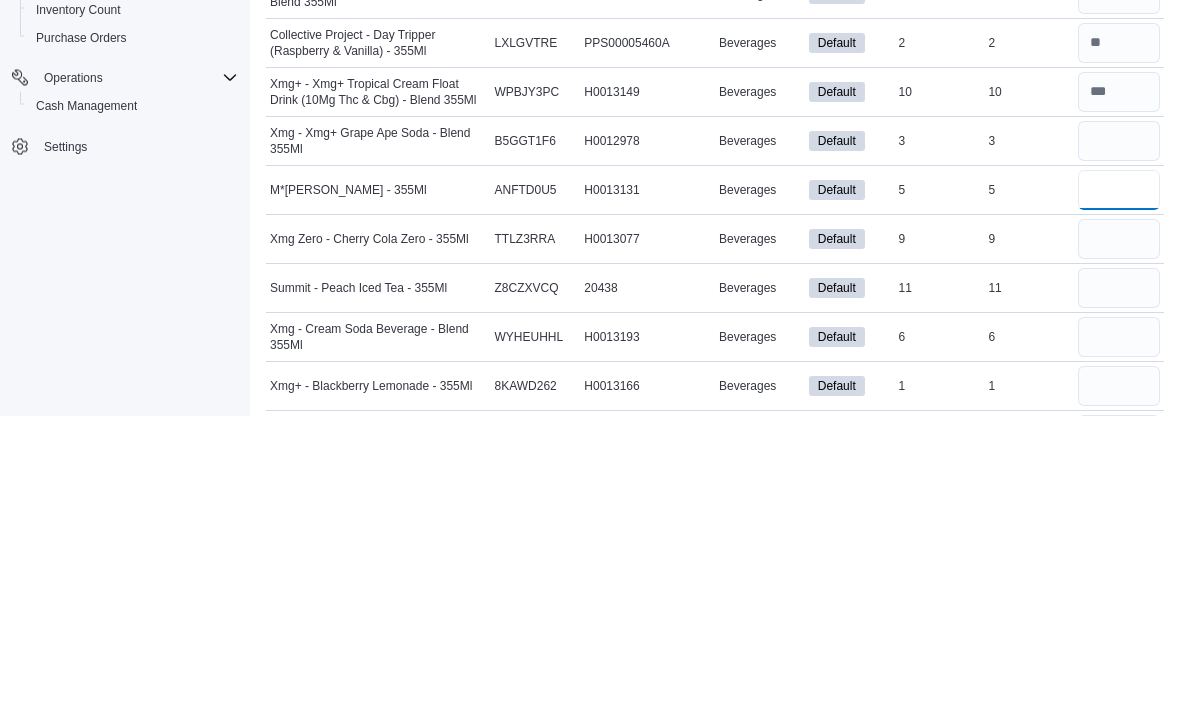 click at bounding box center [1119, 485] 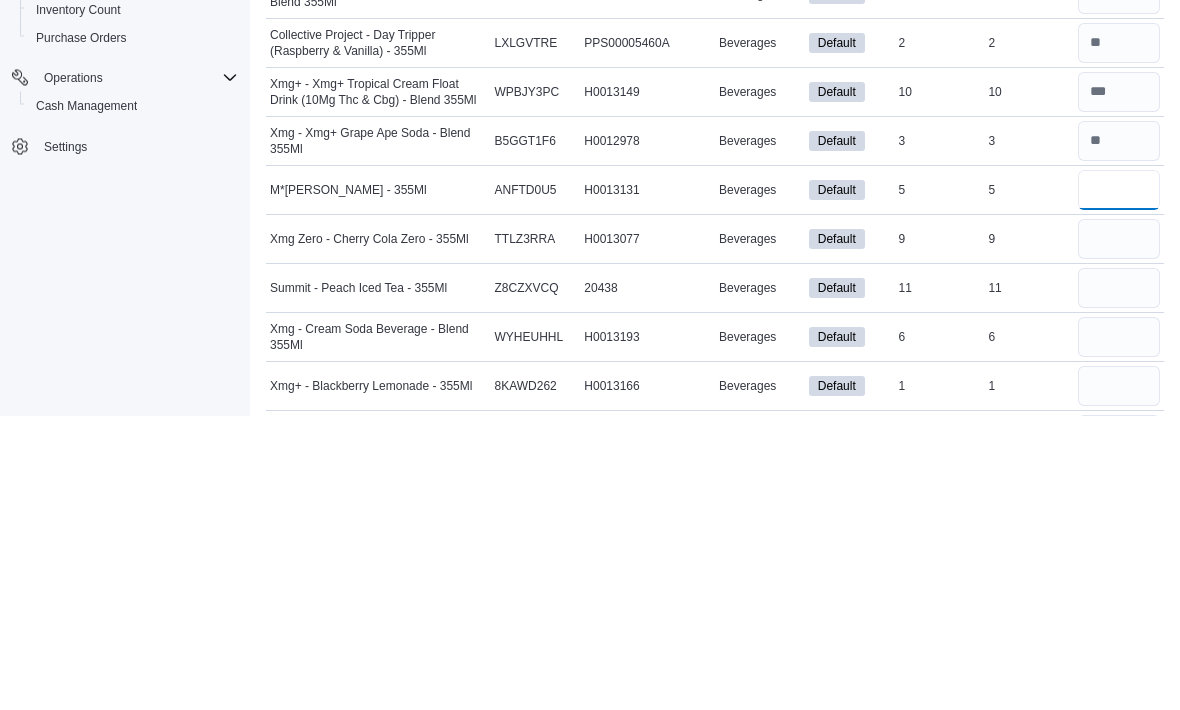 type on "*" 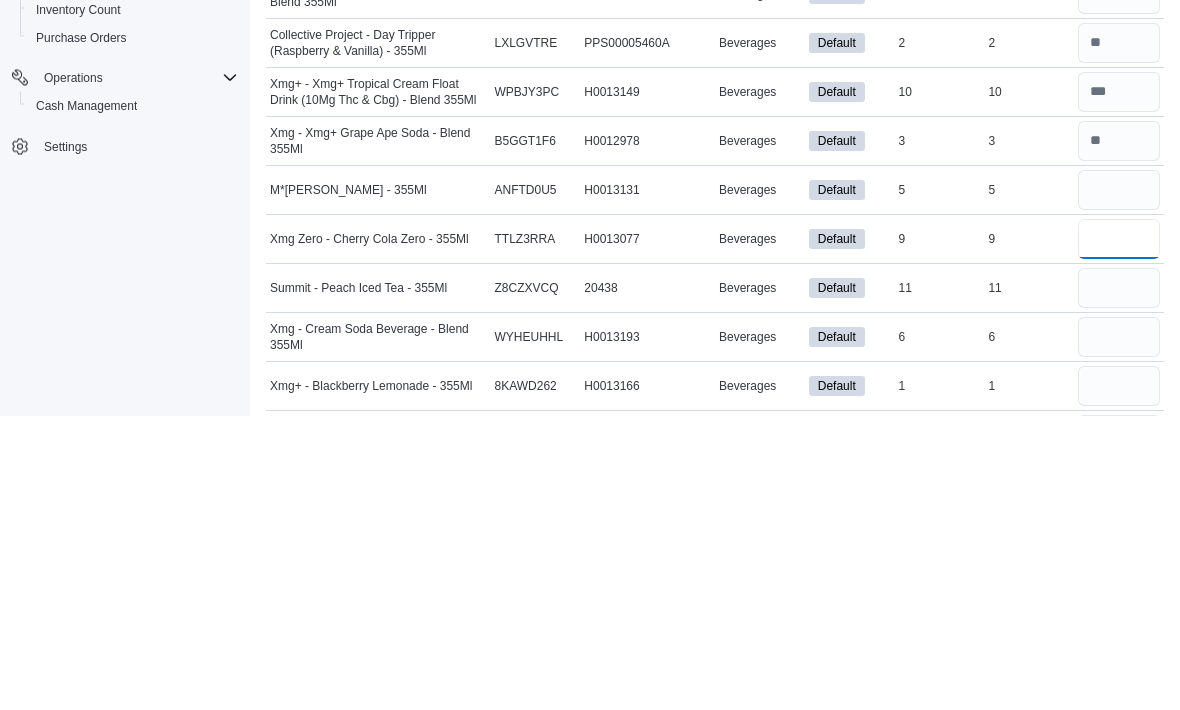 click at bounding box center [1119, 534] 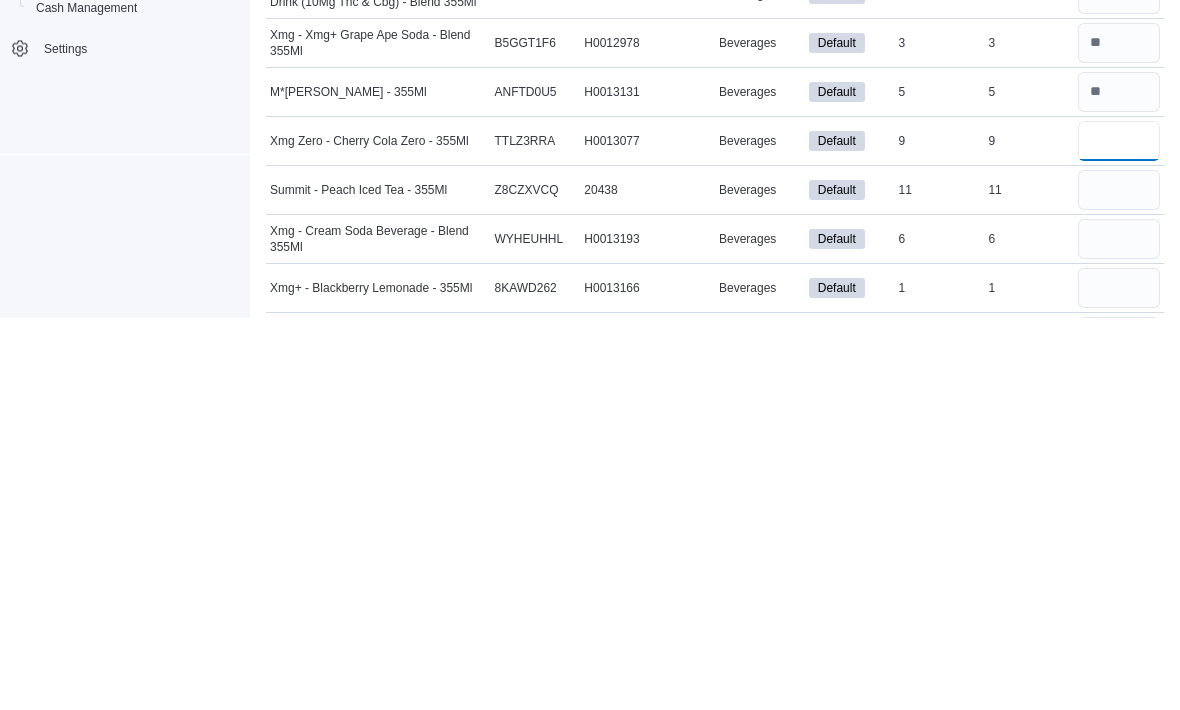 type on "*" 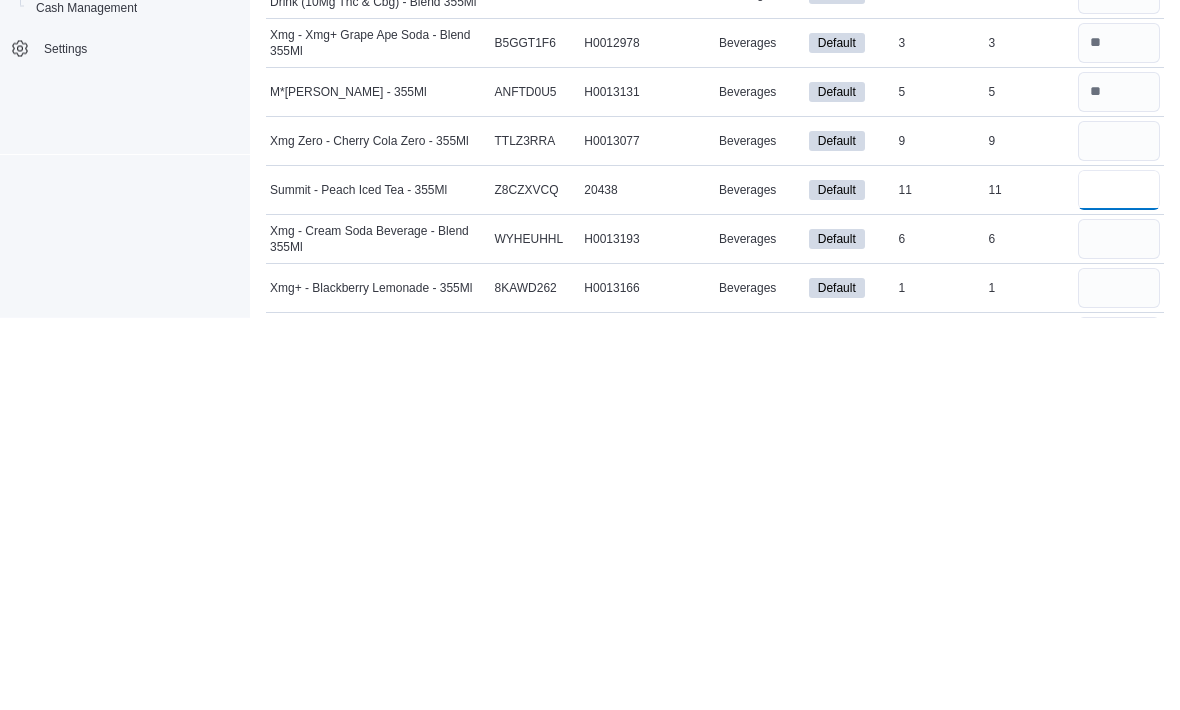 click at bounding box center (1119, 583) 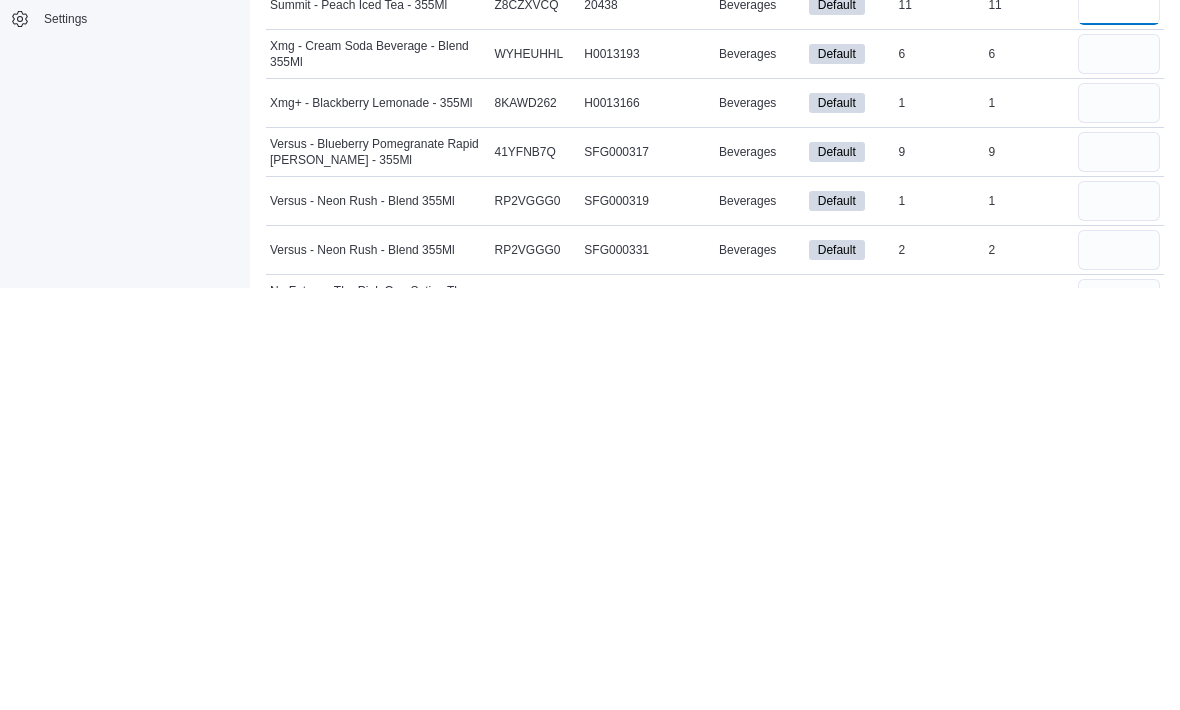 scroll, scrollTop: 481, scrollLeft: 0, axis: vertical 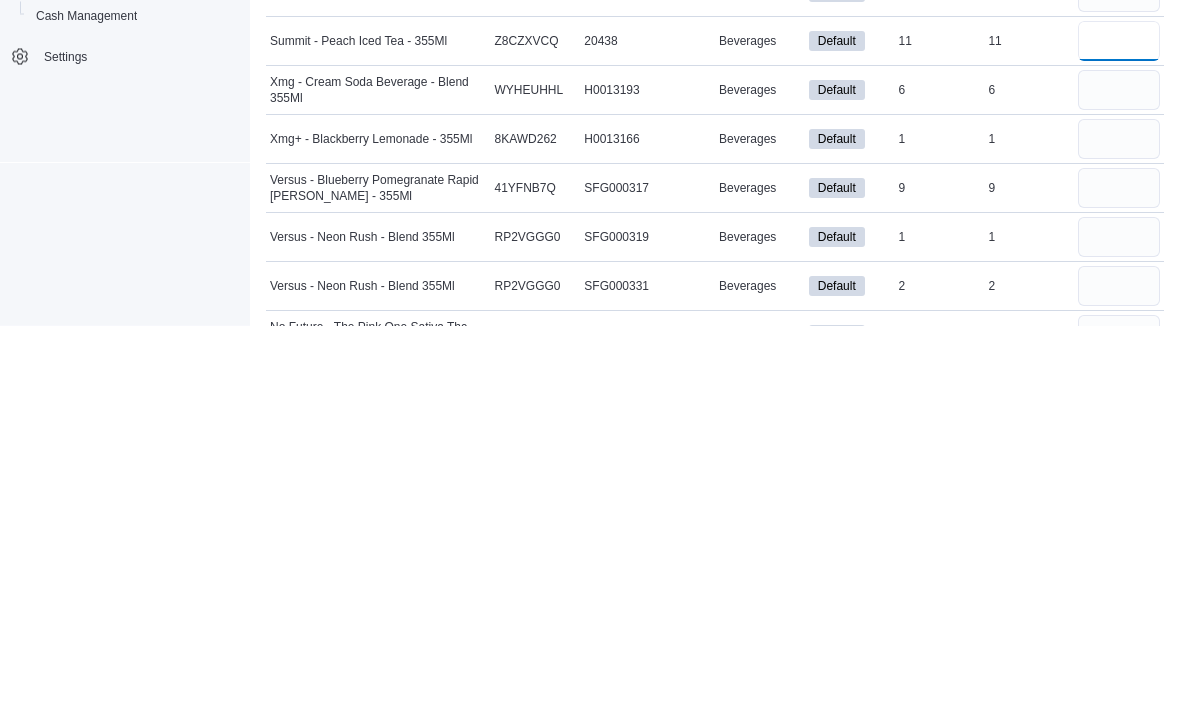 type on "**" 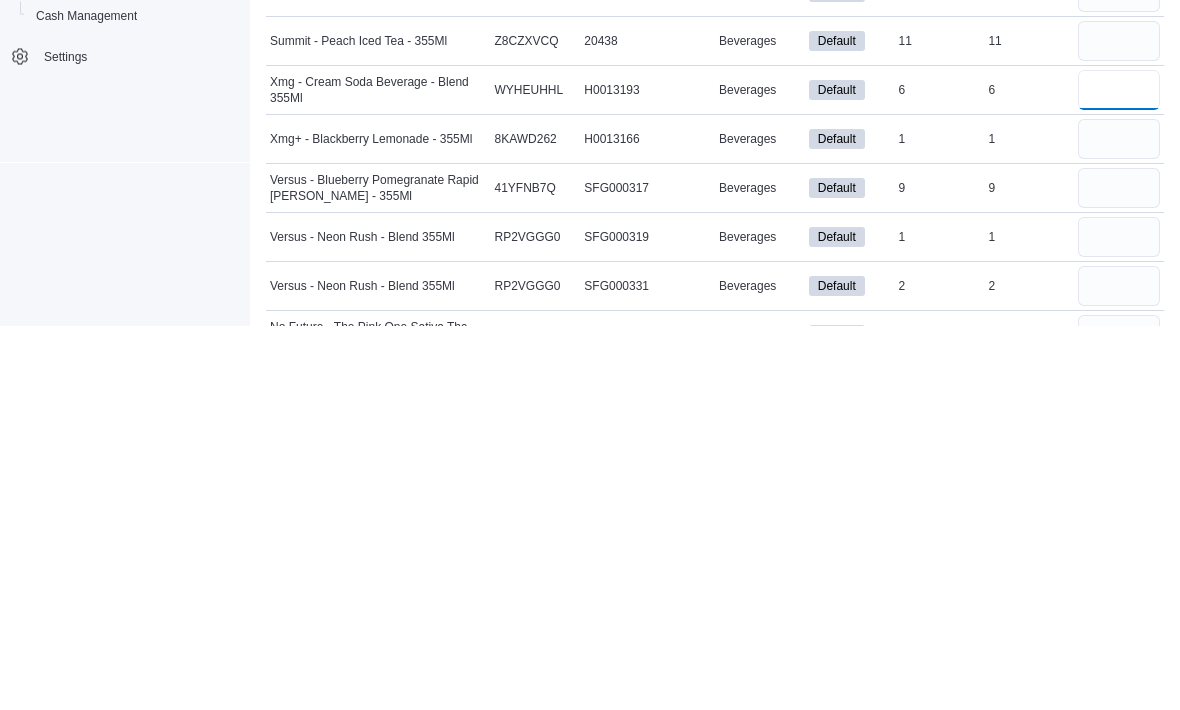 click at bounding box center [1119, 475] 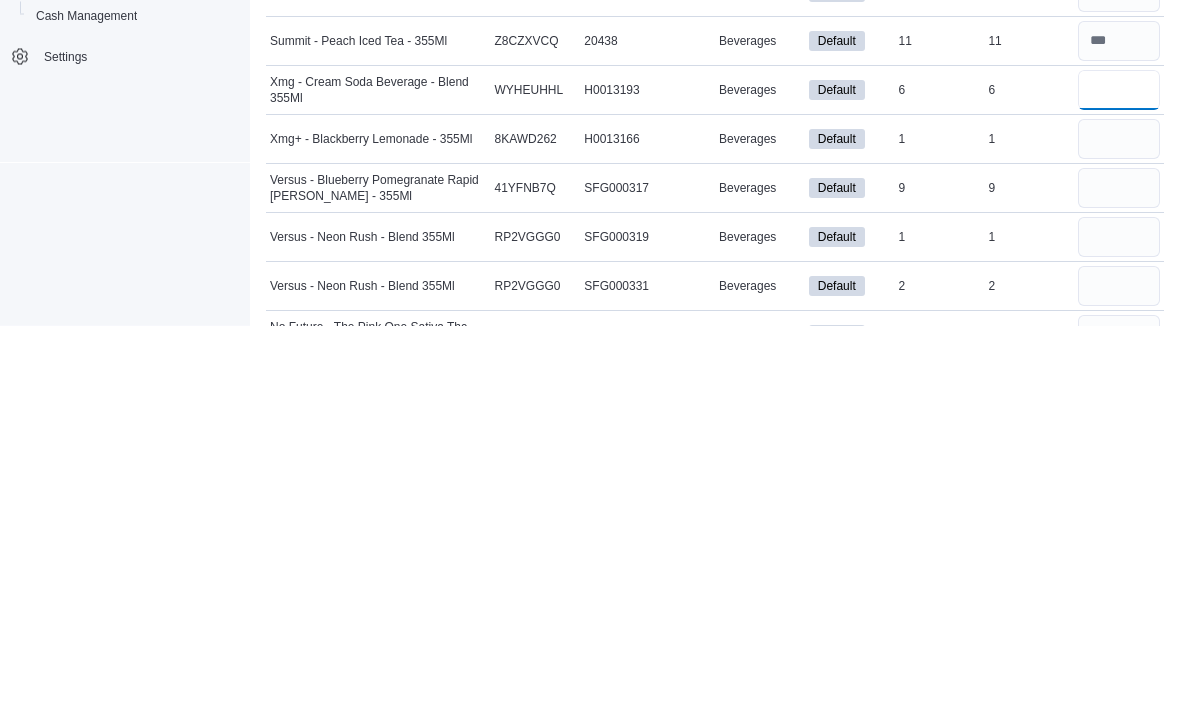 type on "*" 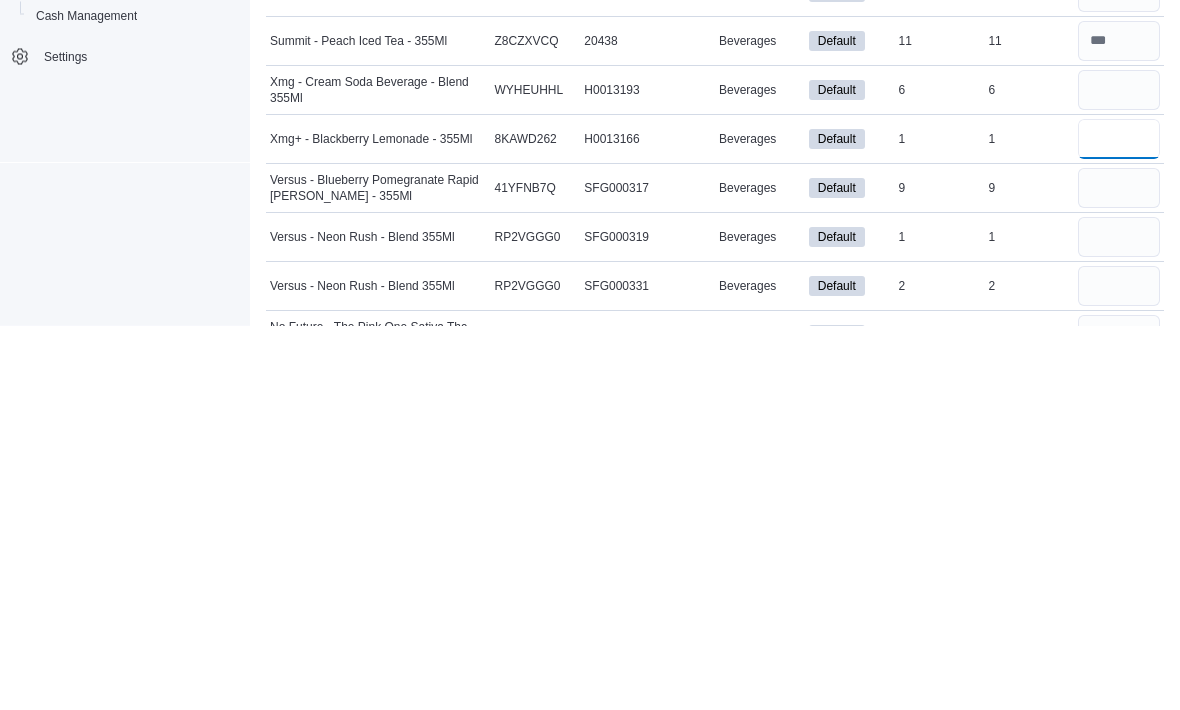 click at bounding box center (1119, 524) 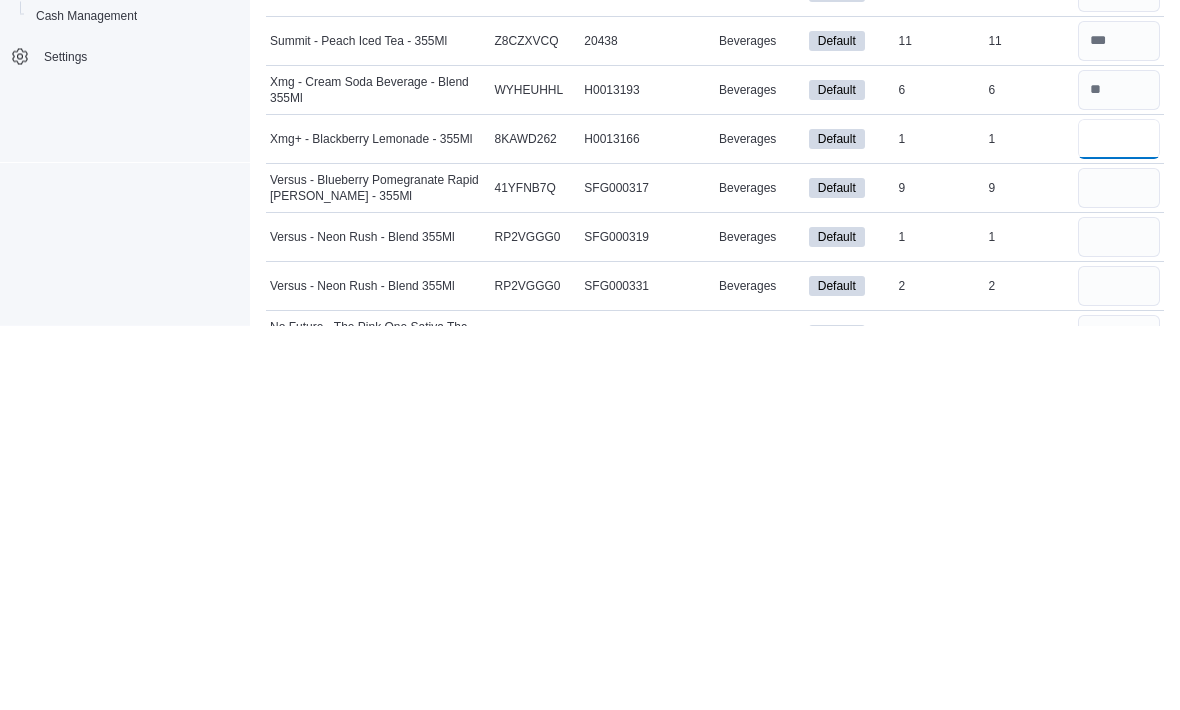 type on "*" 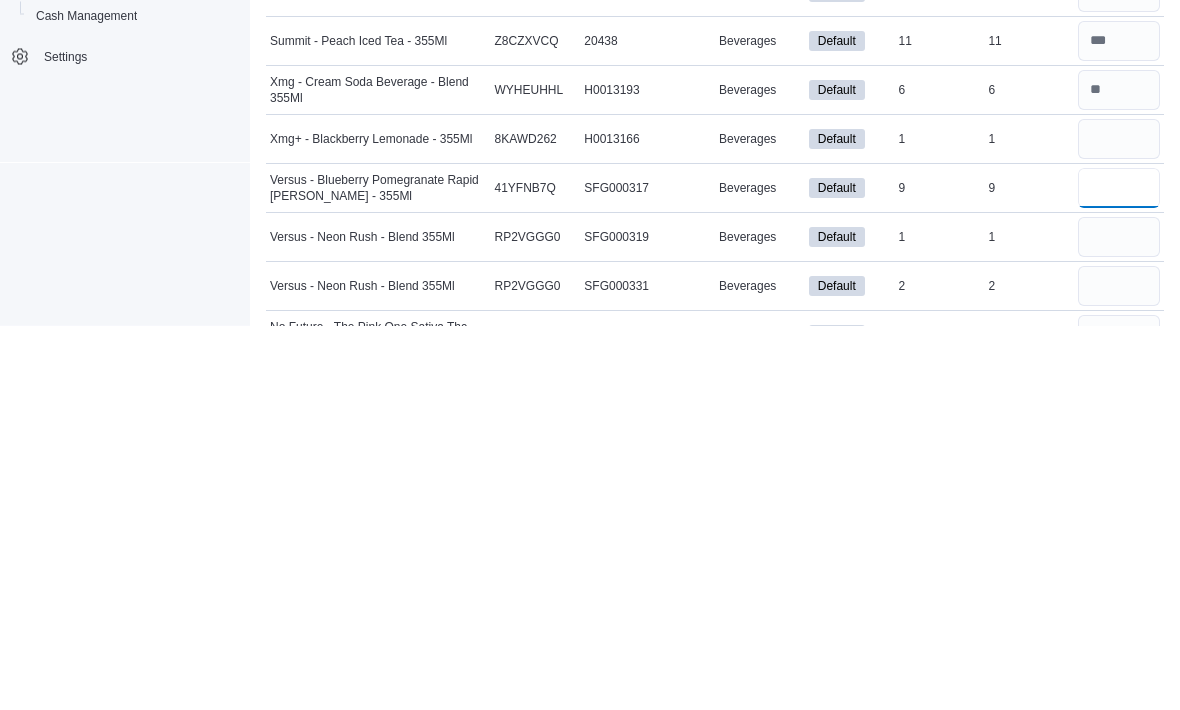 click at bounding box center (1119, 573) 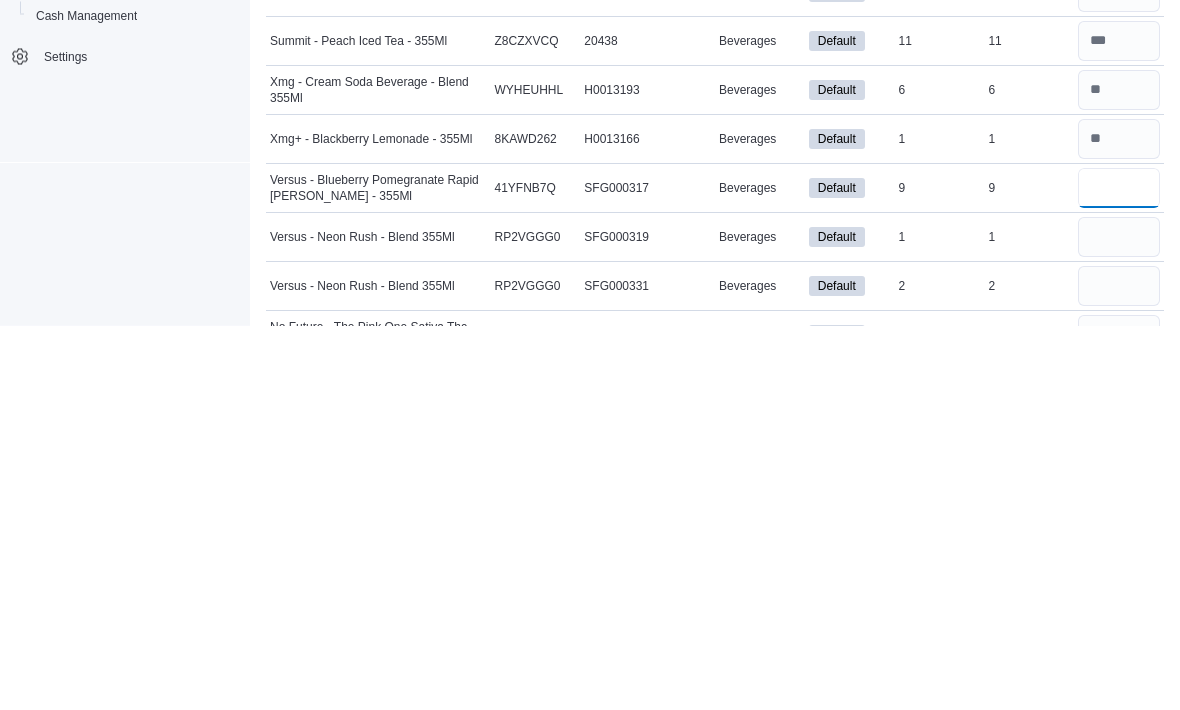 type on "*" 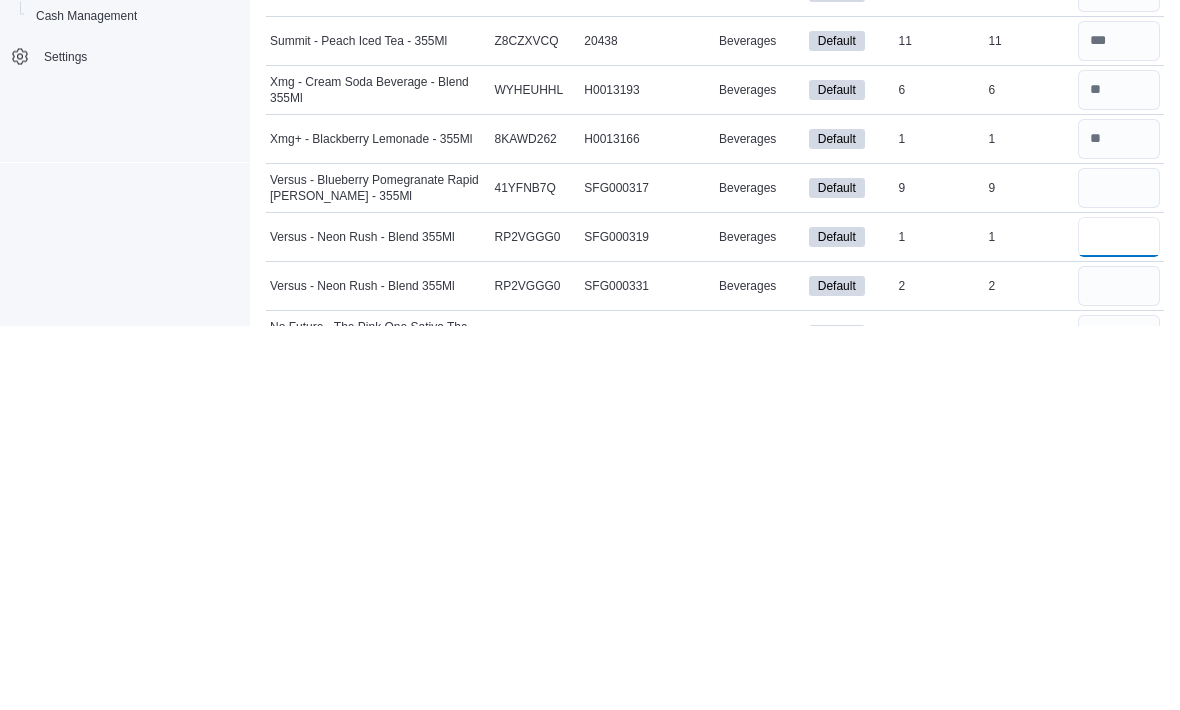 click at bounding box center [1119, 622] 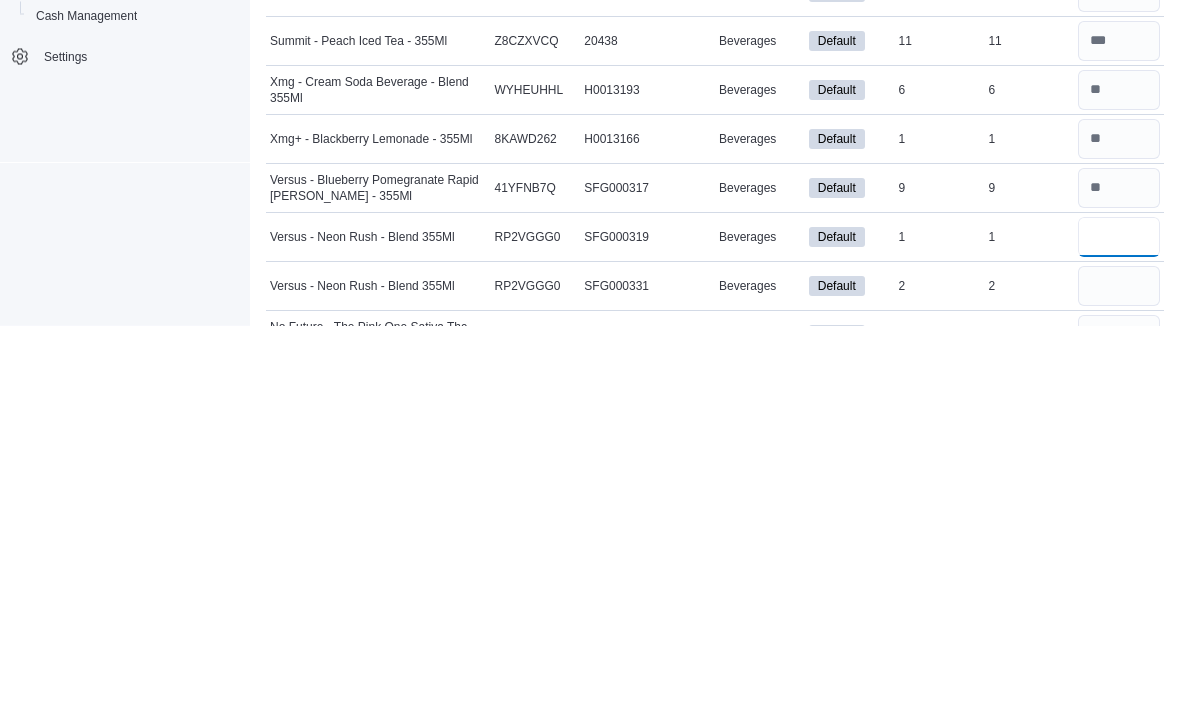 type on "*" 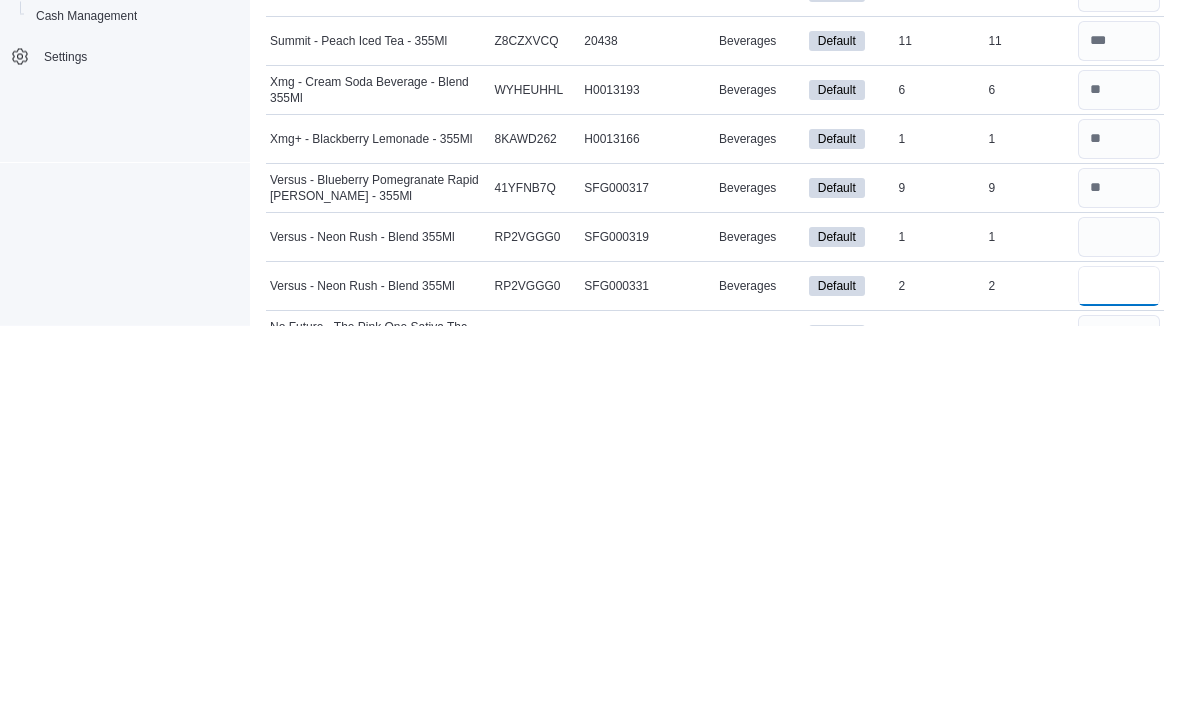 click at bounding box center (1119, 671) 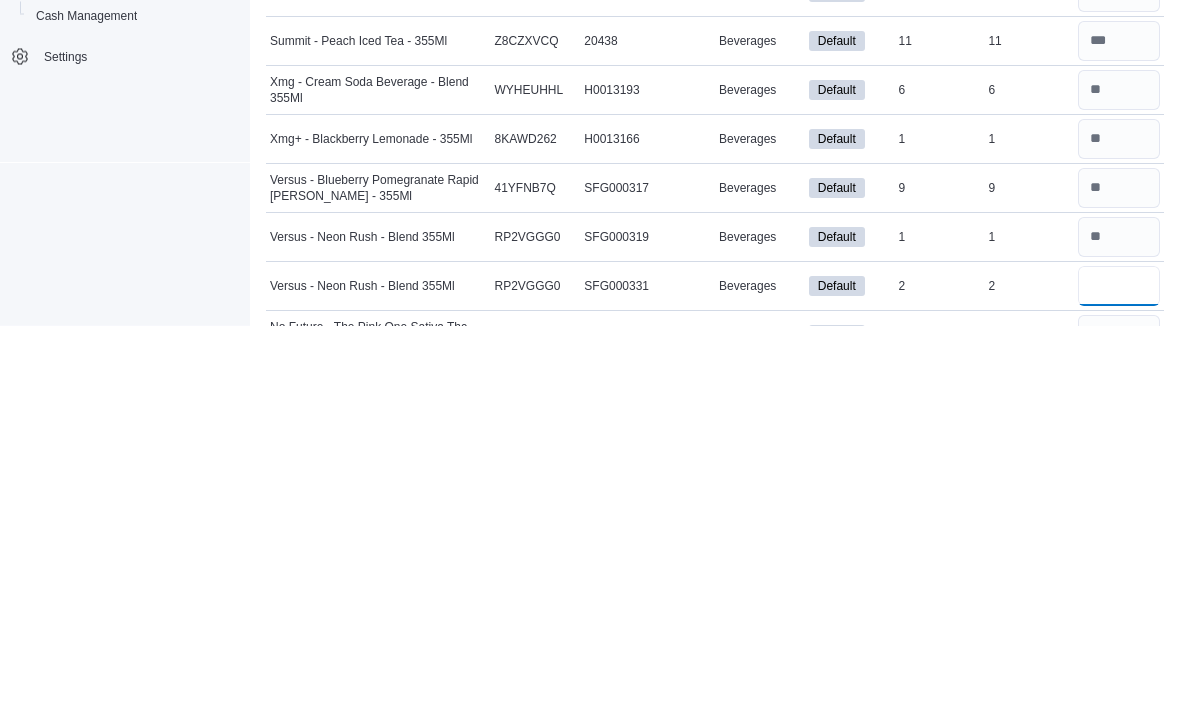 type on "*" 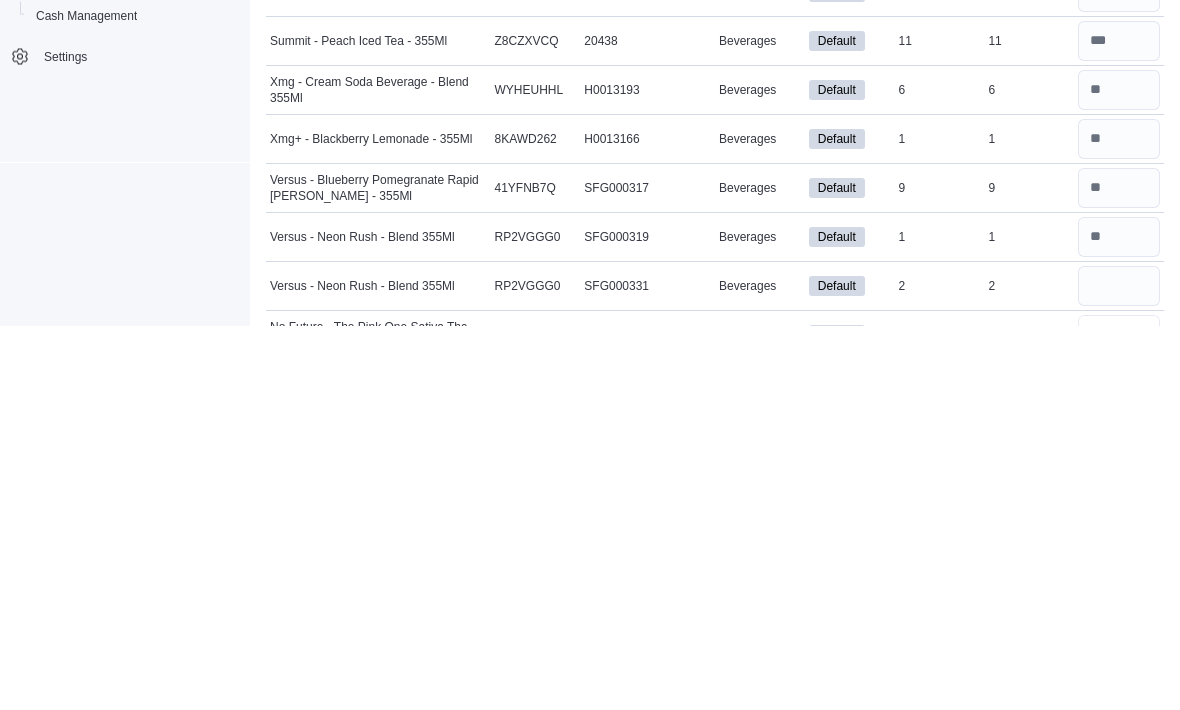 click at bounding box center [1119, 720] 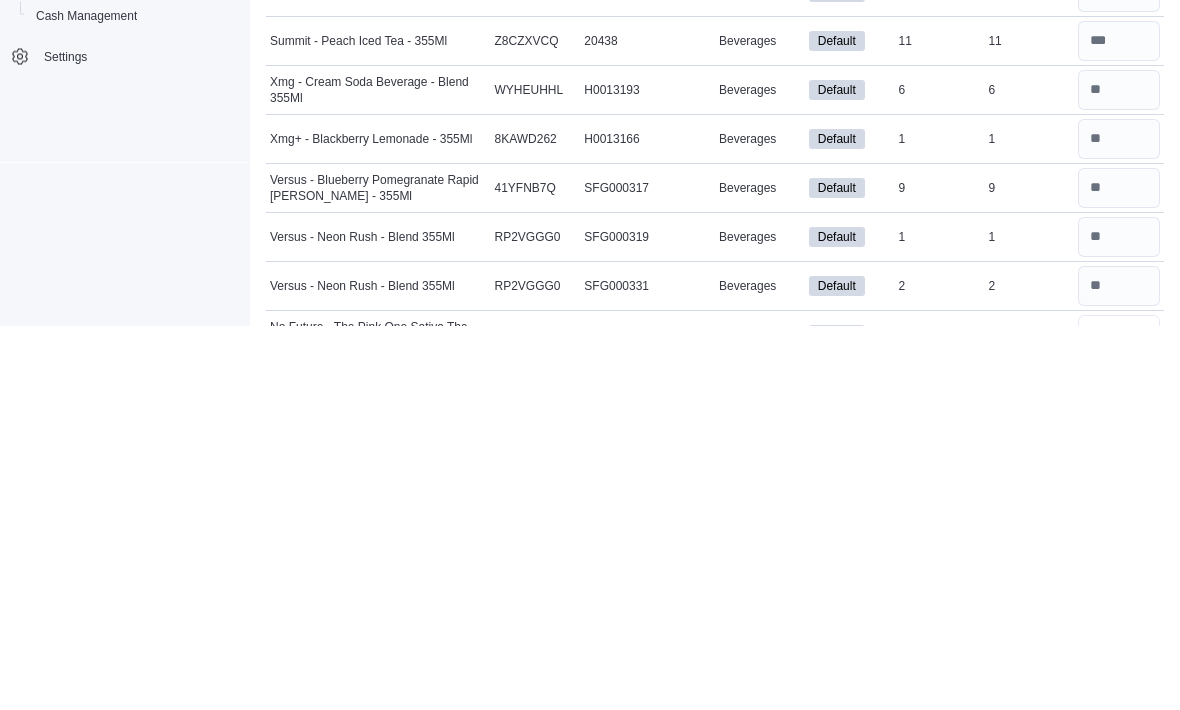 scroll, scrollTop: 605, scrollLeft: 0, axis: vertical 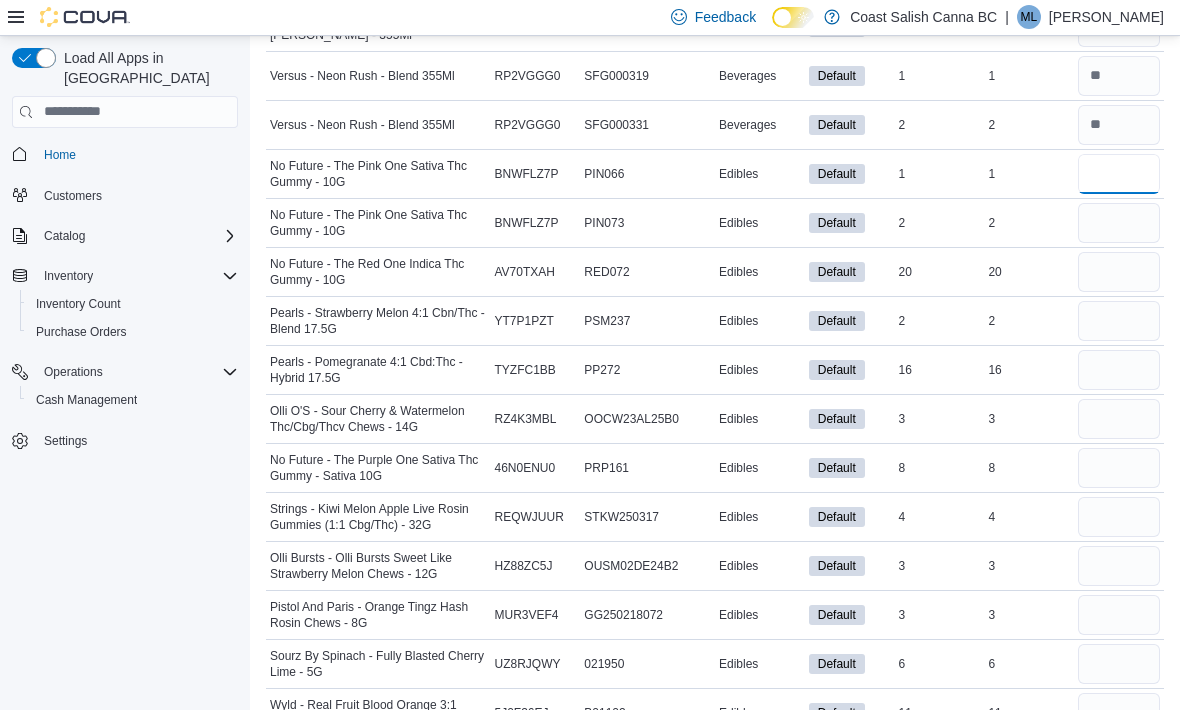 type on "*" 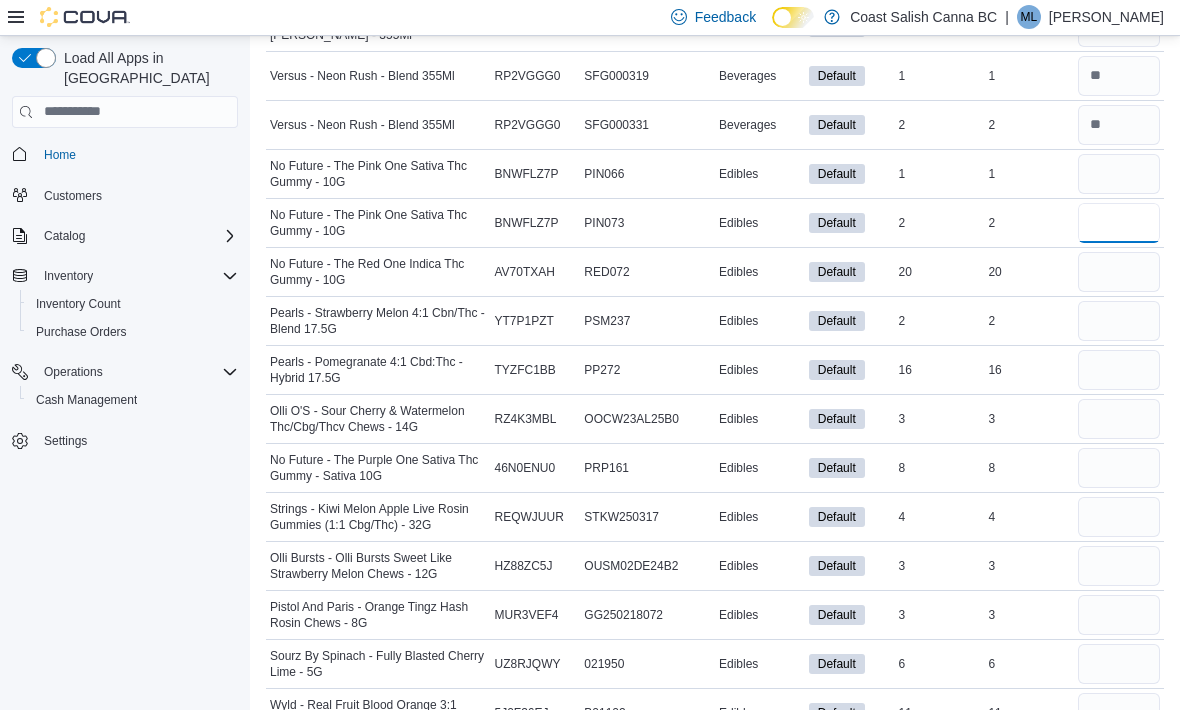 click at bounding box center (1119, 223) 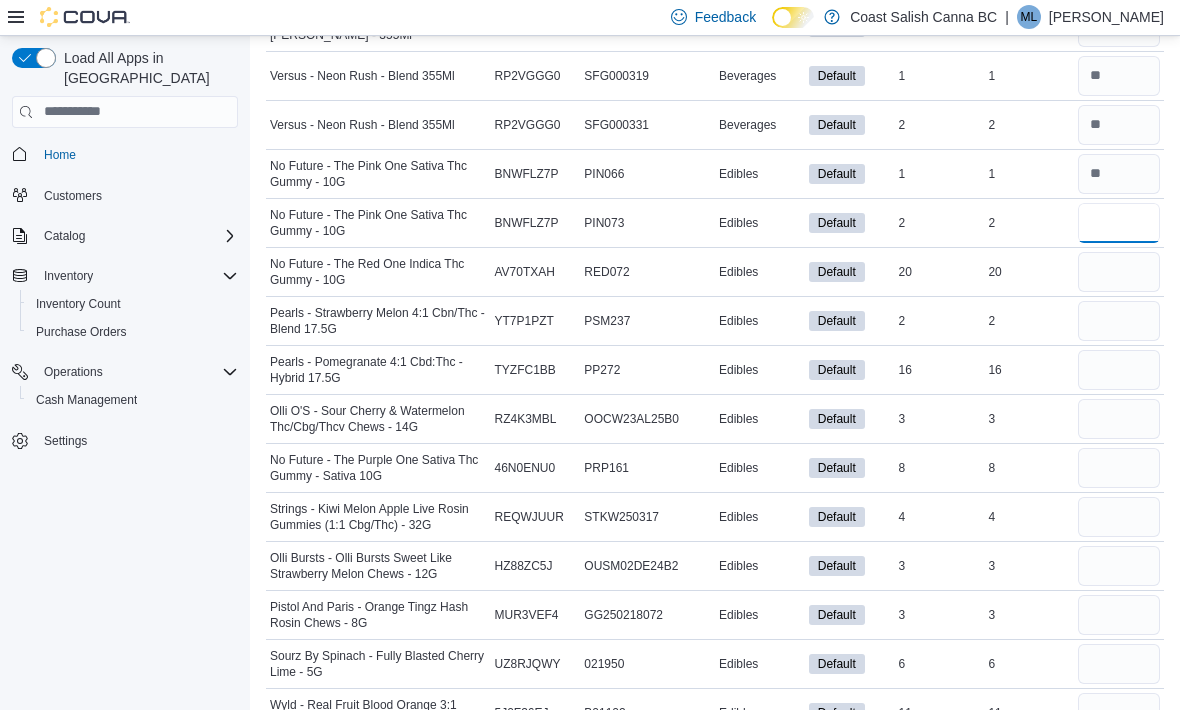 type on "*" 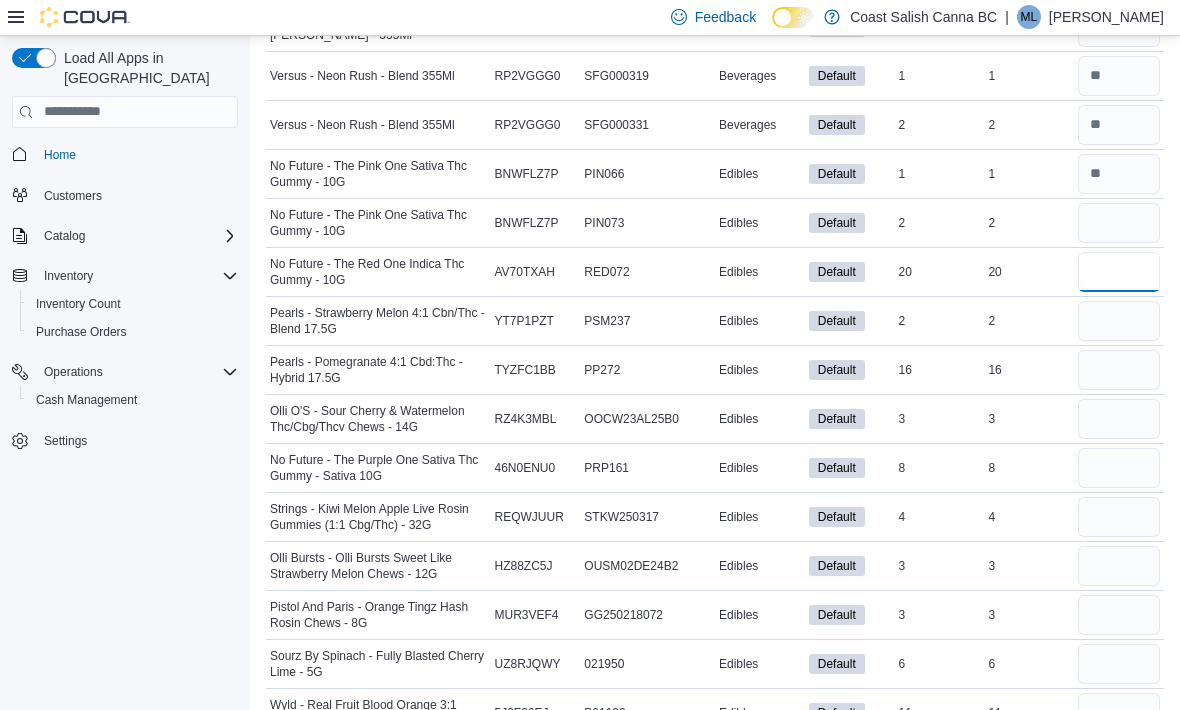 click at bounding box center (1119, 272) 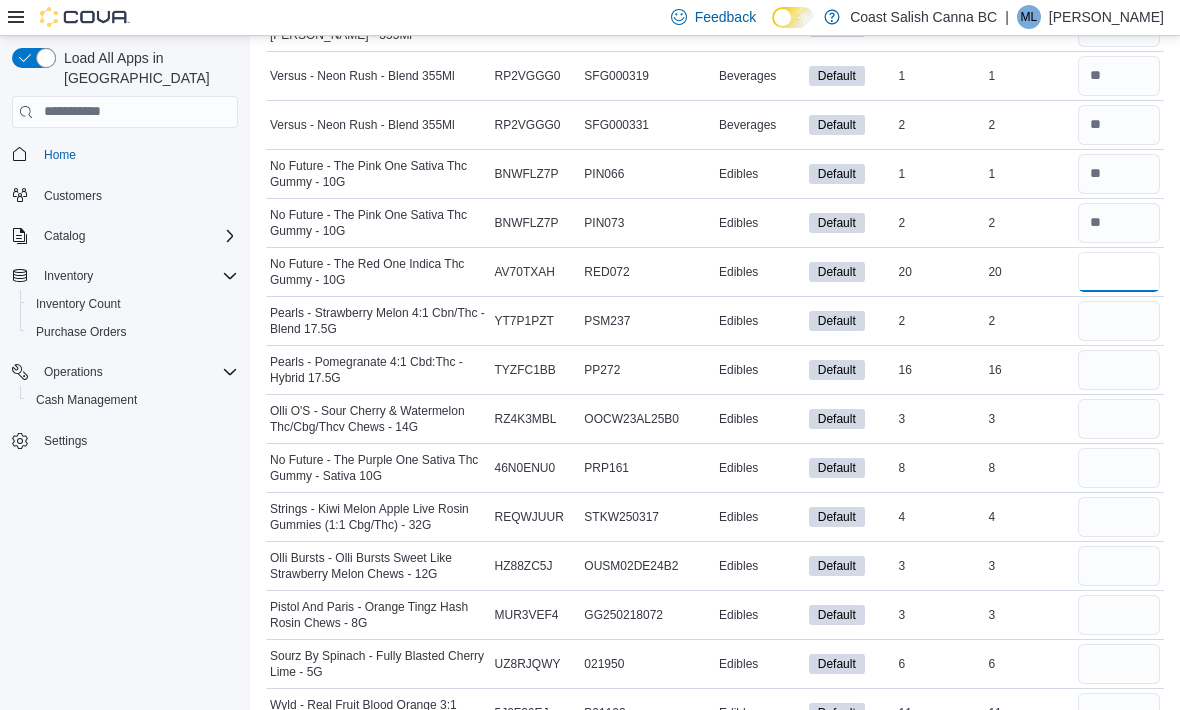 type on "**" 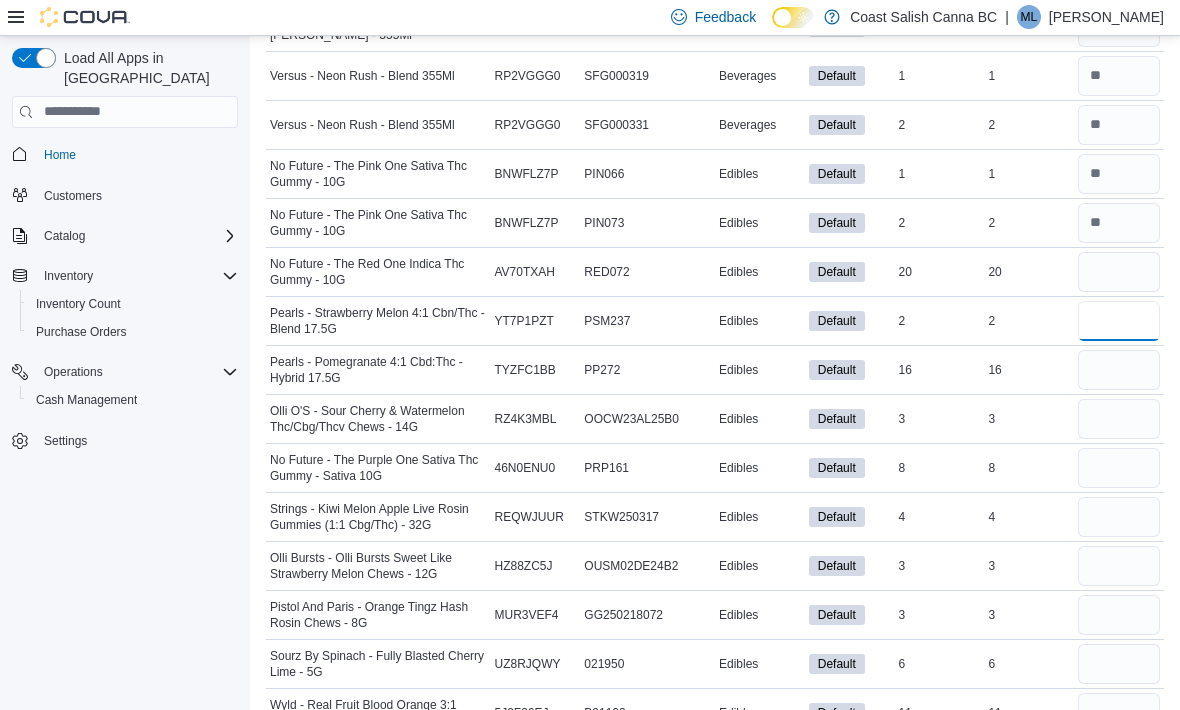 click at bounding box center [1119, 321] 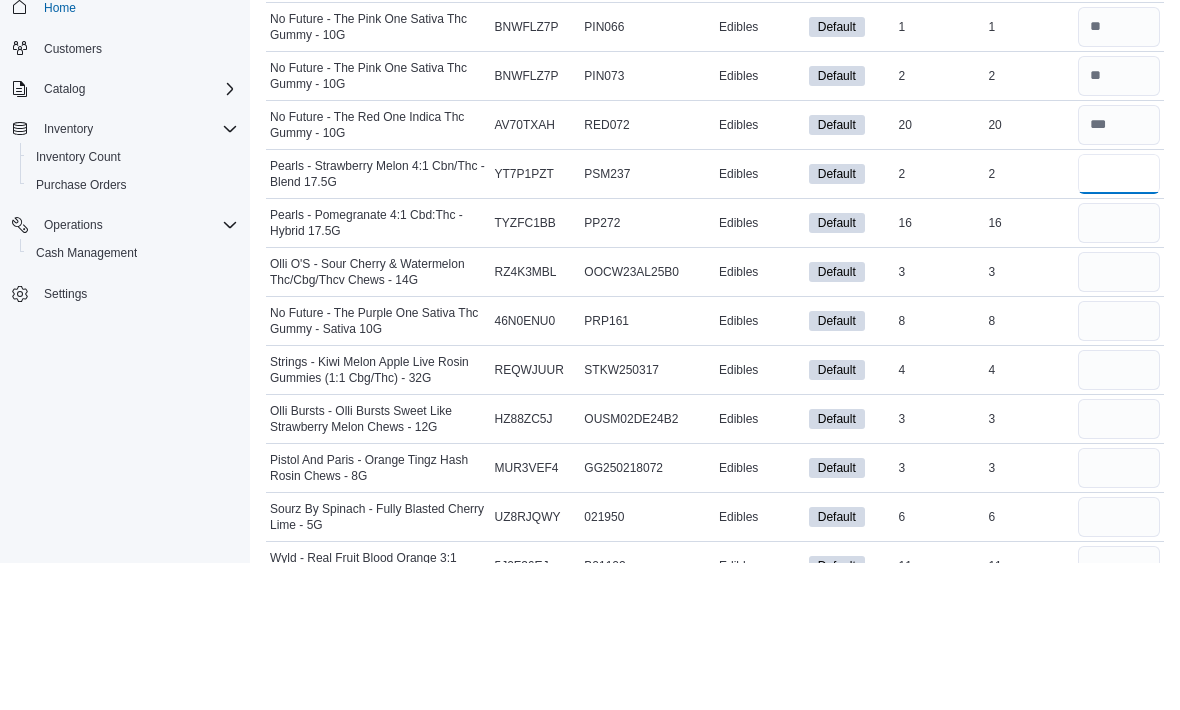 type on "*" 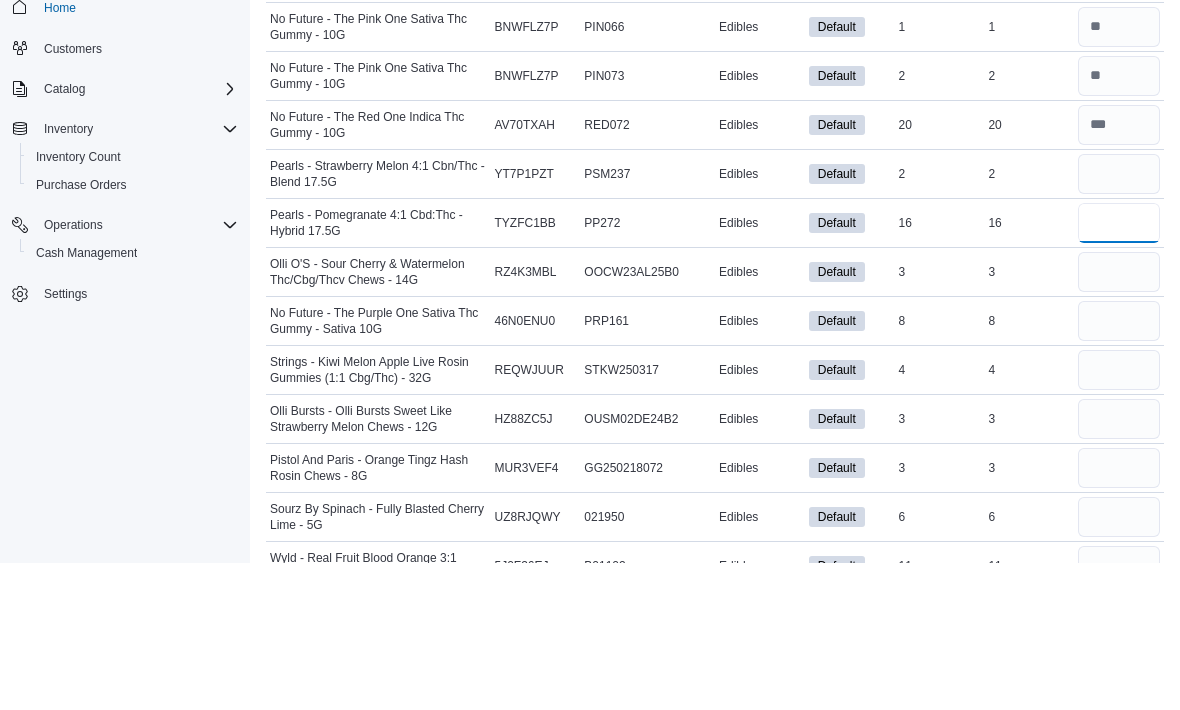 click at bounding box center (1119, 370) 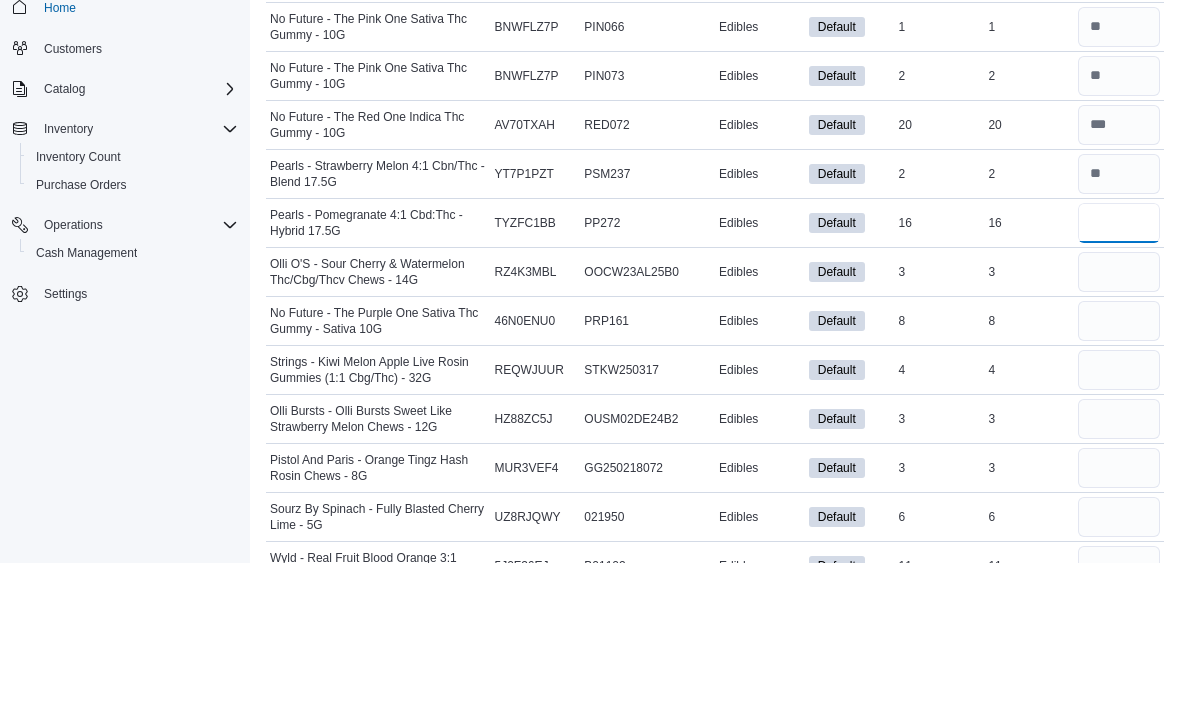 type on "**" 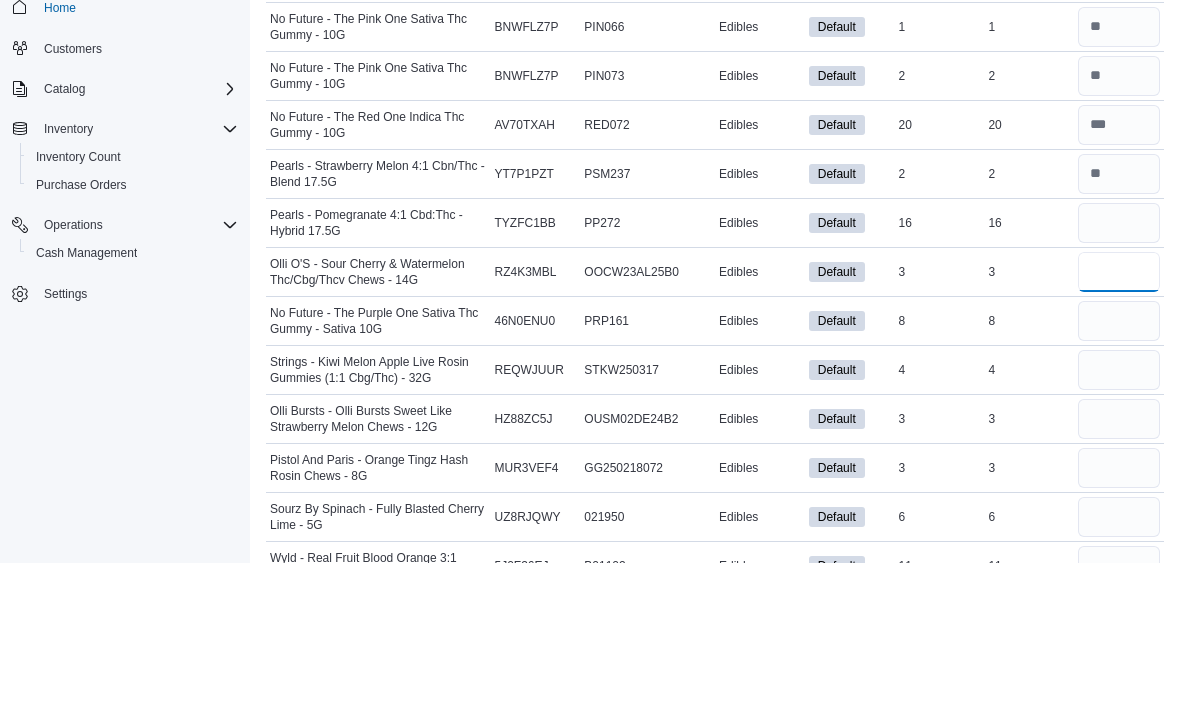 click at bounding box center [1119, 419] 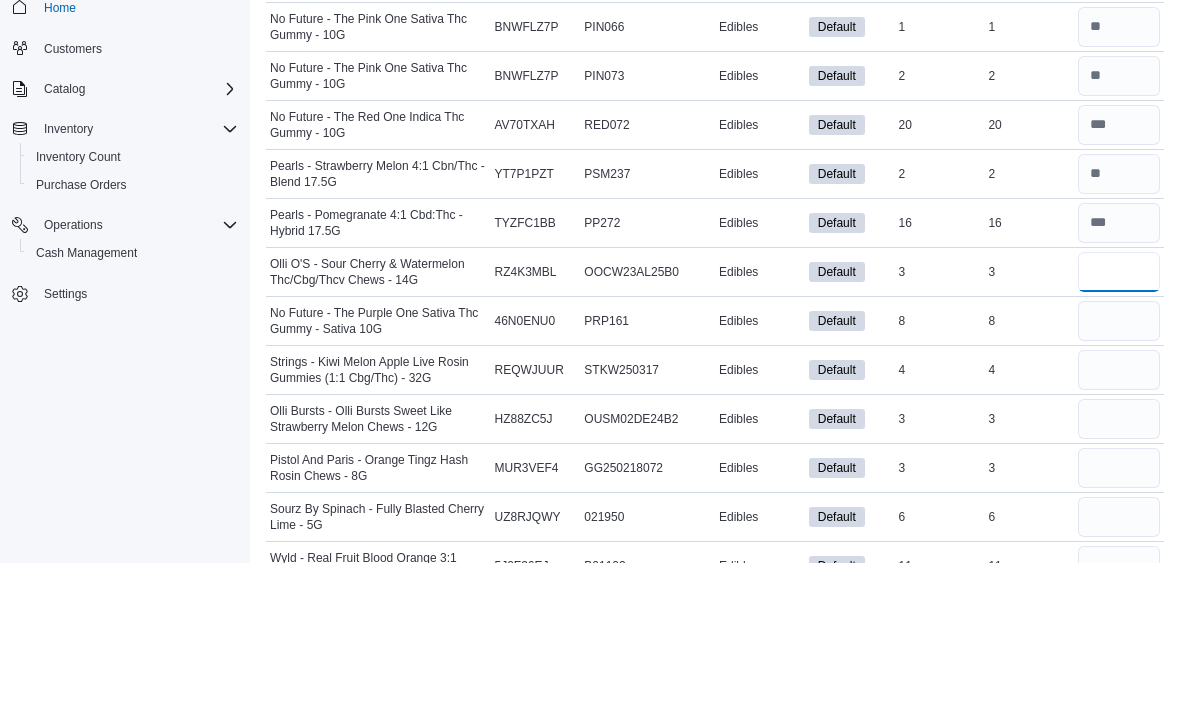 type on "*" 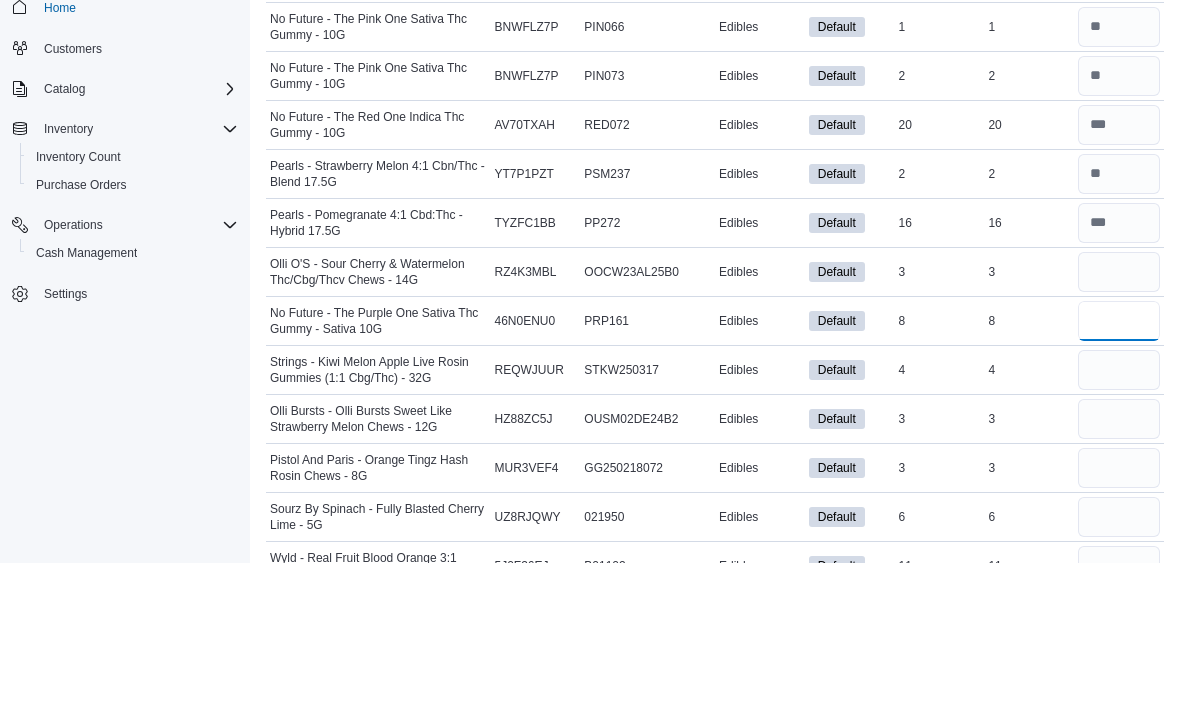 click at bounding box center [1119, 468] 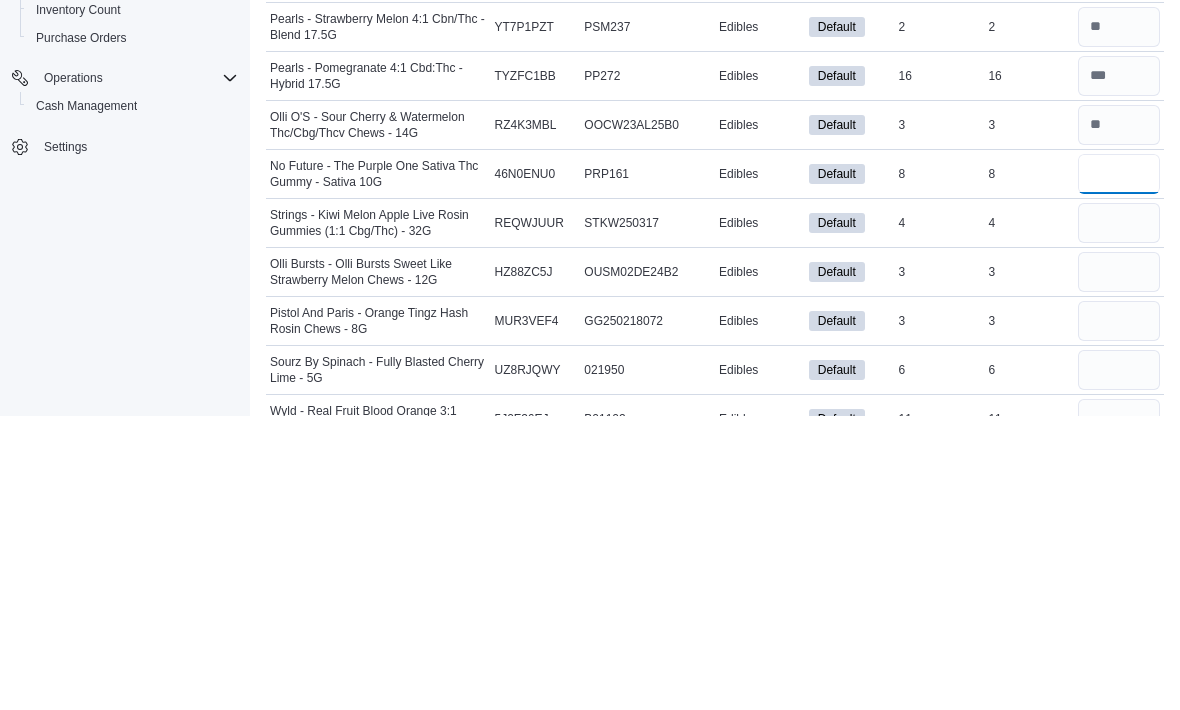 type on "*" 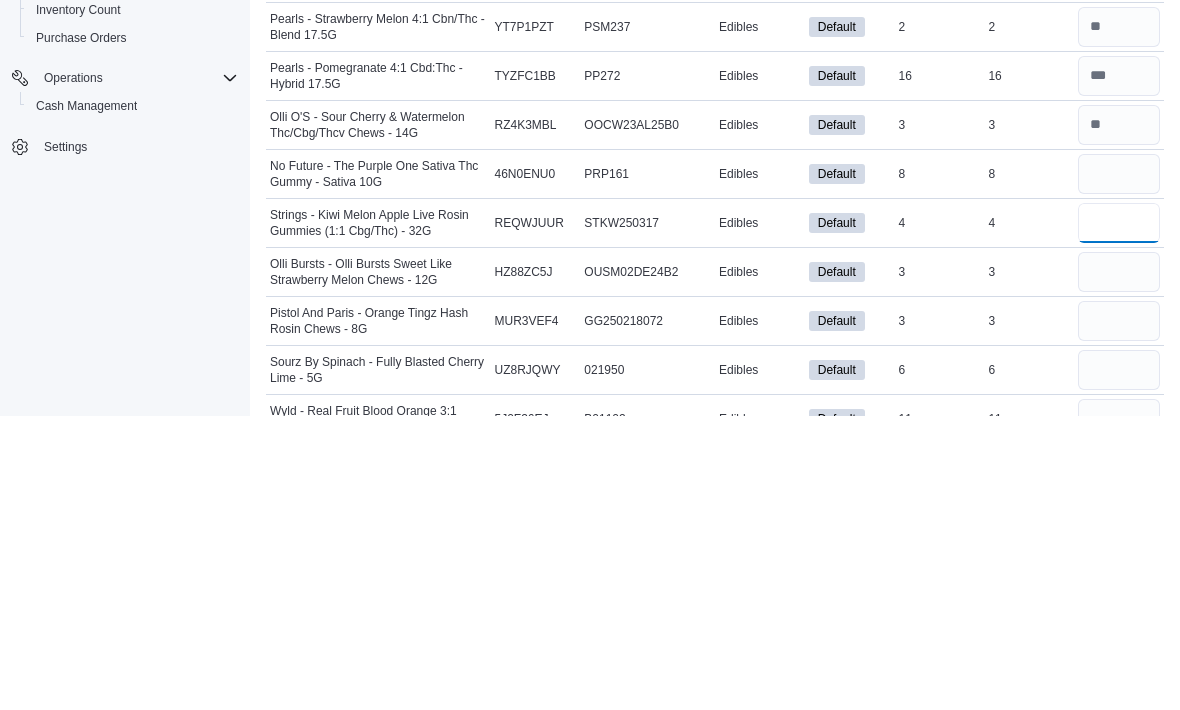click at bounding box center [1119, 517] 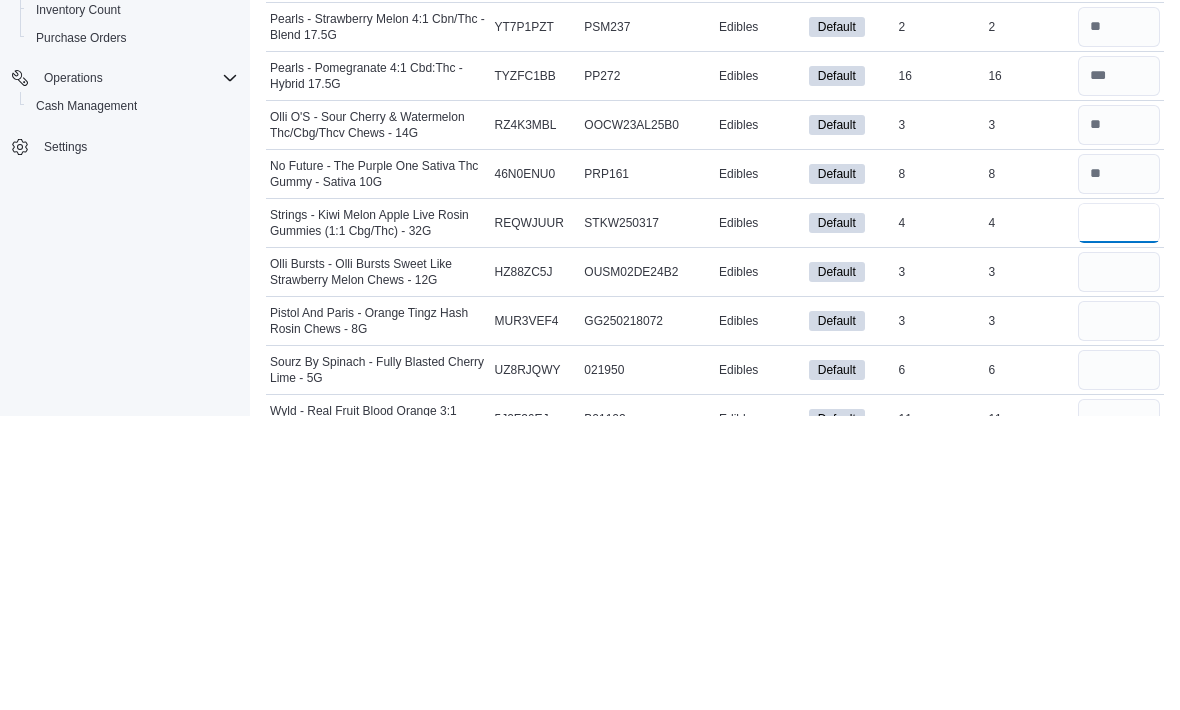 type on "*" 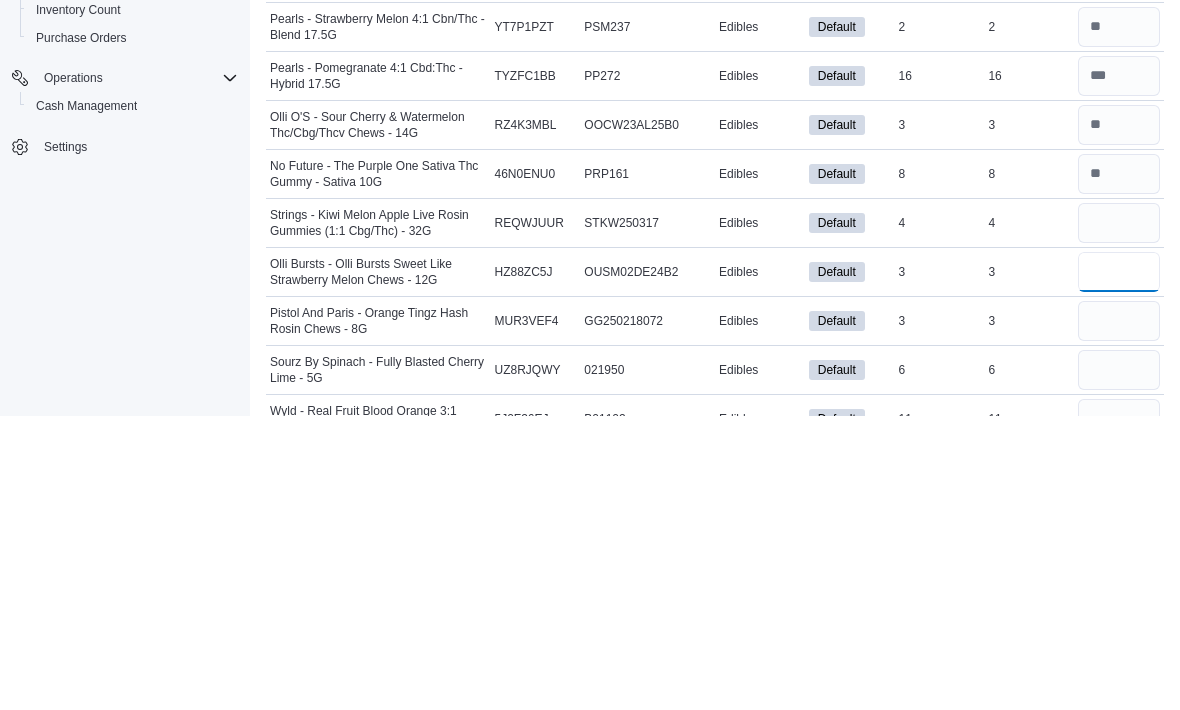 click at bounding box center [1119, 566] 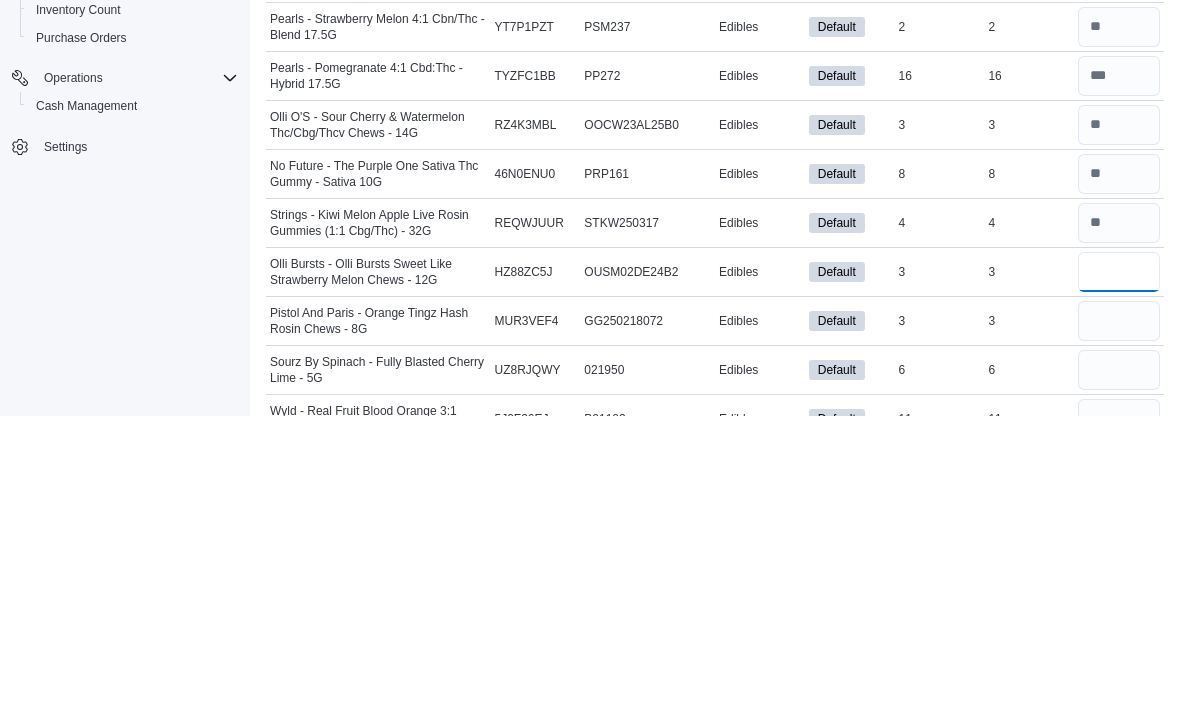 type on "*" 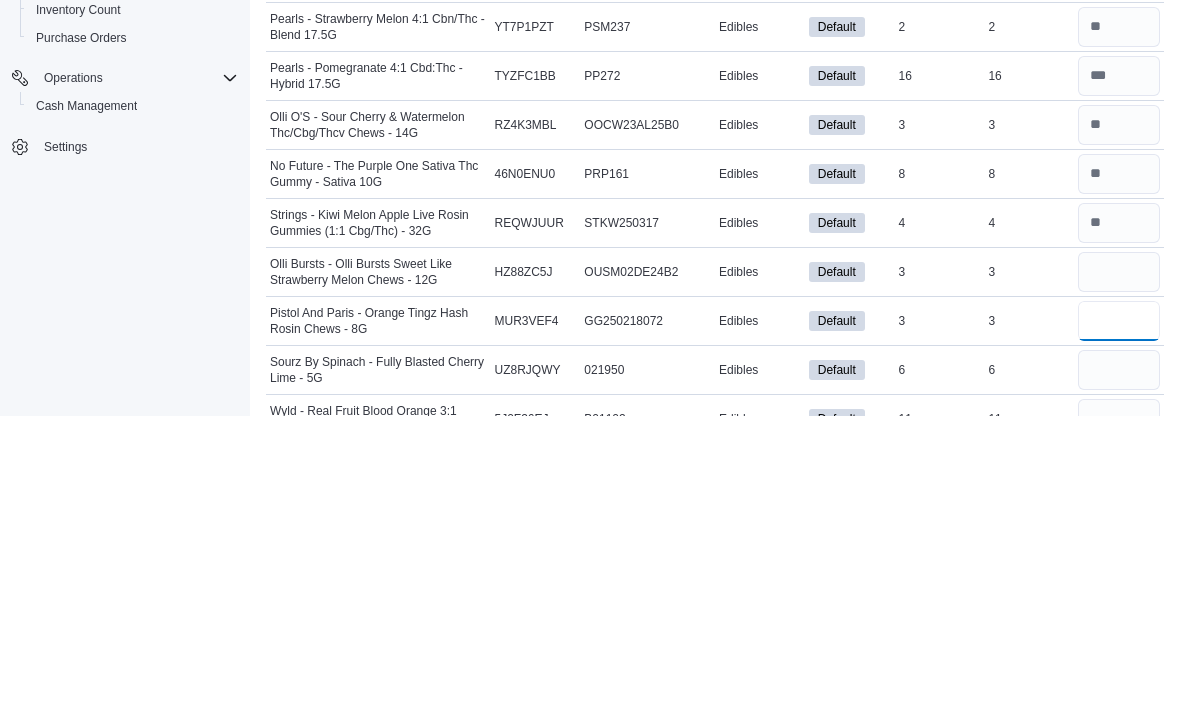 click at bounding box center (1119, 615) 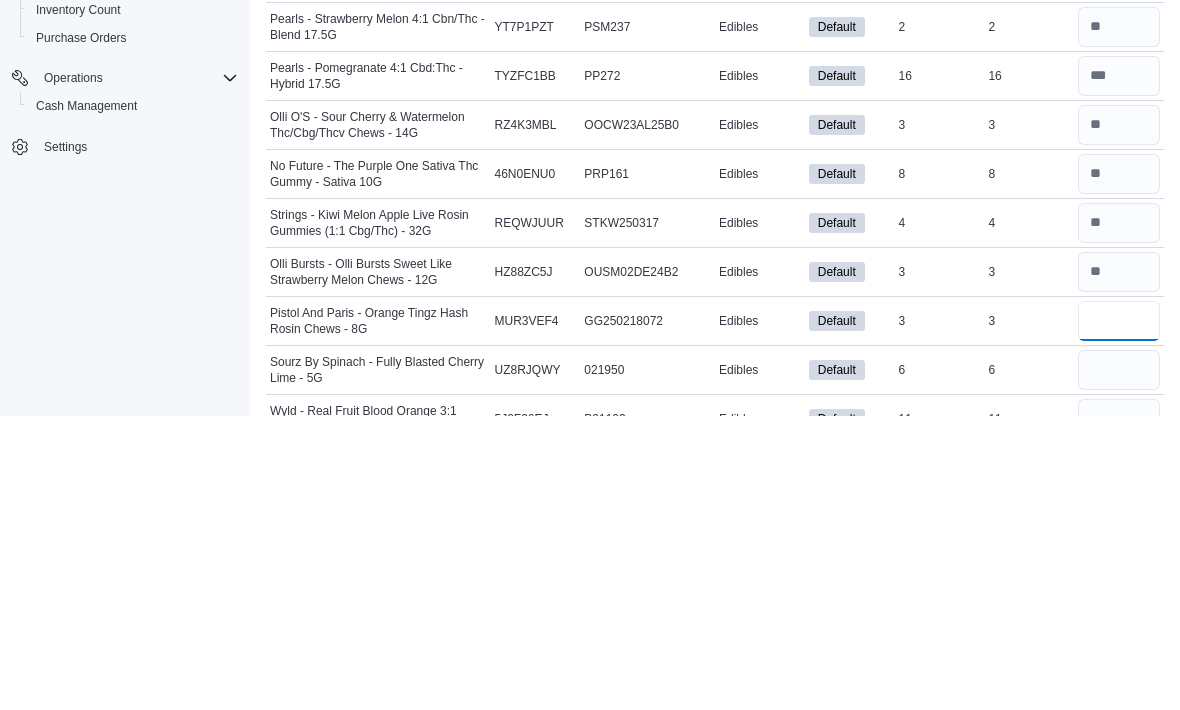 scroll, scrollTop: 1046, scrollLeft: 0, axis: vertical 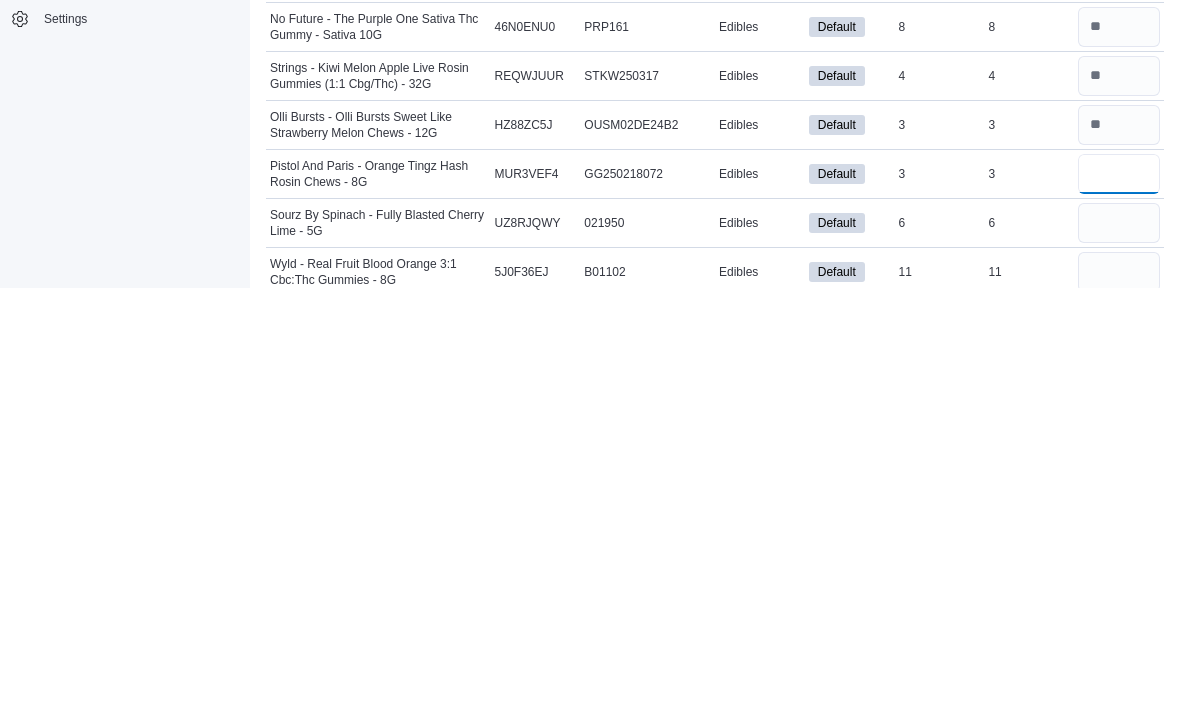type on "*" 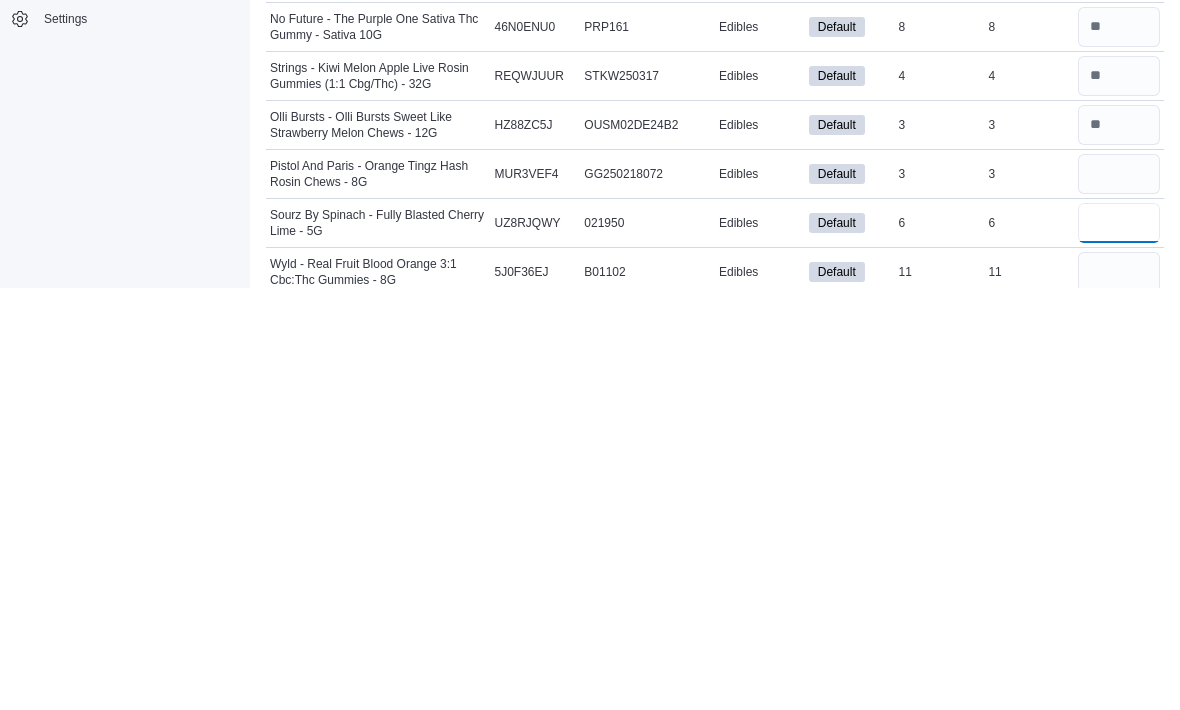 click at bounding box center [1119, 645] 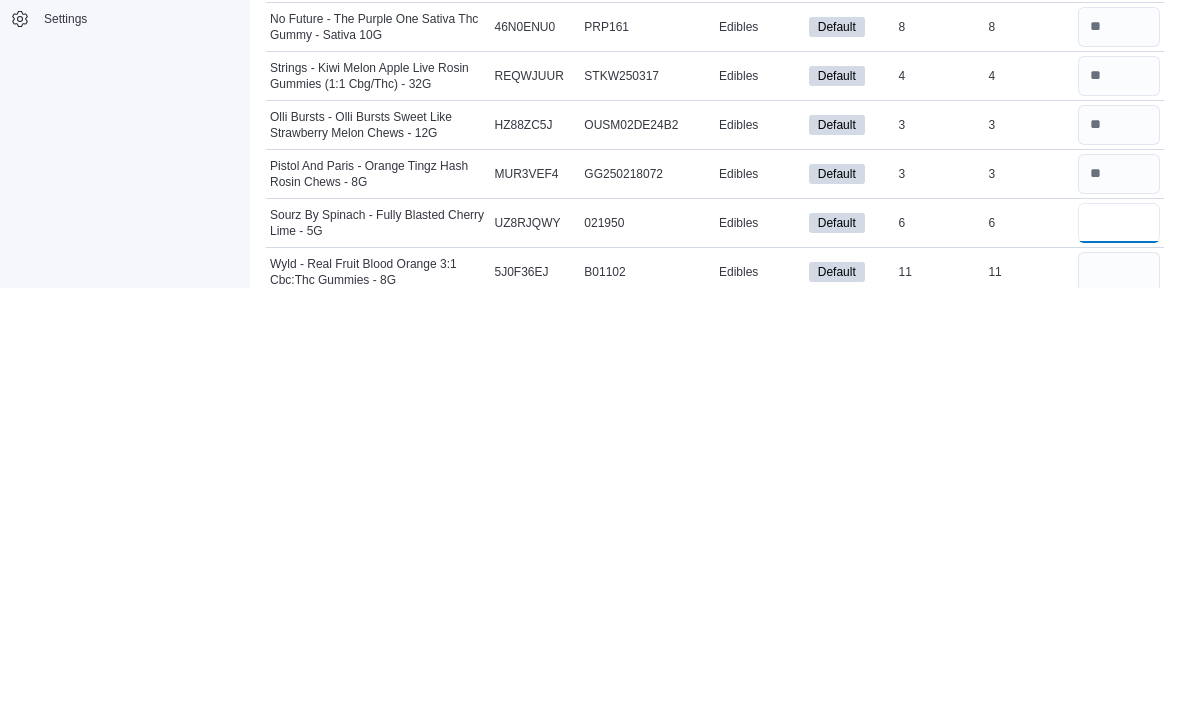 type on "*" 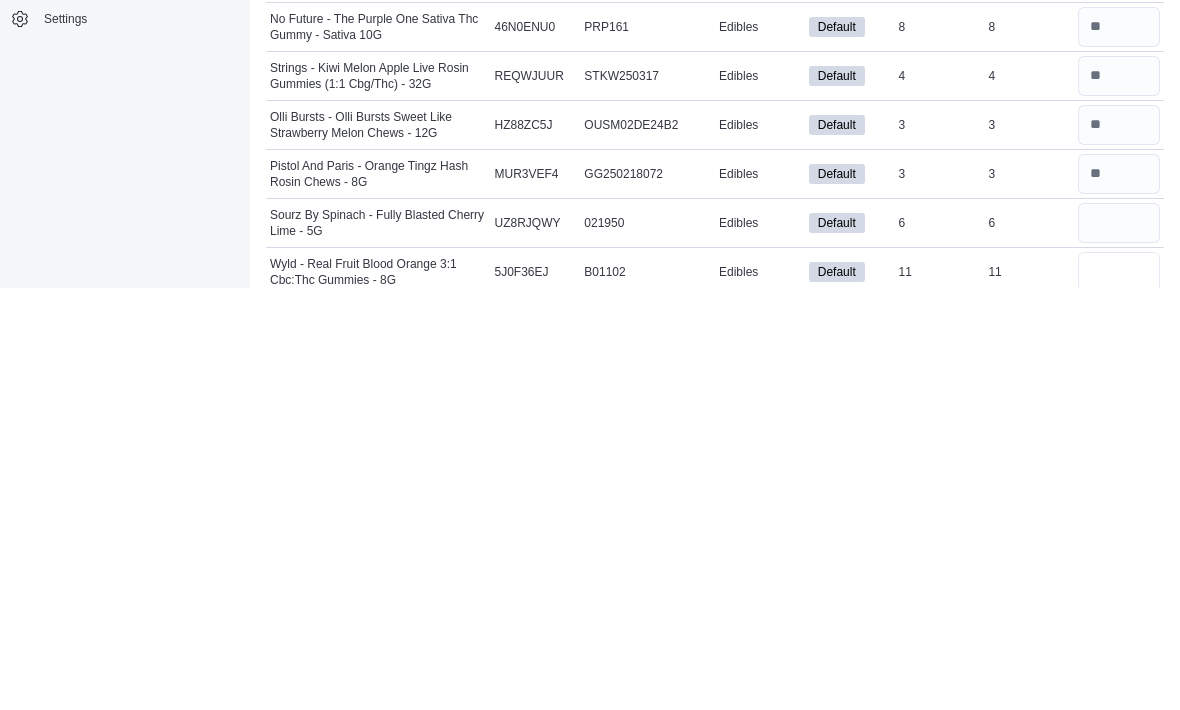 click at bounding box center [1119, 694] 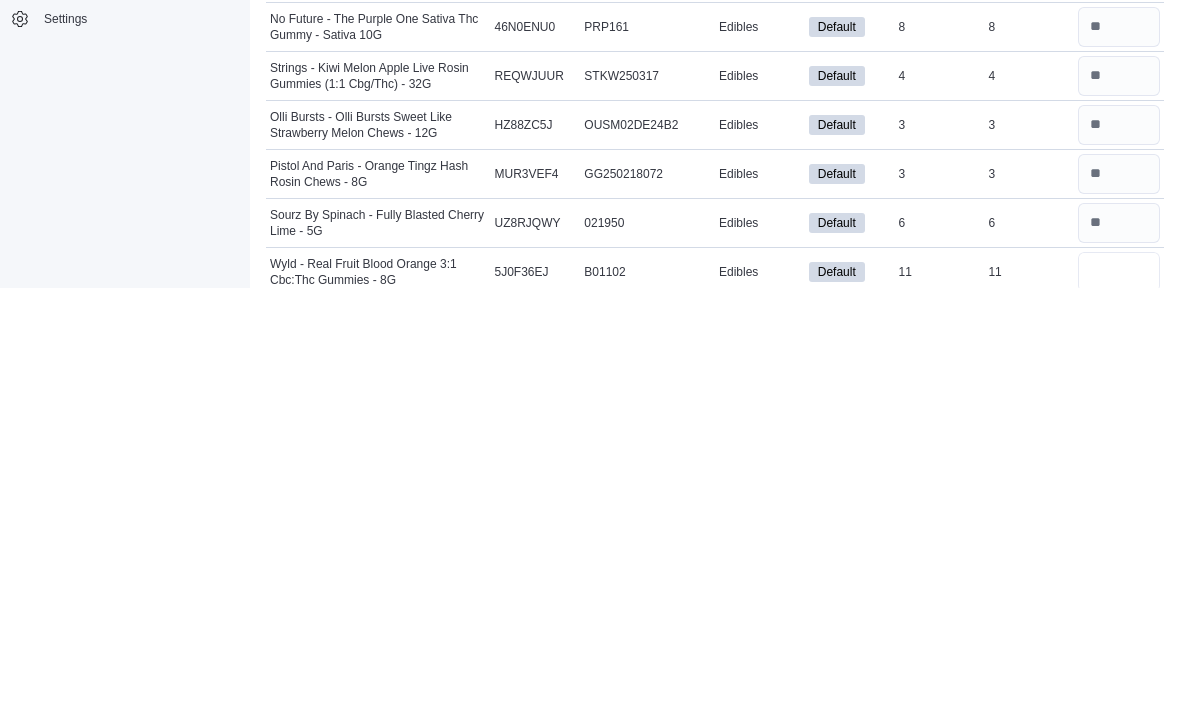 type on "**" 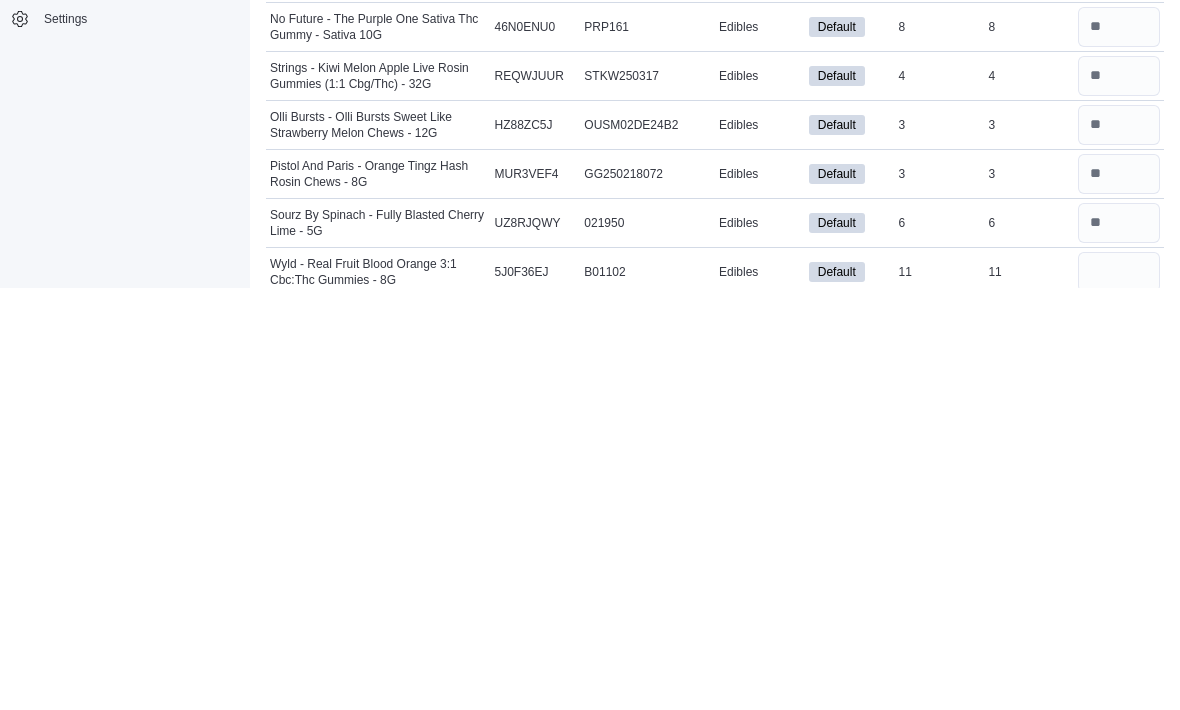 click at bounding box center (1119, 743) 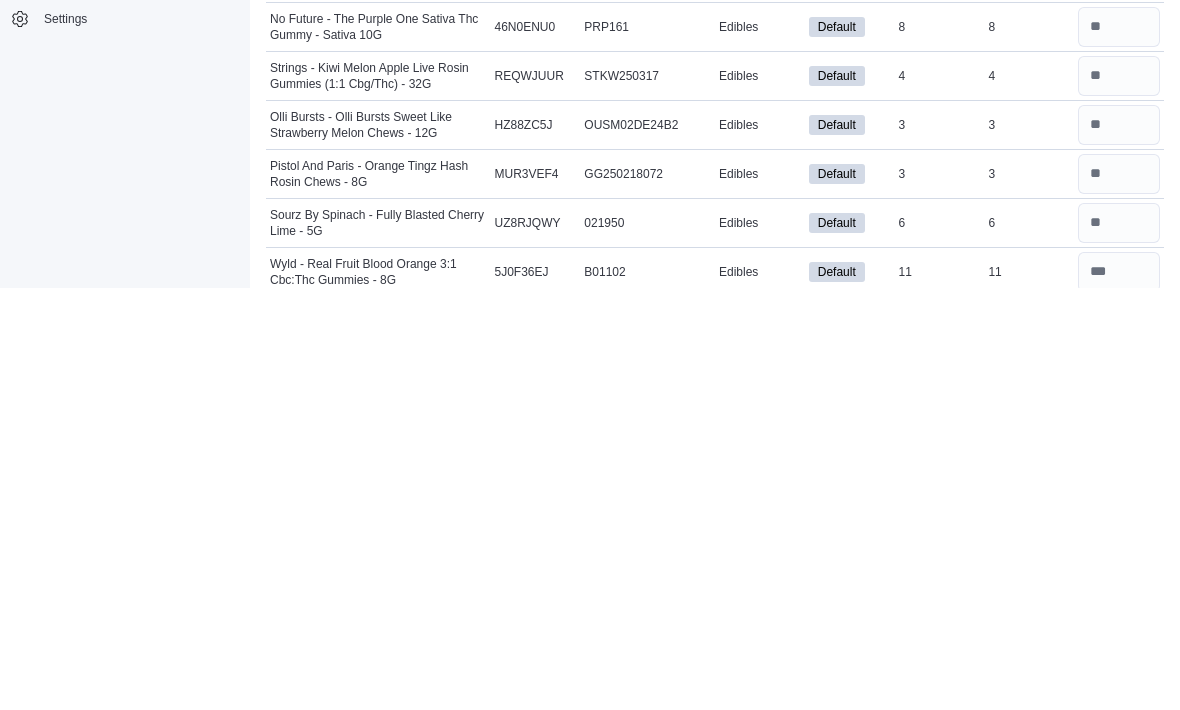 scroll, scrollTop: 1193, scrollLeft: 0, axis: vertical 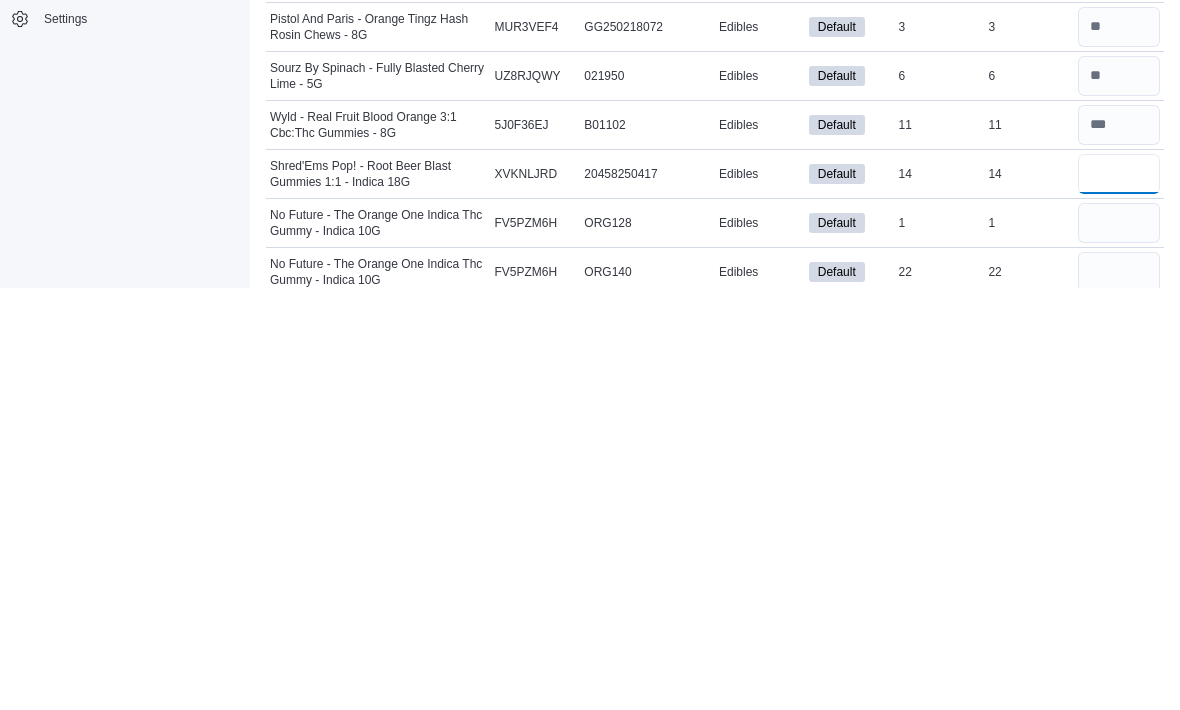 type on "**" 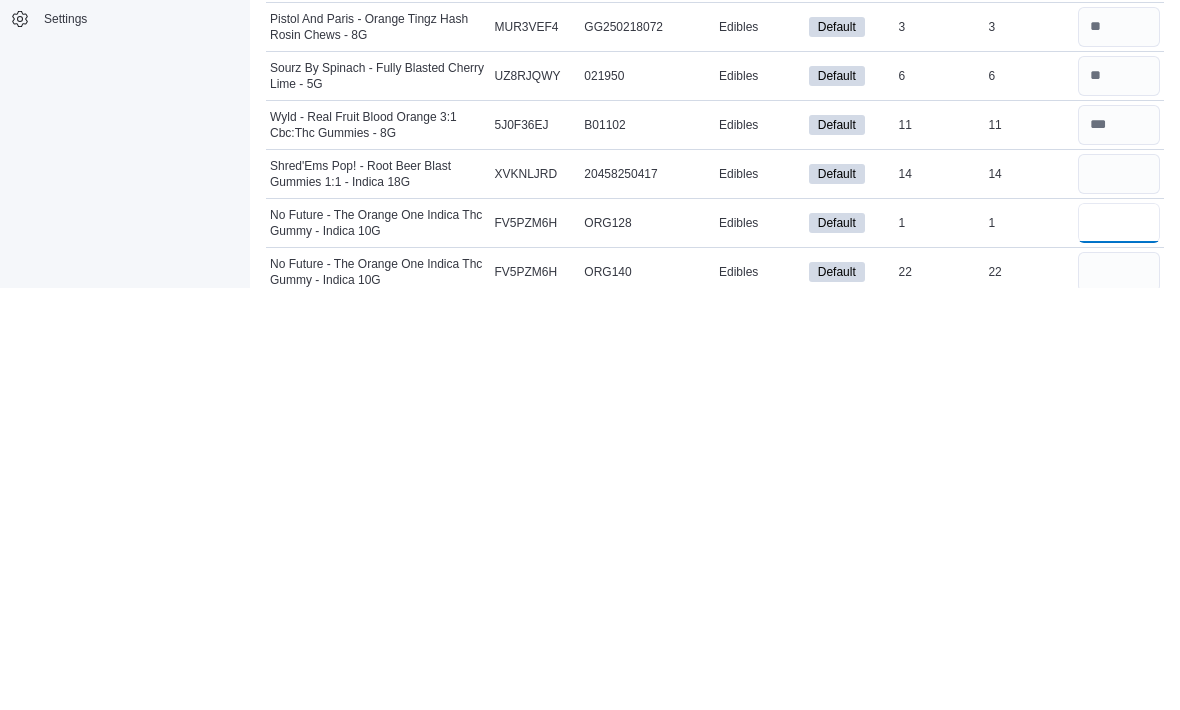 click at bounding box center [1119, 645] 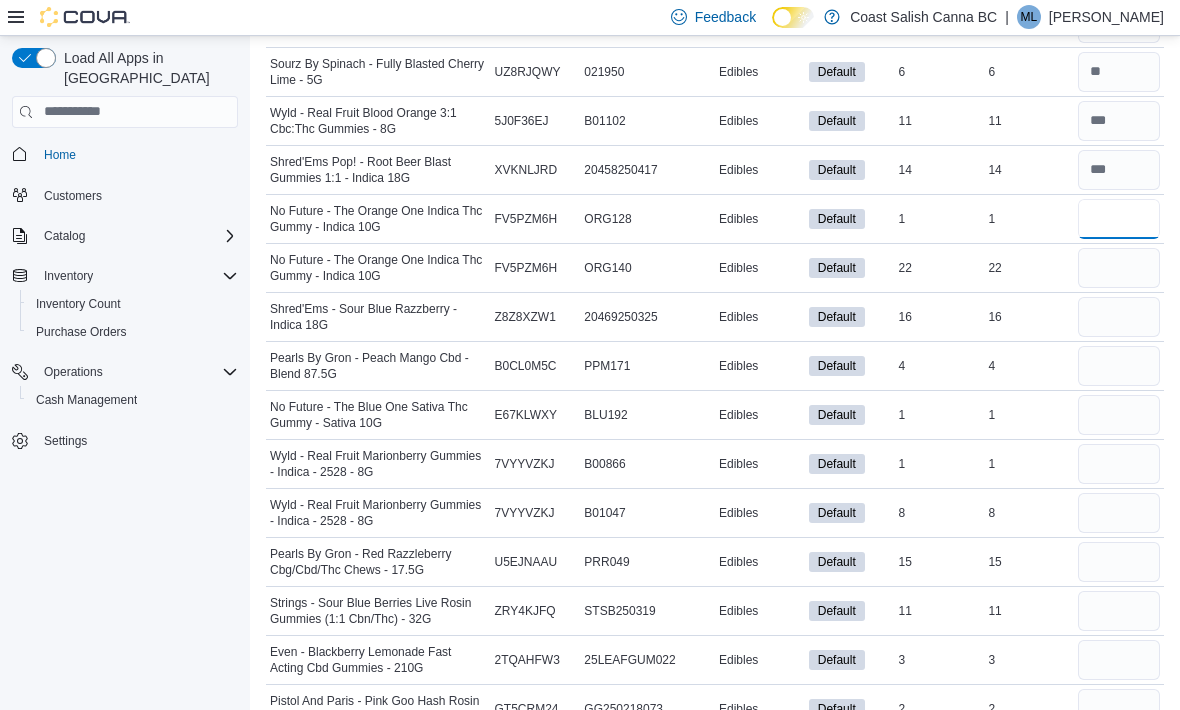 scroll, scrollTop: 1618, scrollLeft: 0, axis: vertical 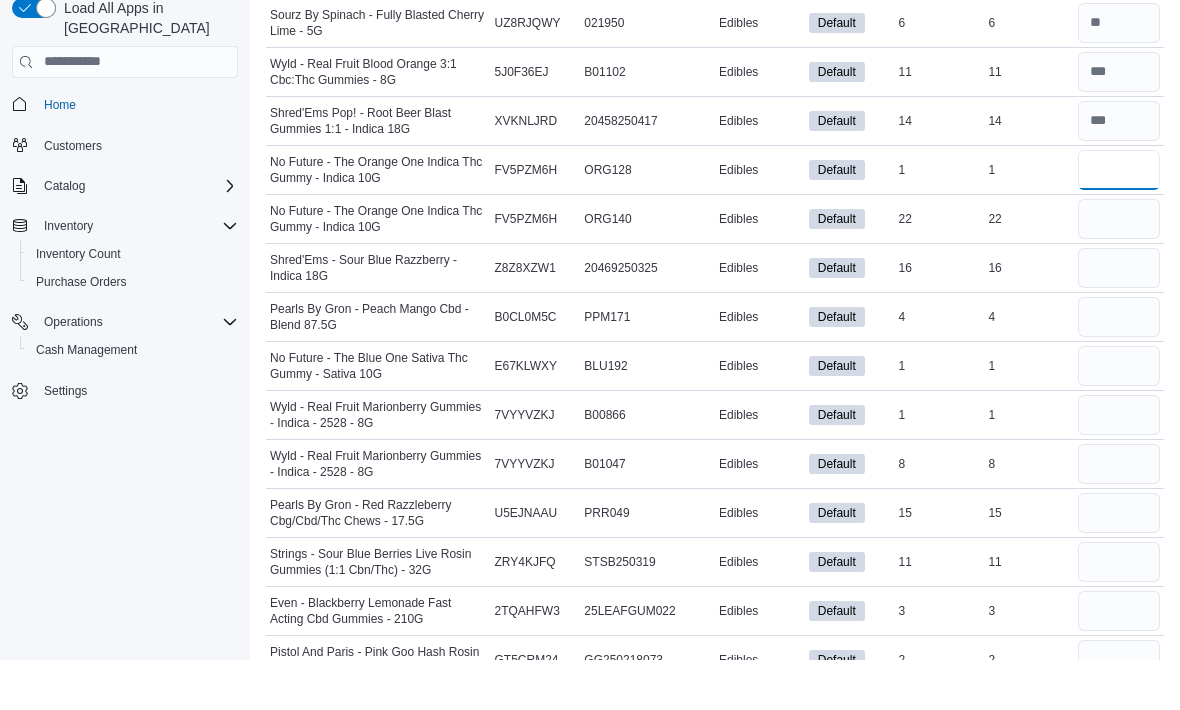 type on "*" 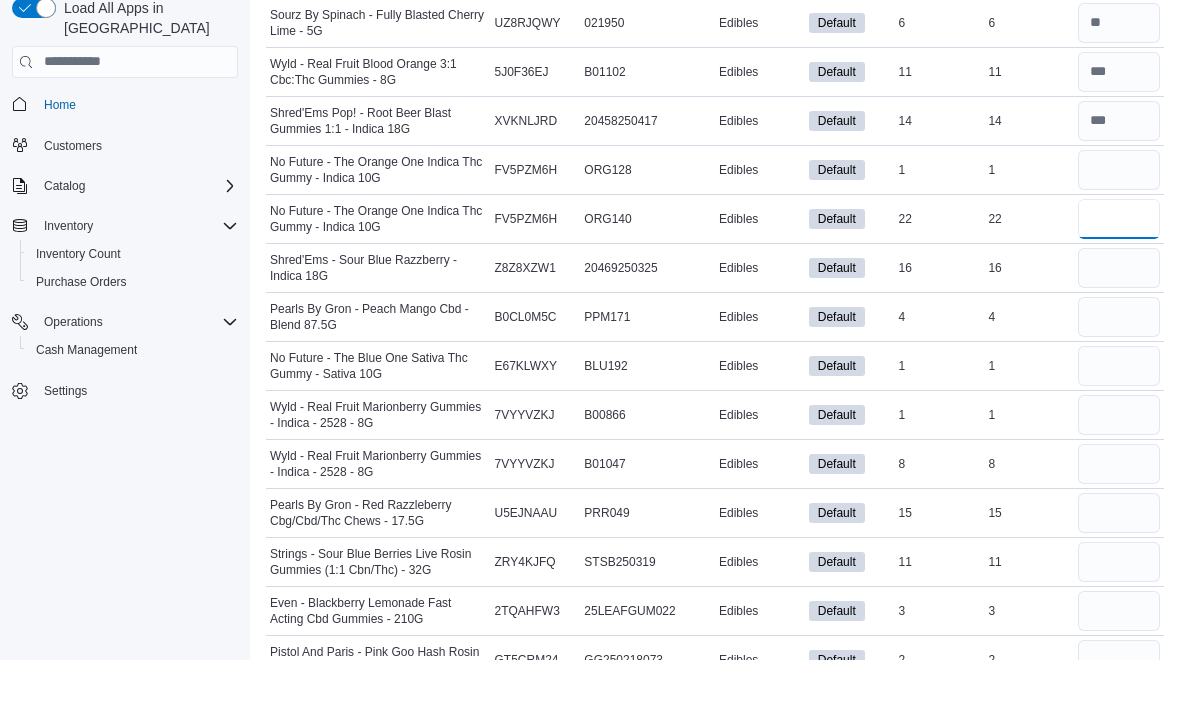 click at bounding box center [1119, 269] 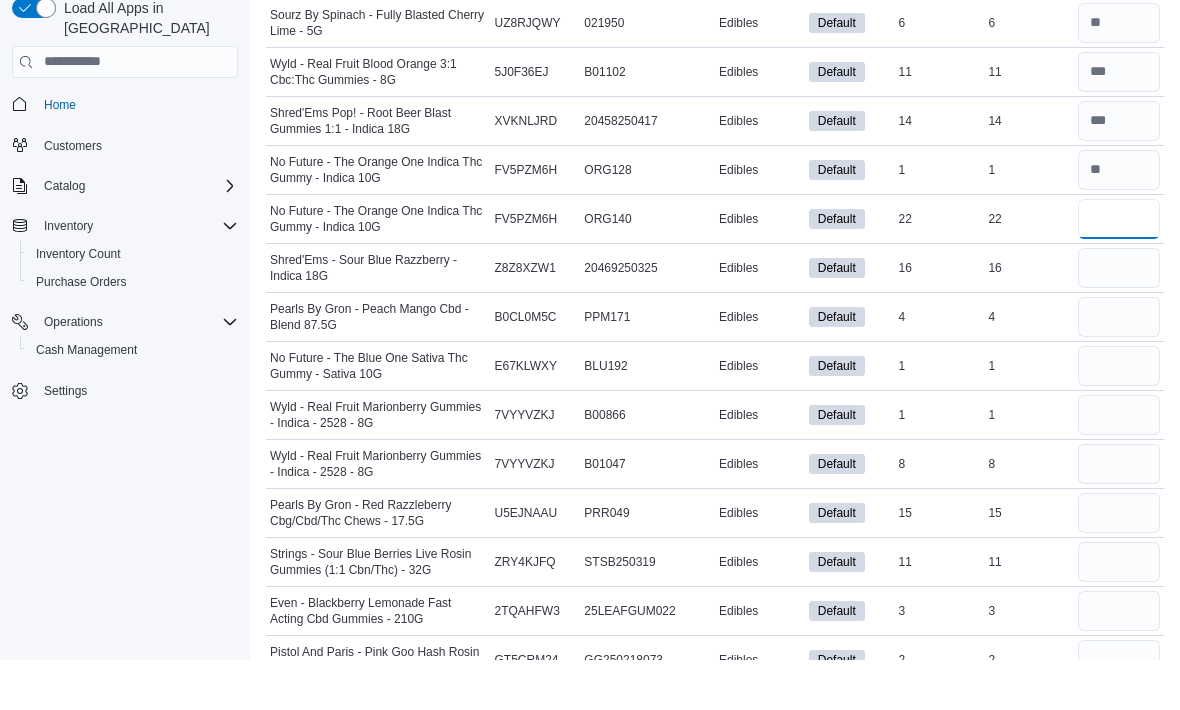type on "**" 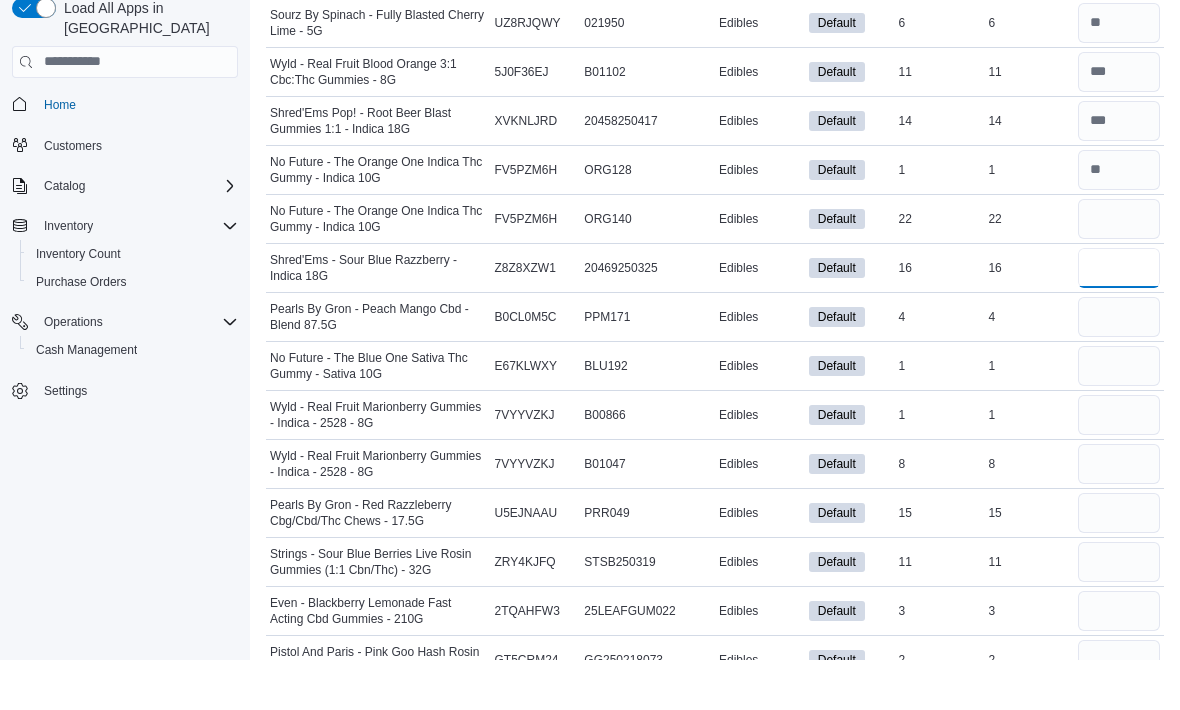 click at bounding box center [1119, 318] 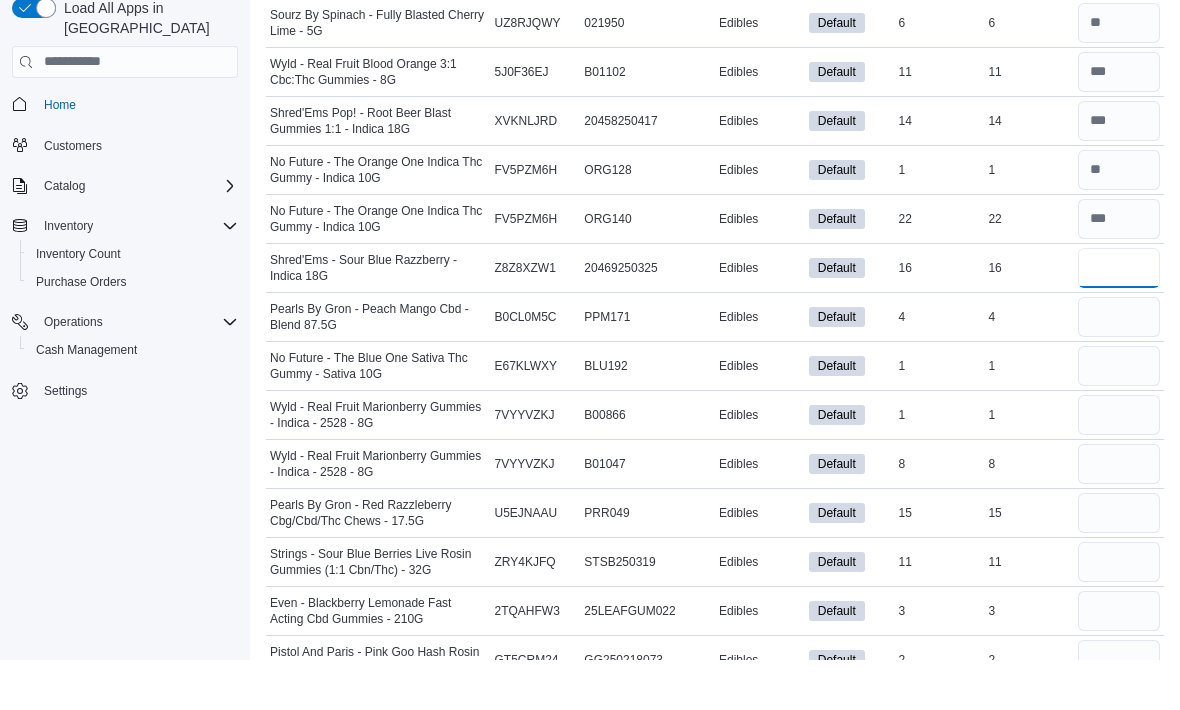 type on "**" 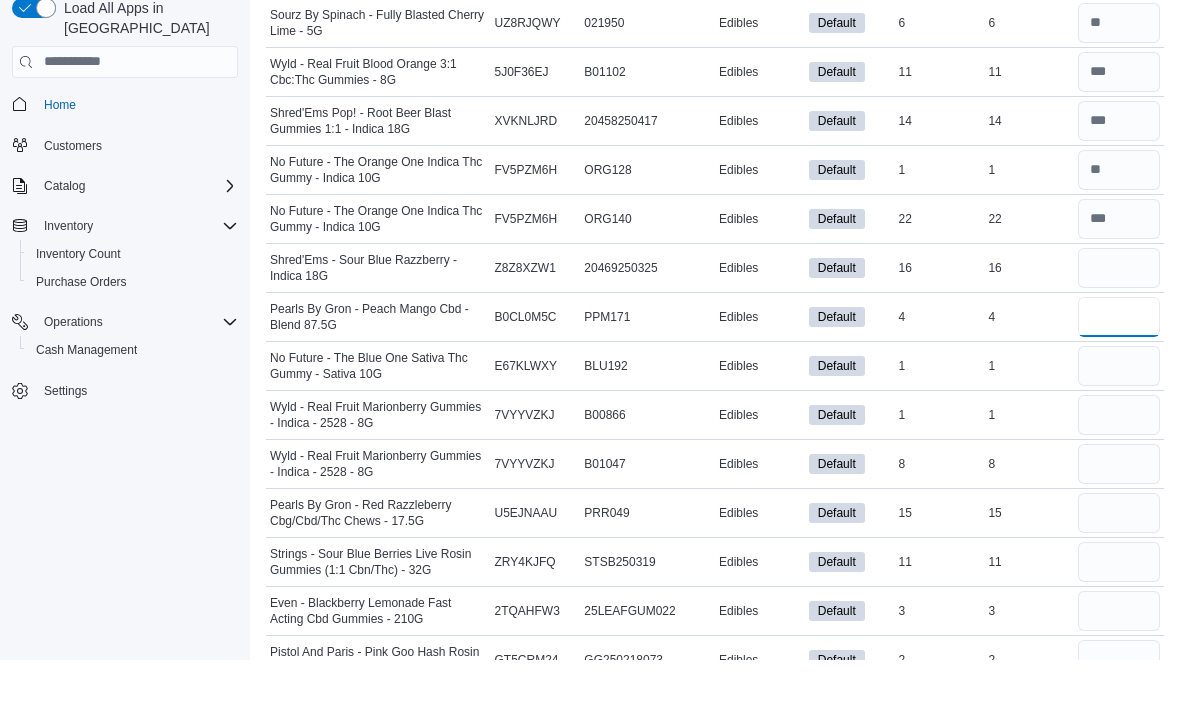 click at bounding box center [1119, 367] 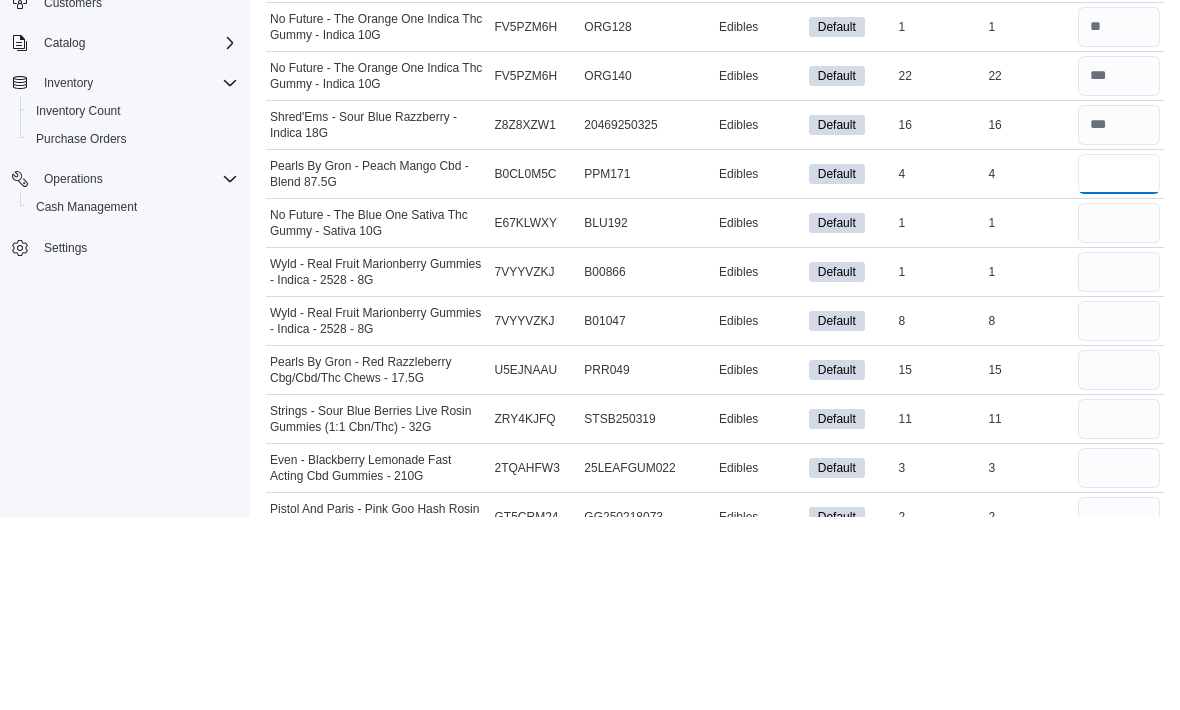 type on "*" 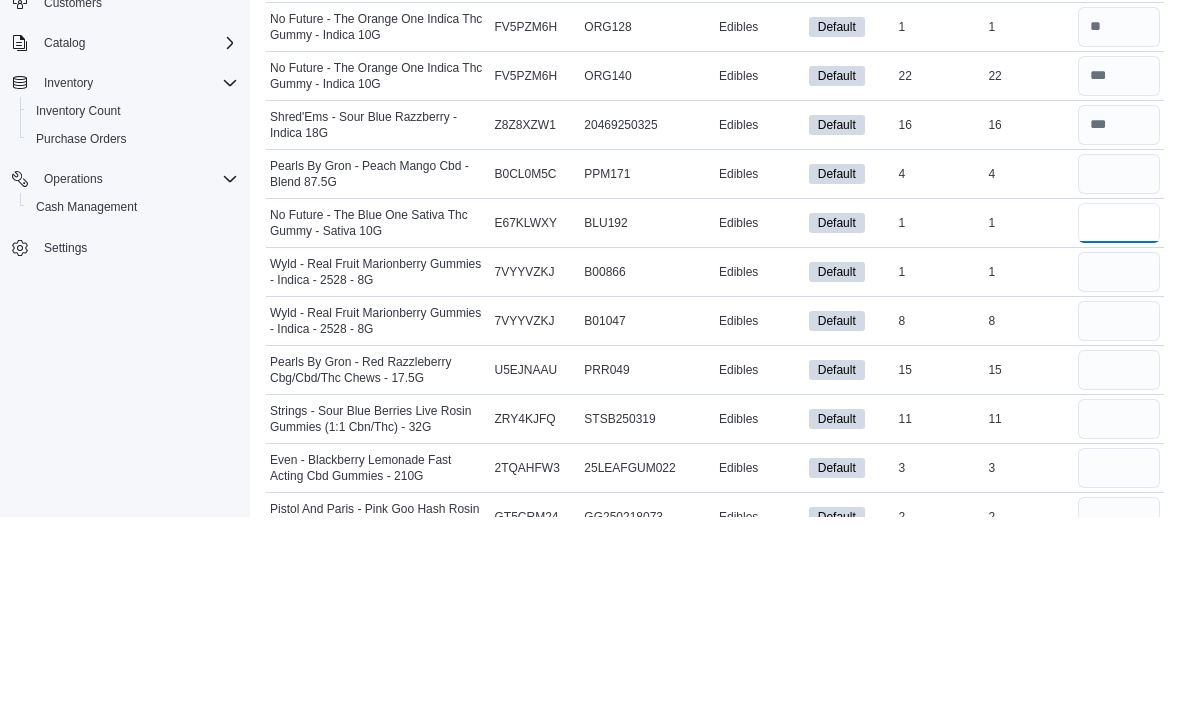 click at bounding box center (1119, 416) 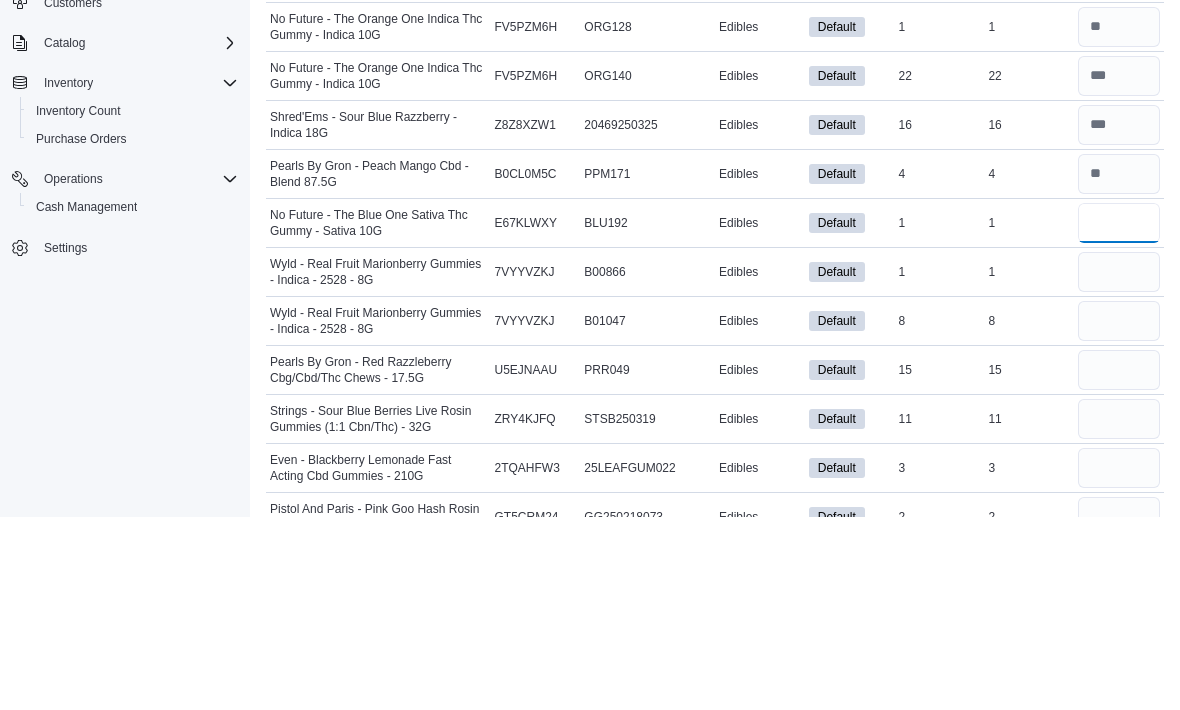 type on "*" 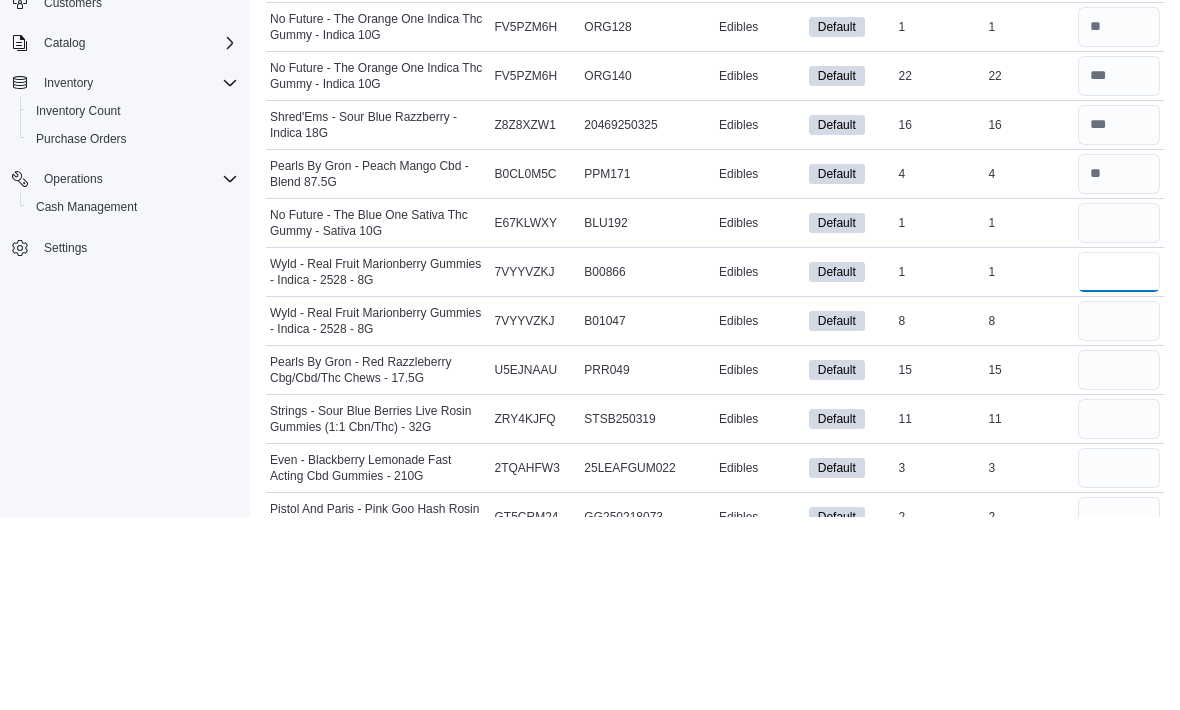click at bounding box center (1119, 465) 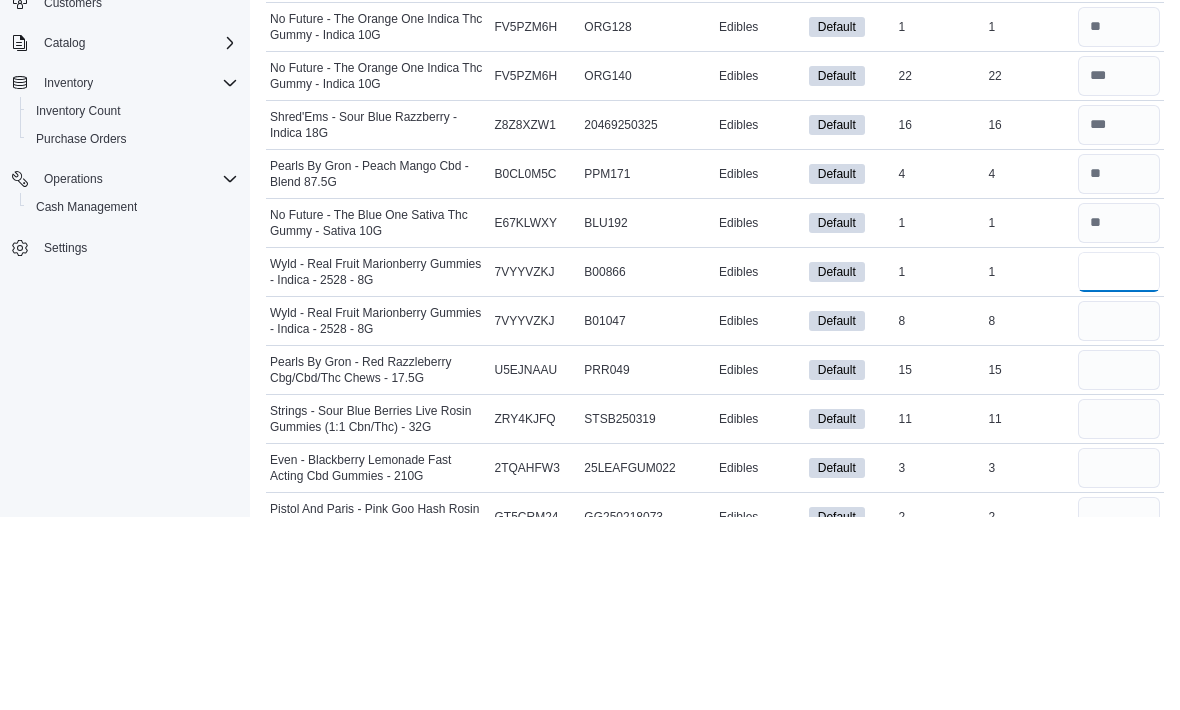 type on "*" 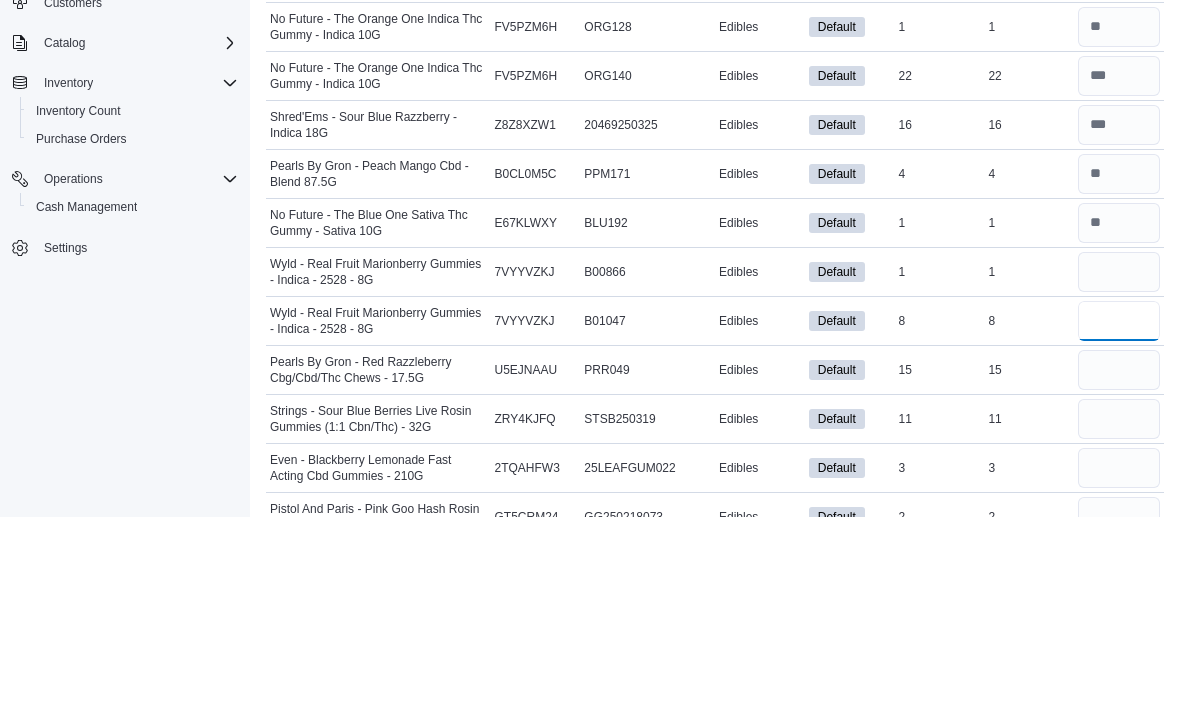 click at bounding box center (1119, 514) 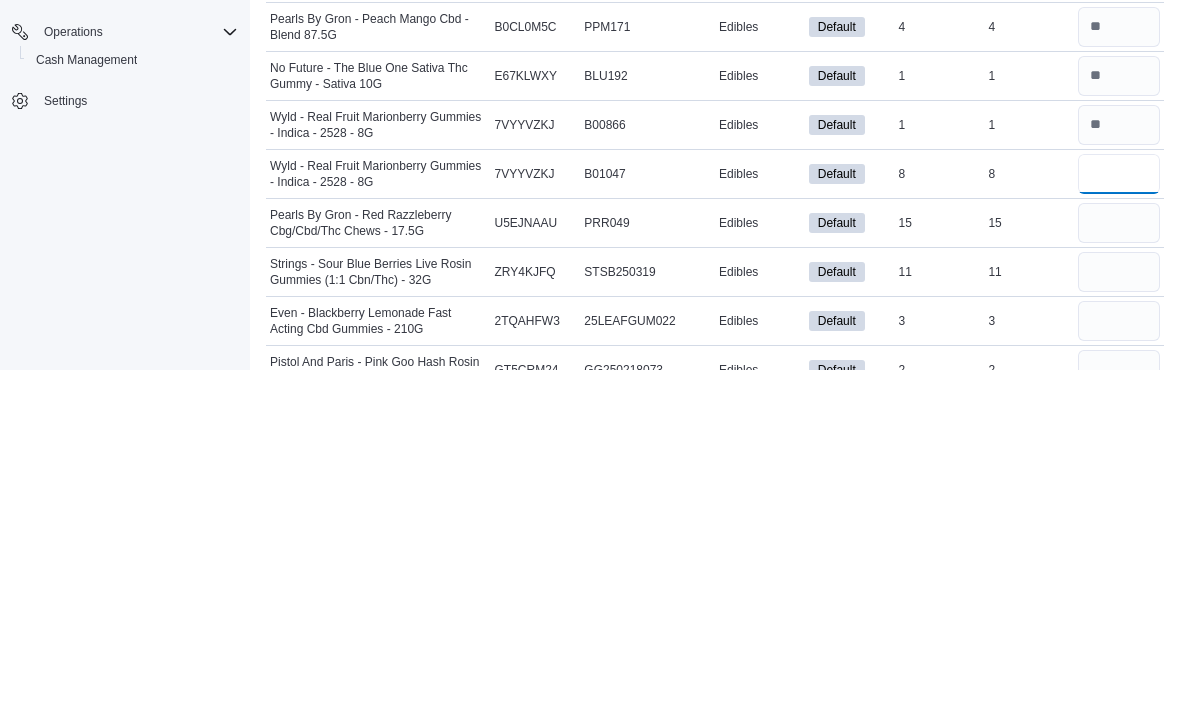 type on "*" 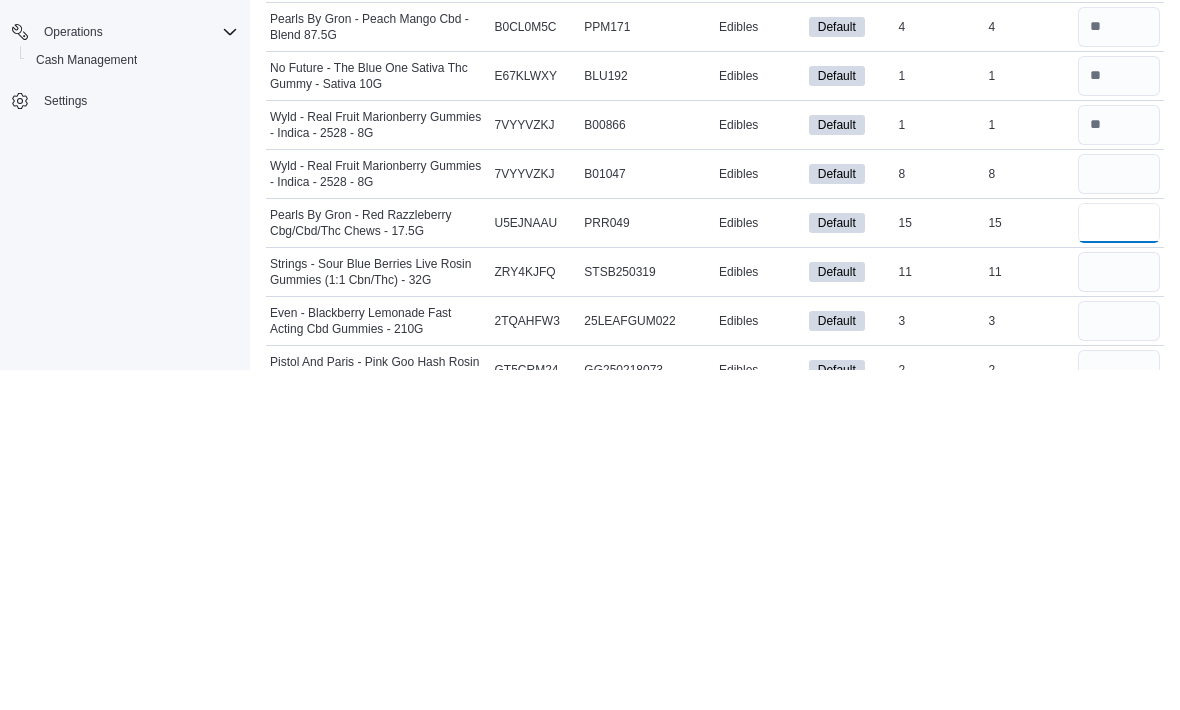 click at bounding box center [1119, 563] 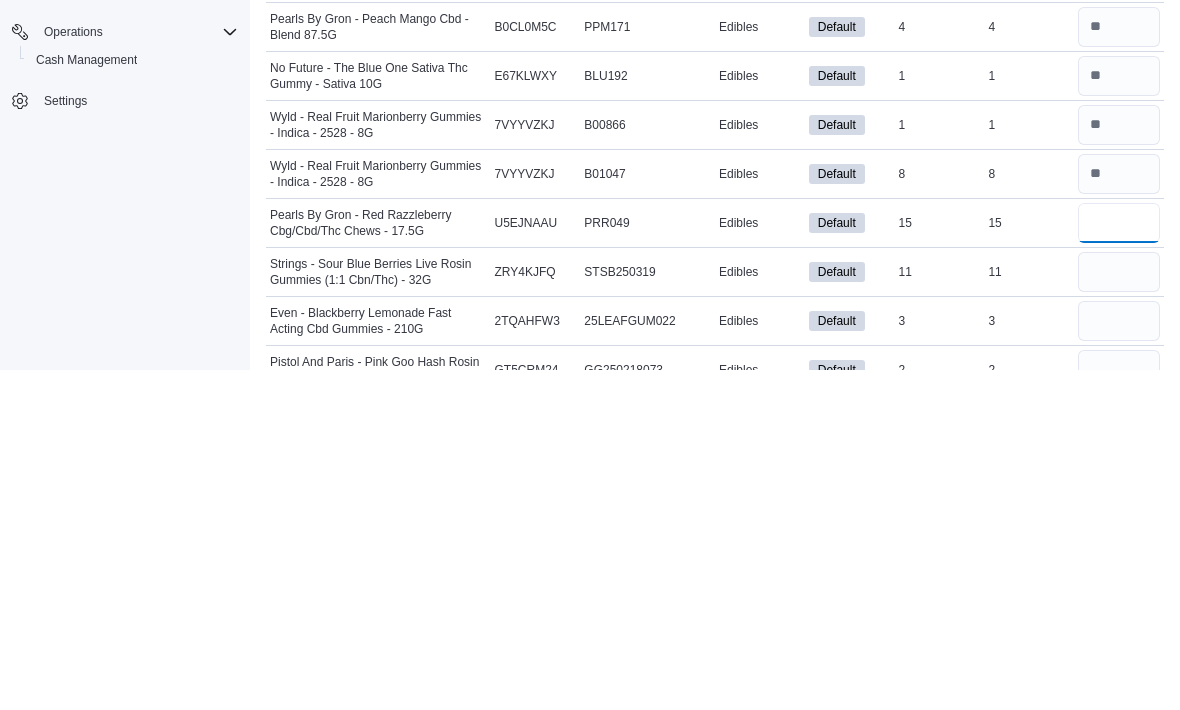 type on "**" 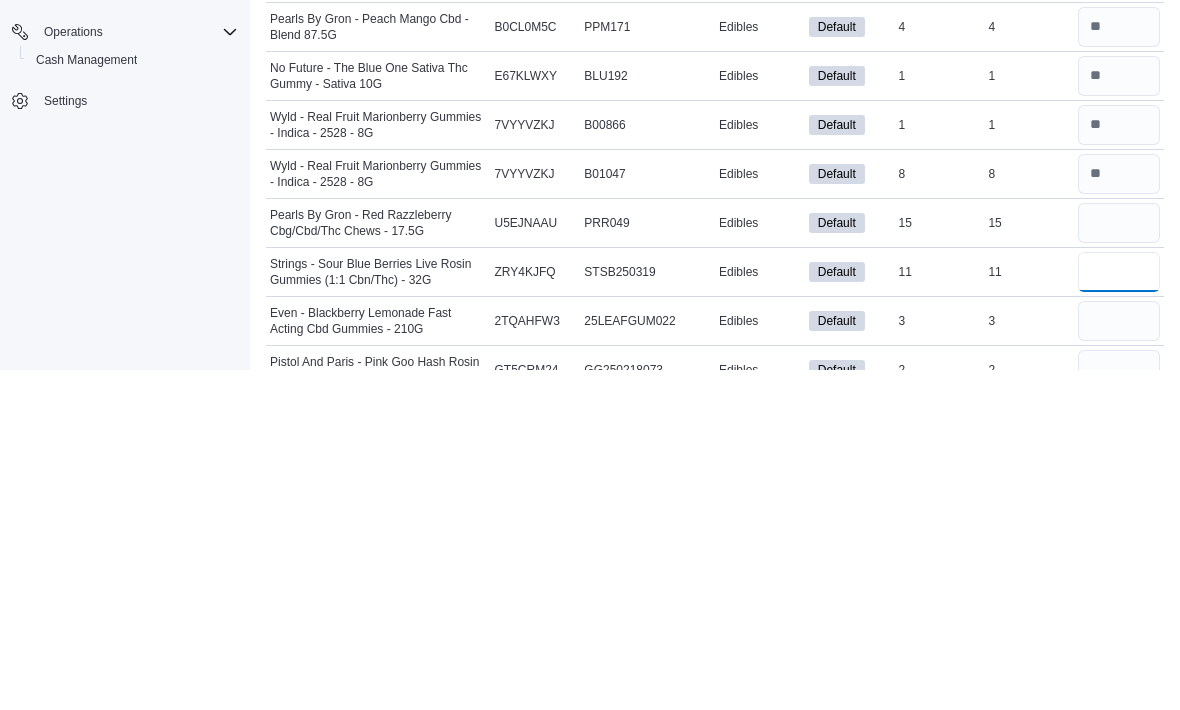 click at bounding box center [1119, 612] 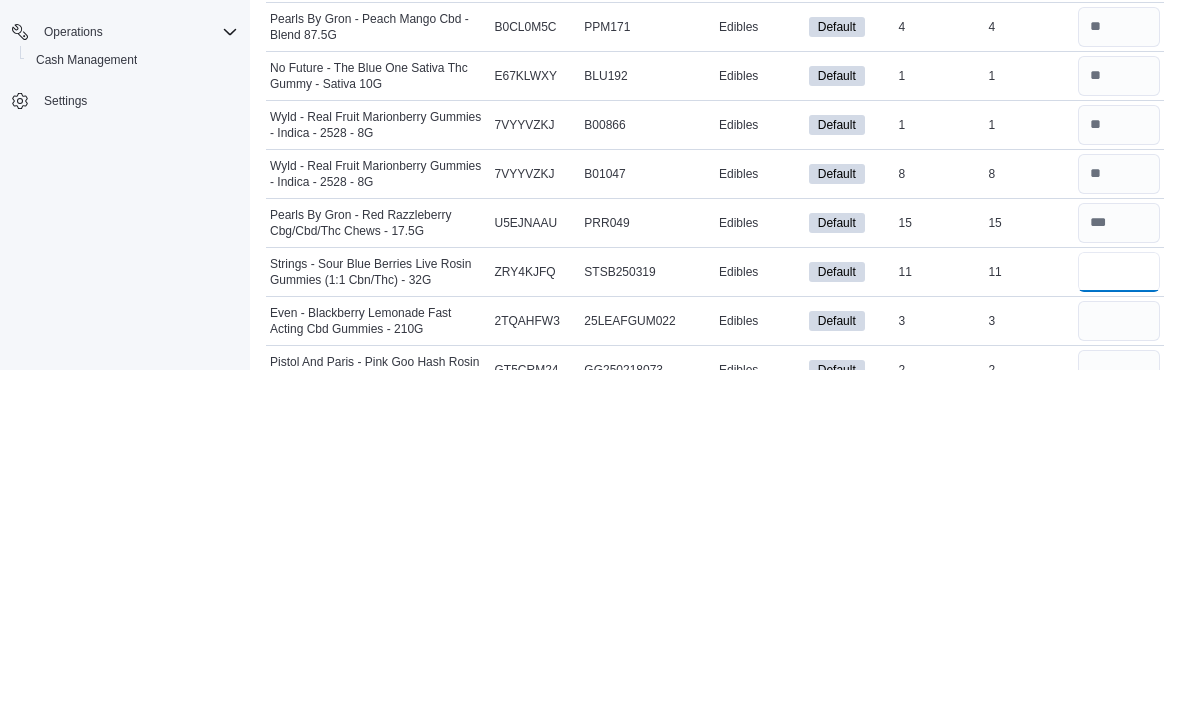 type on "**" 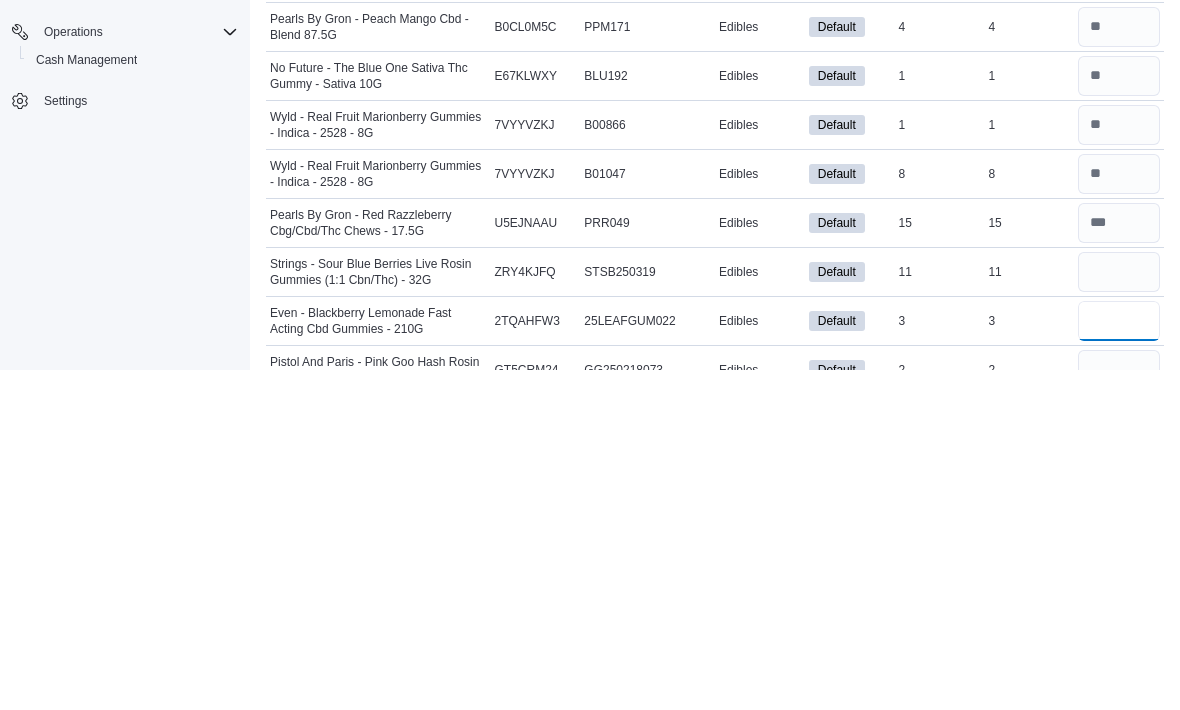 click at bounding box center [1119, 661] 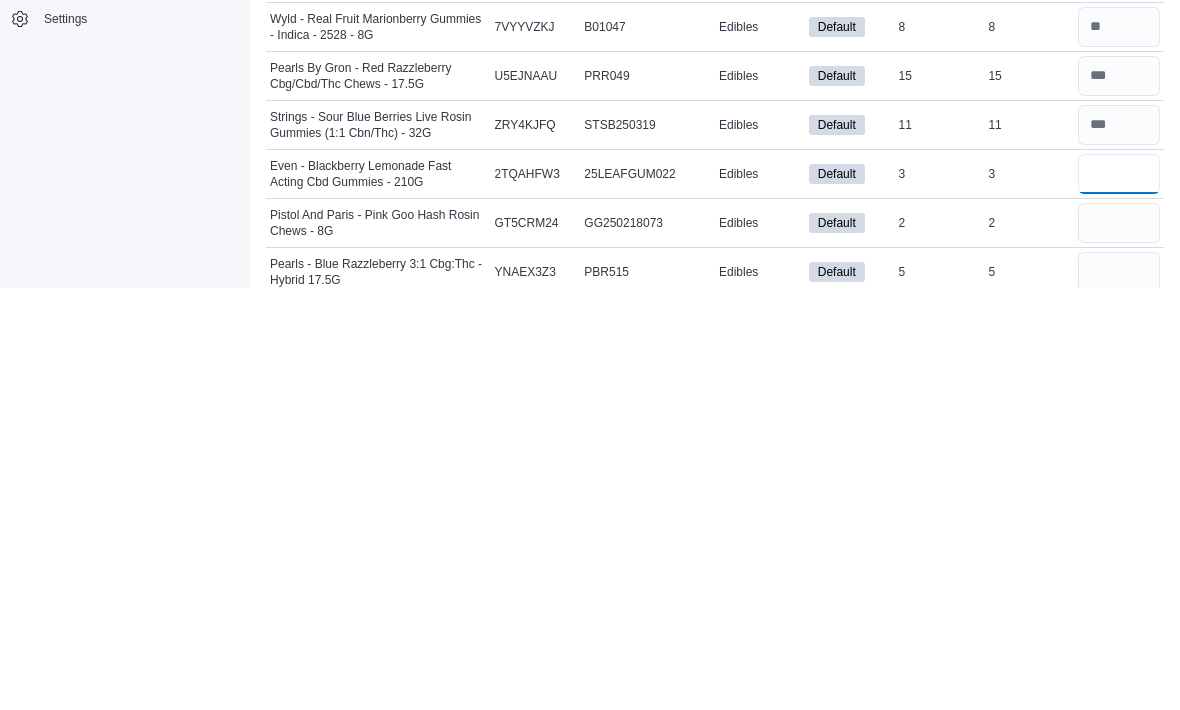 type on "*" 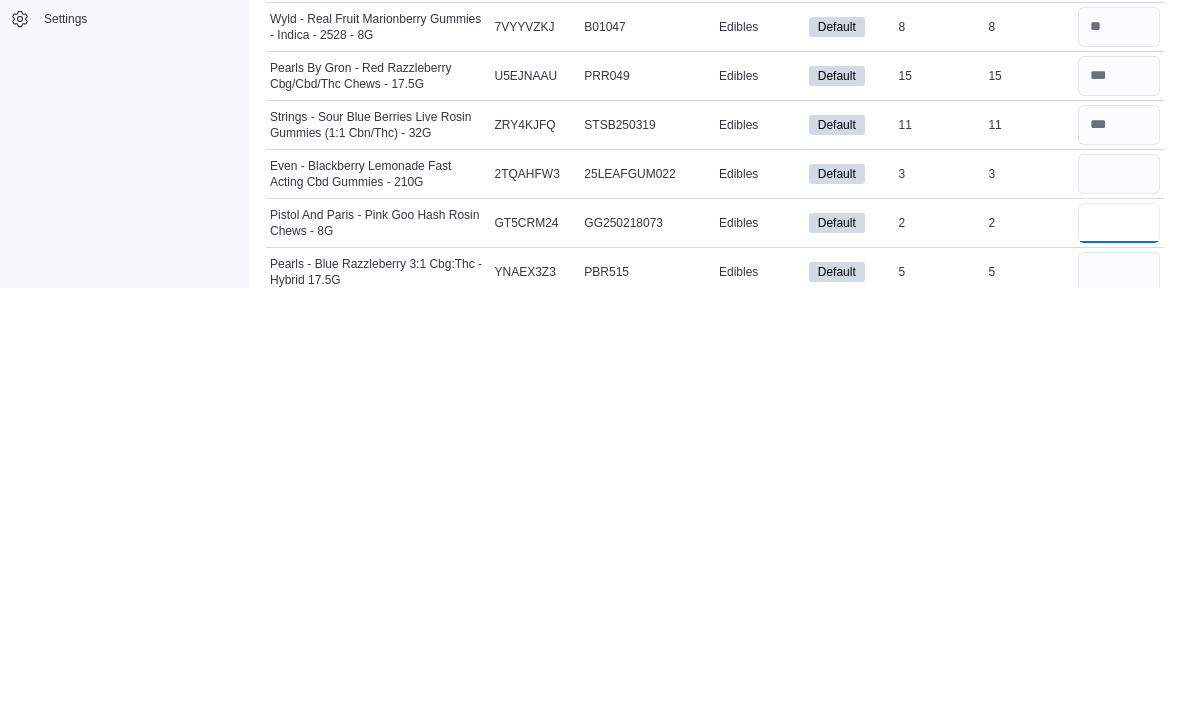 click at bounding box center (1119, 645) 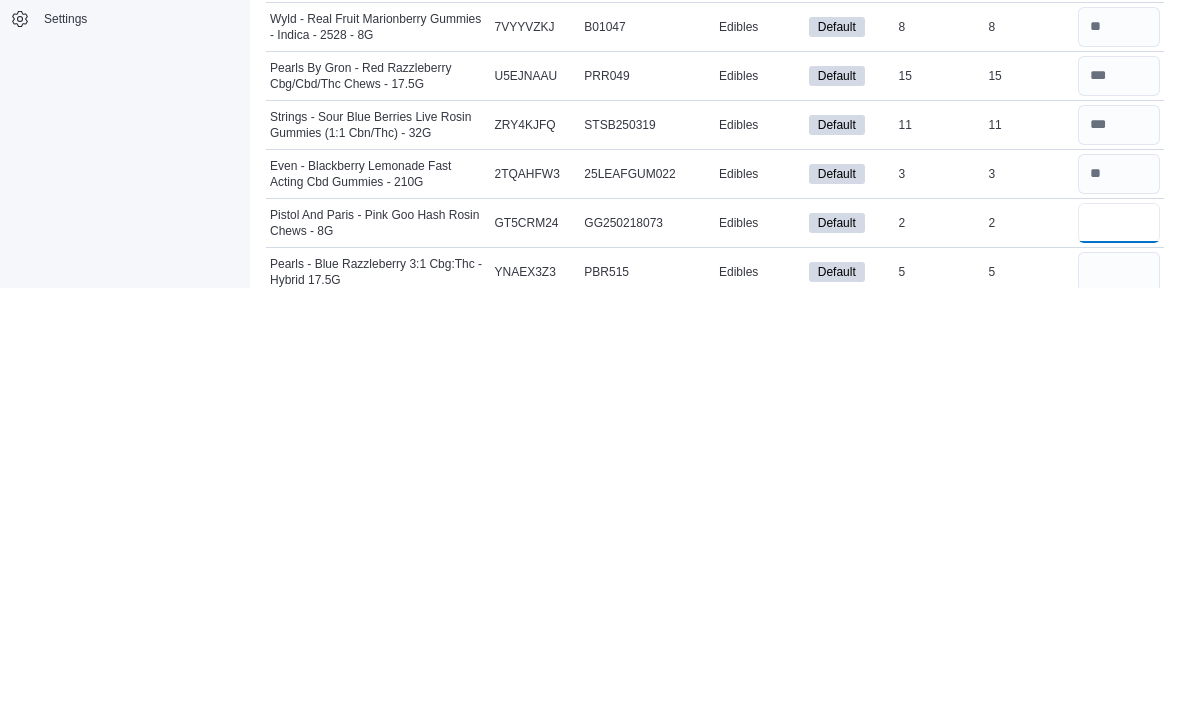type on "*" 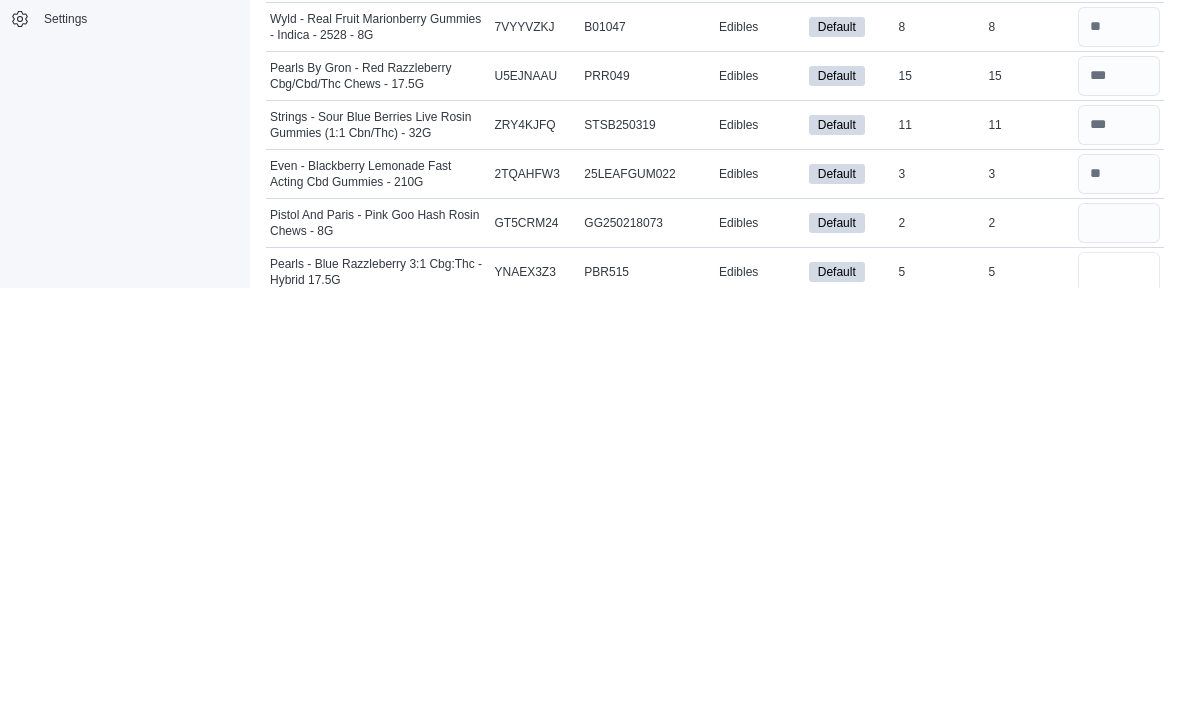click at bounding box center (1119, 694) 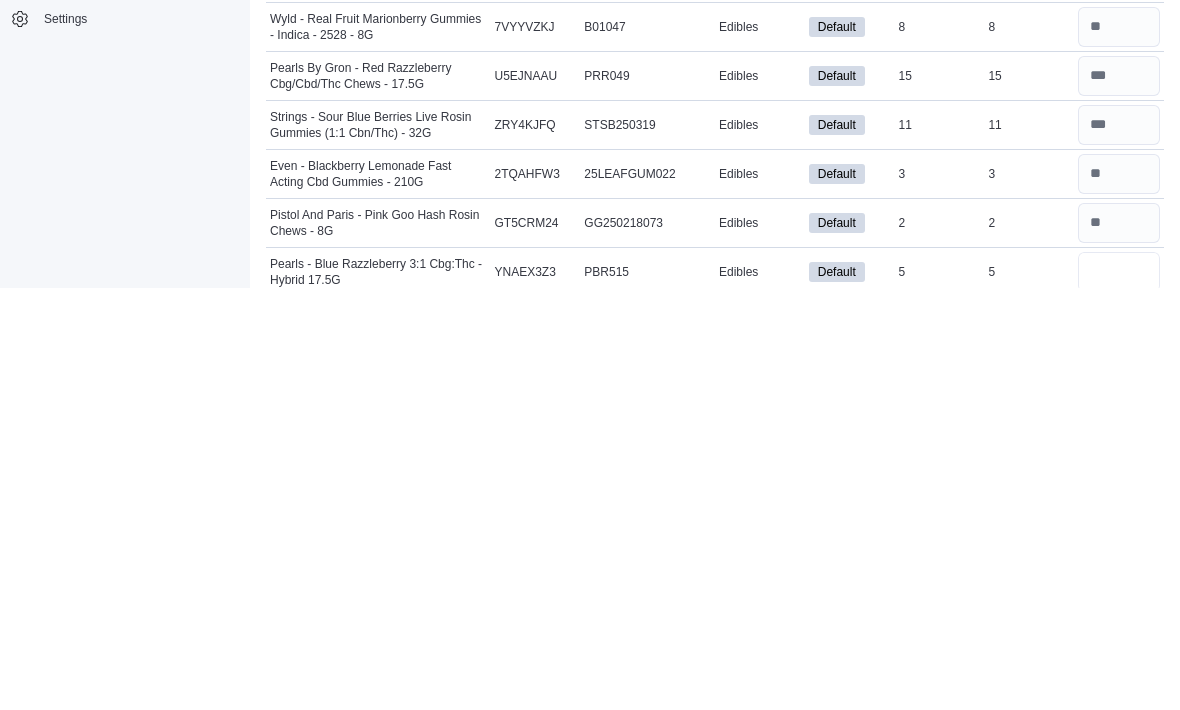 type on "*" 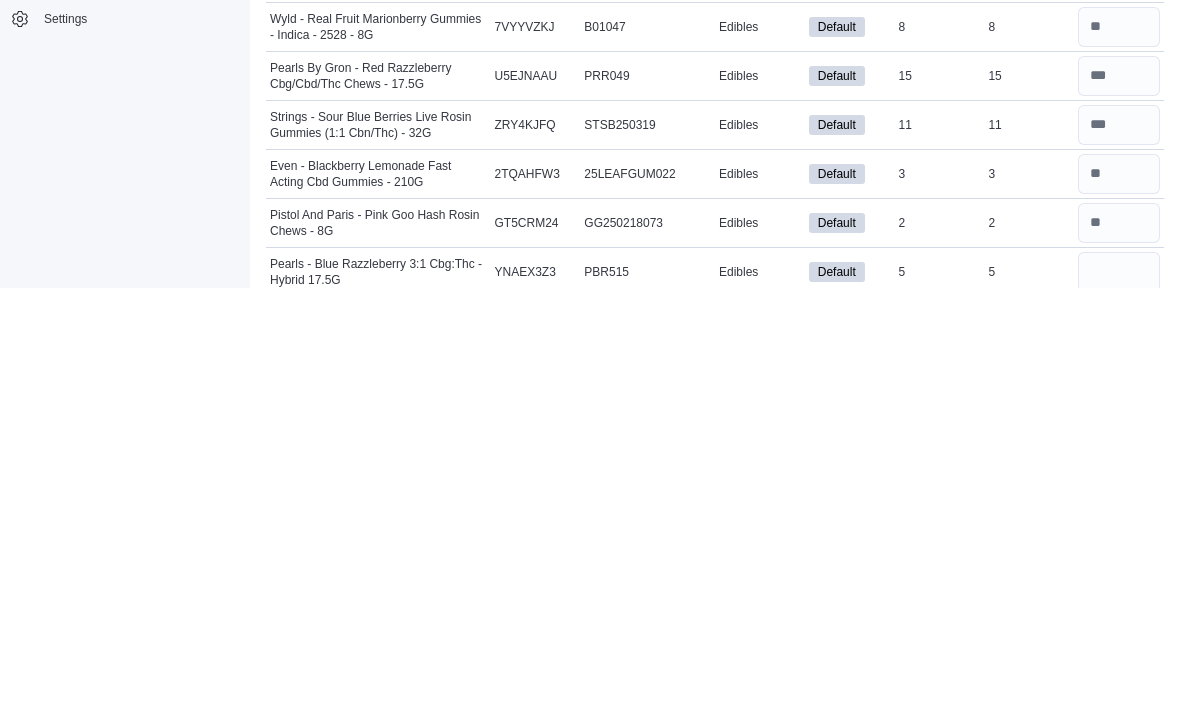 click at bounding box center [1119, 743] 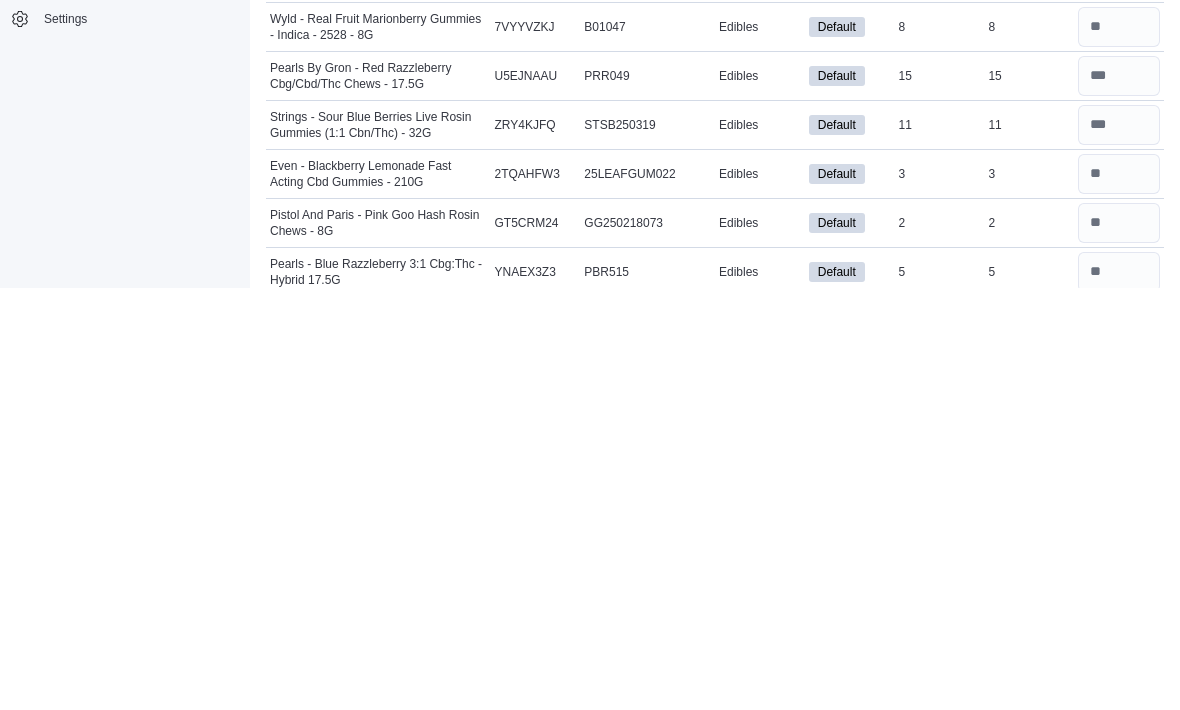 scroll, scrollTop: 1830, scrollLeft: 0, axis: vertical 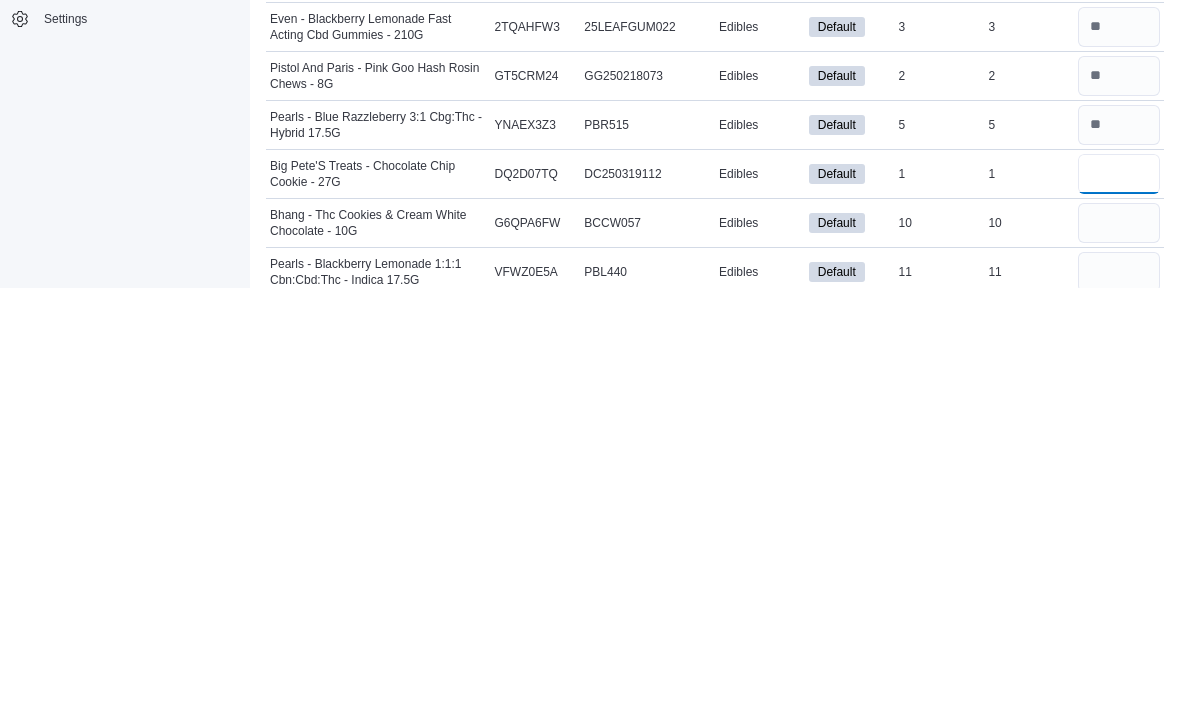 type on "*" 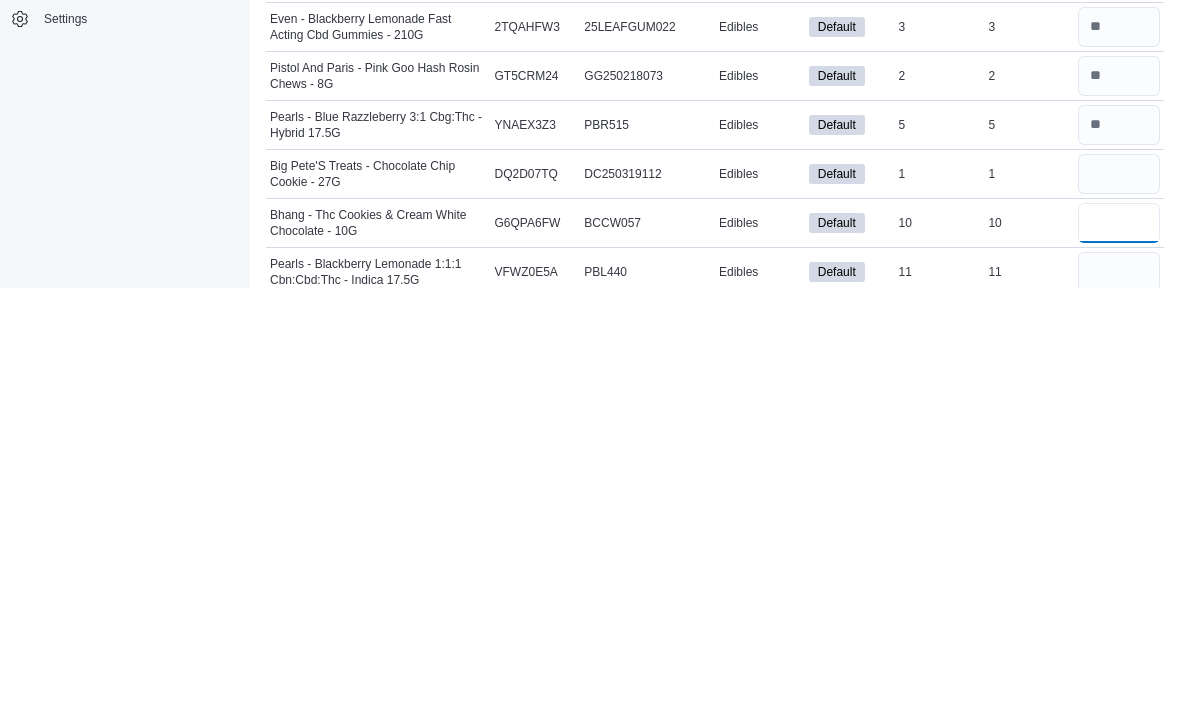 click at bounding box center (1119, 645) 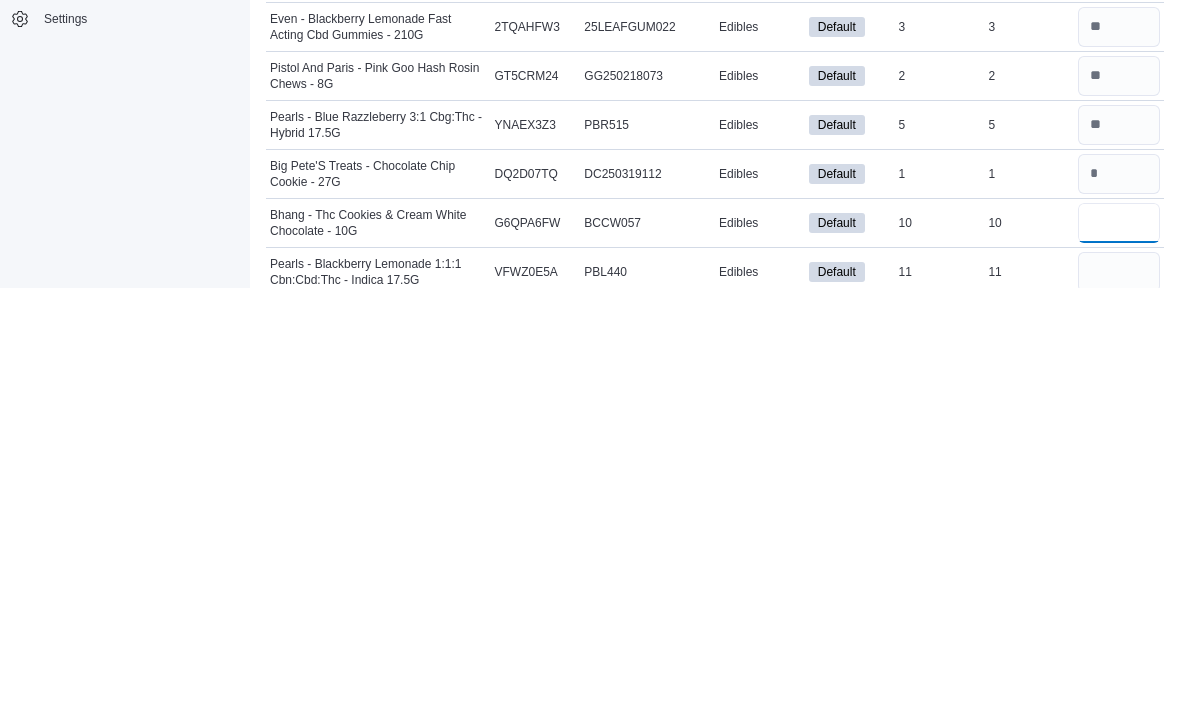 type on "**" 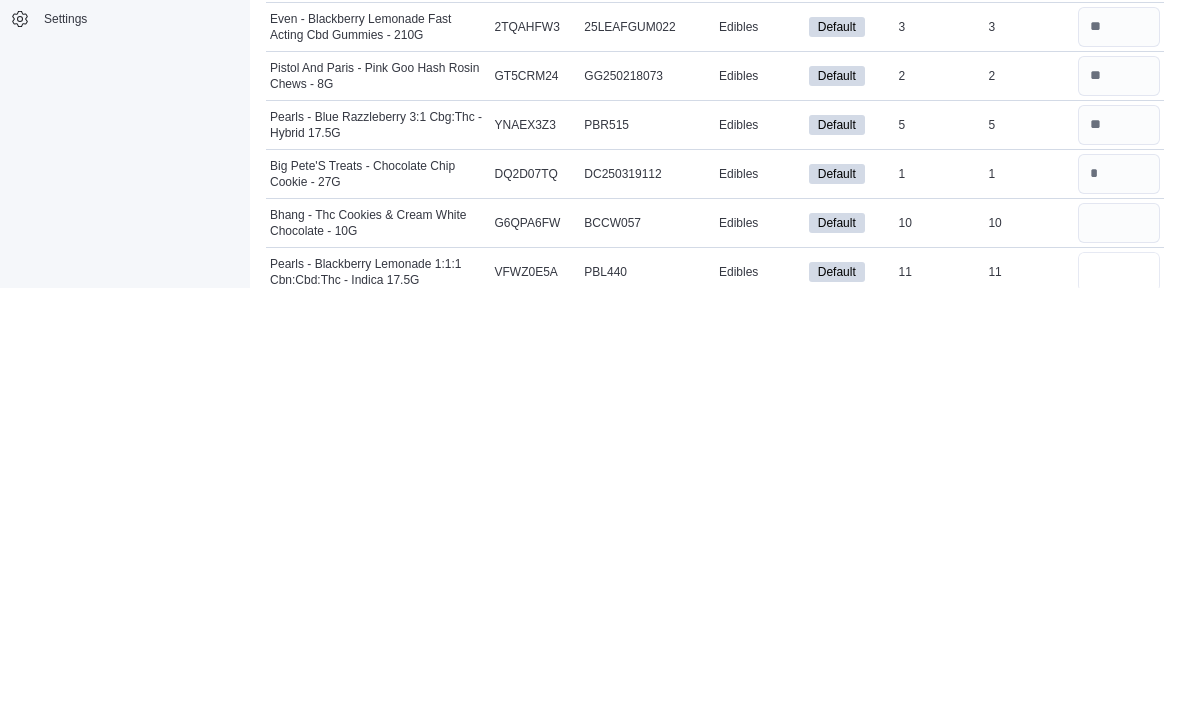 click at bounding box center [1119, 694] 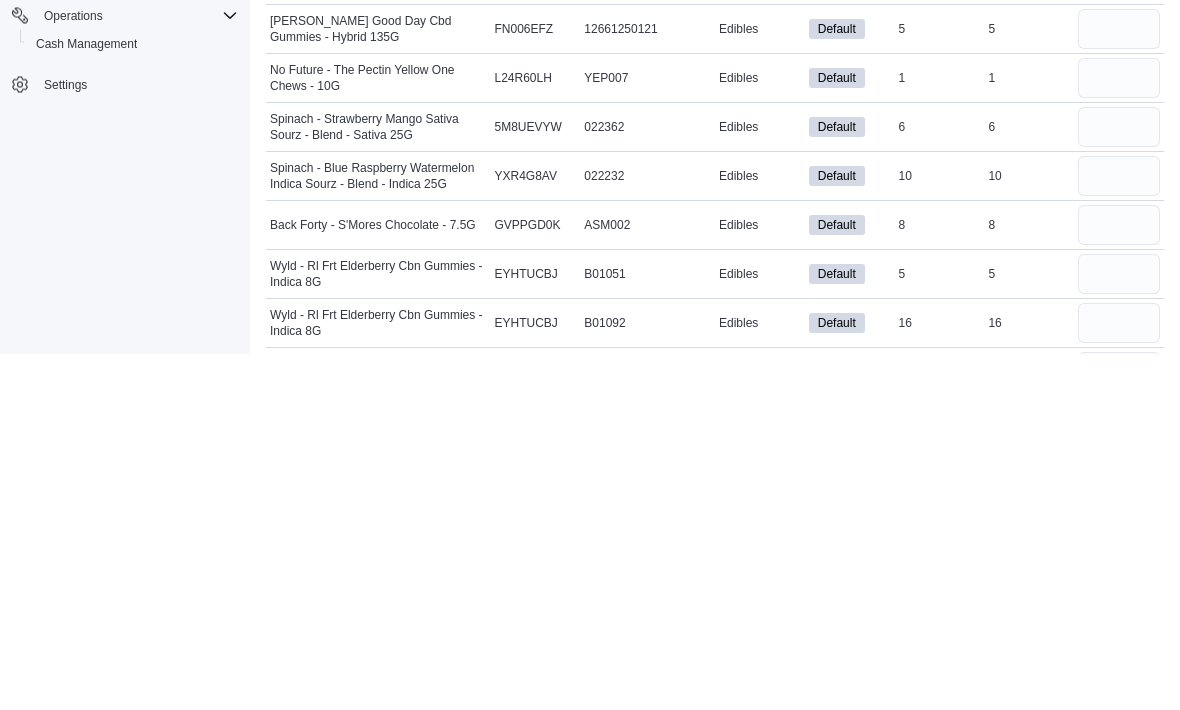 scroll, scrollTop: 2348, scrollLeft: 0, axis: vertical 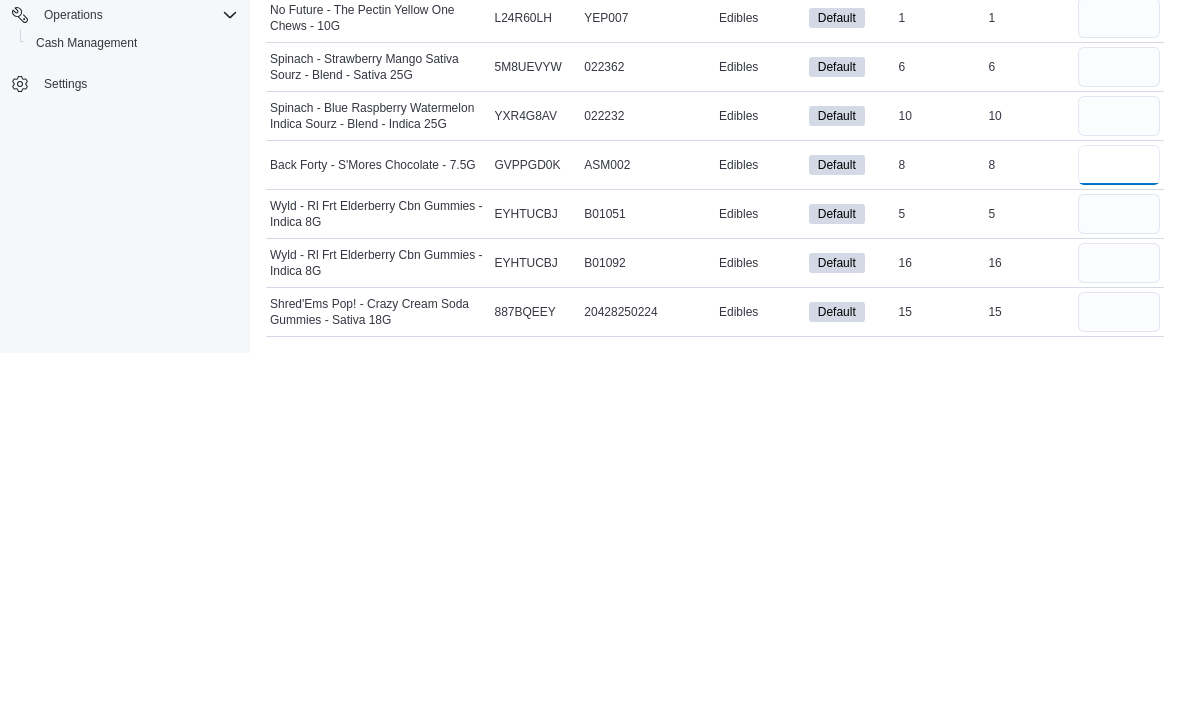 click at bounding box center [1119, 522] 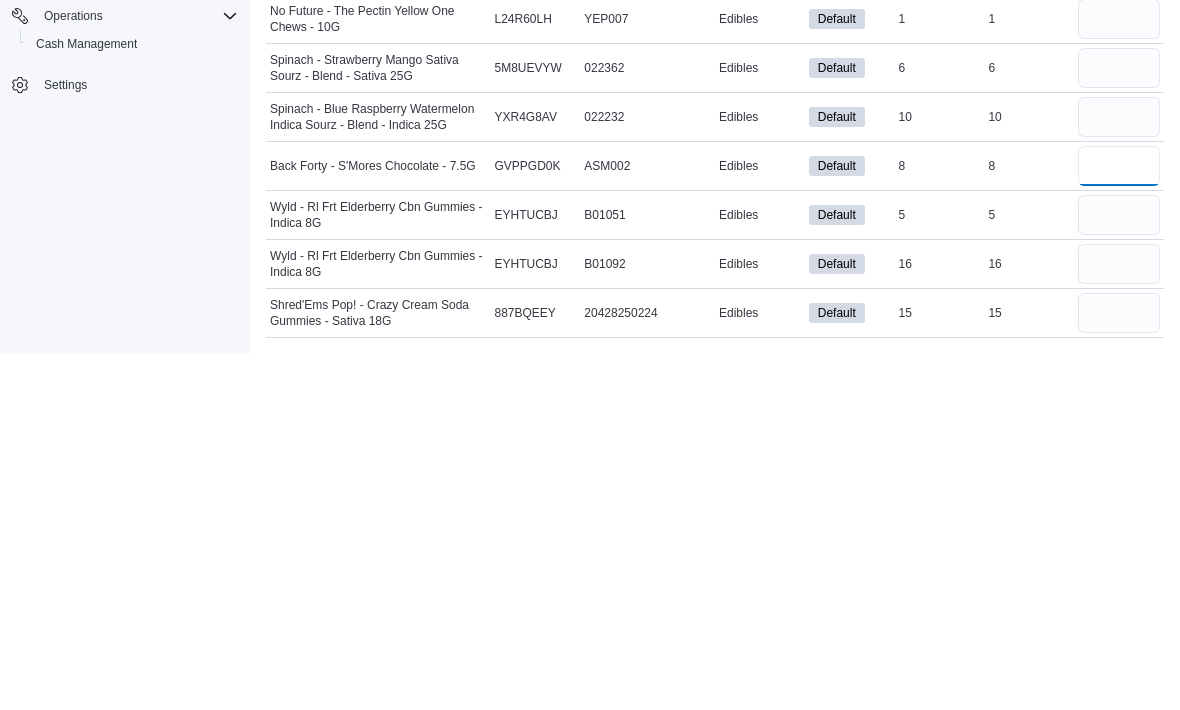 scroll, scrollTop: 2348, scrollLeft: 0, axis: vertical 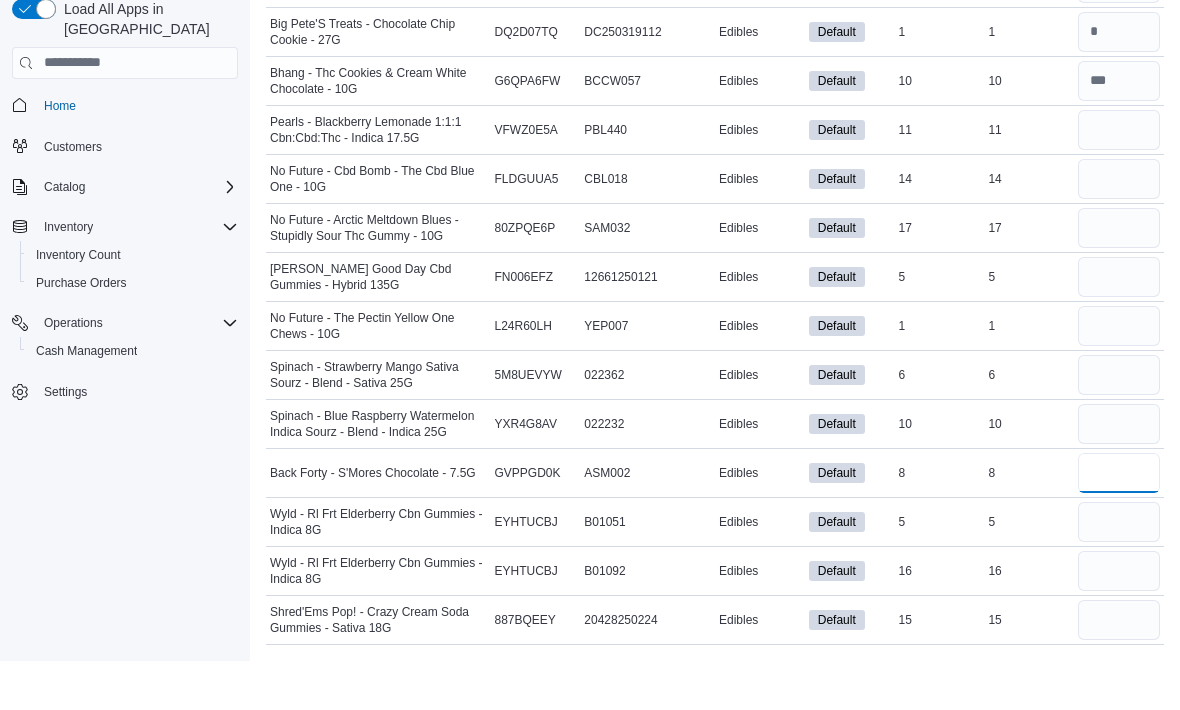 type on "*" 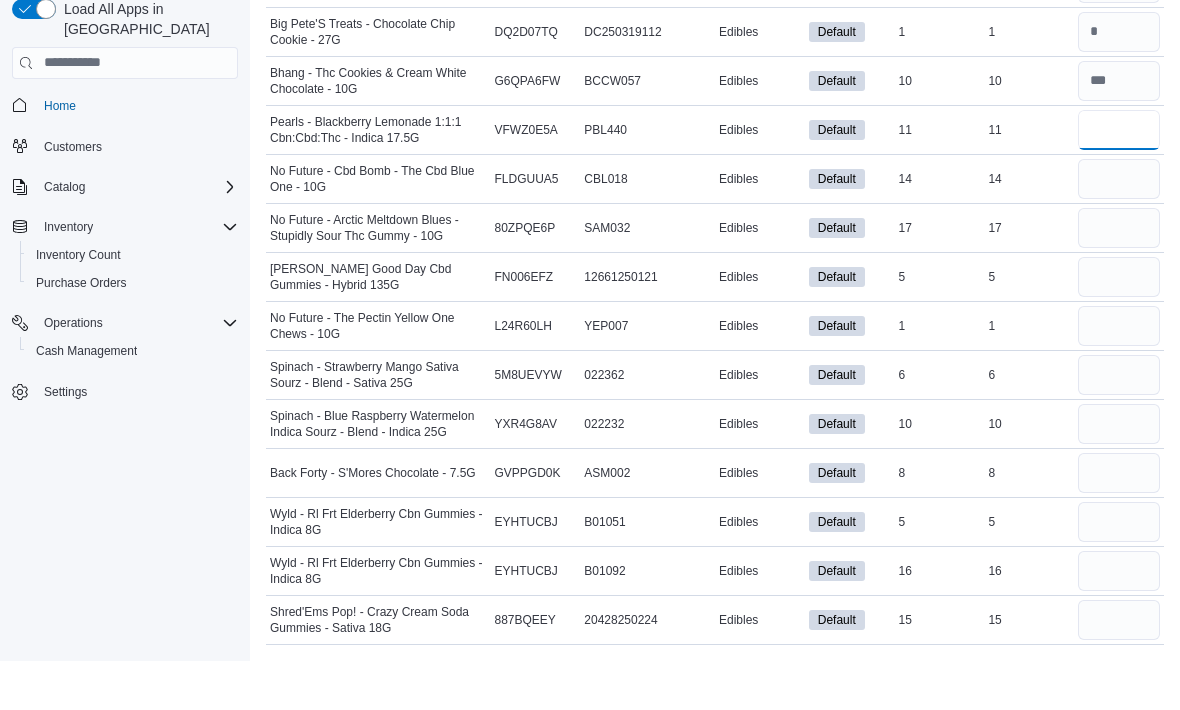 click at bounding box center (1119, 179) 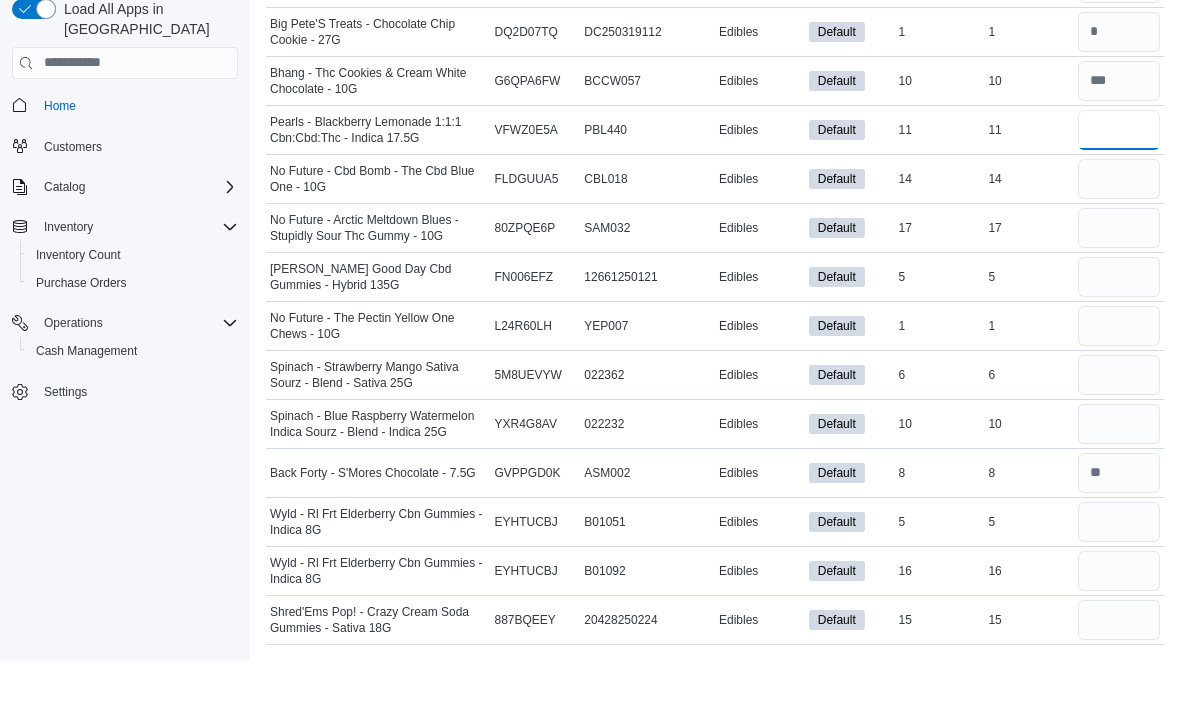 type on "**" 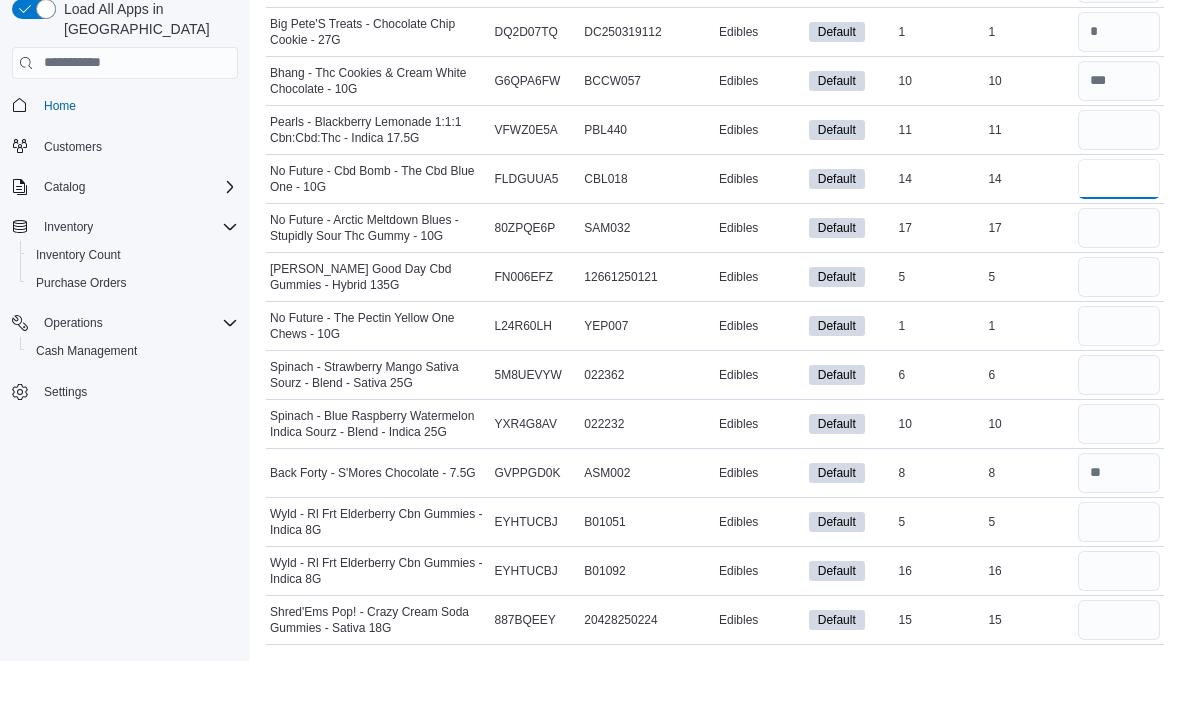 click at bounding box center [1119, 228] 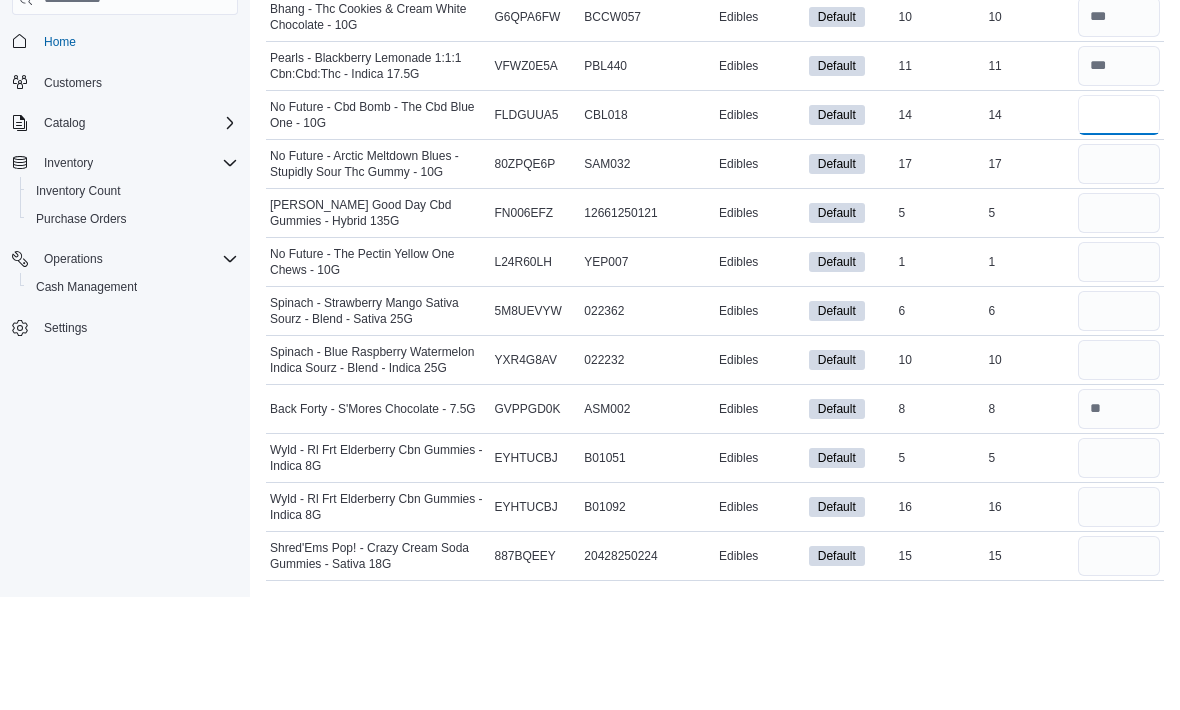 type on "**" 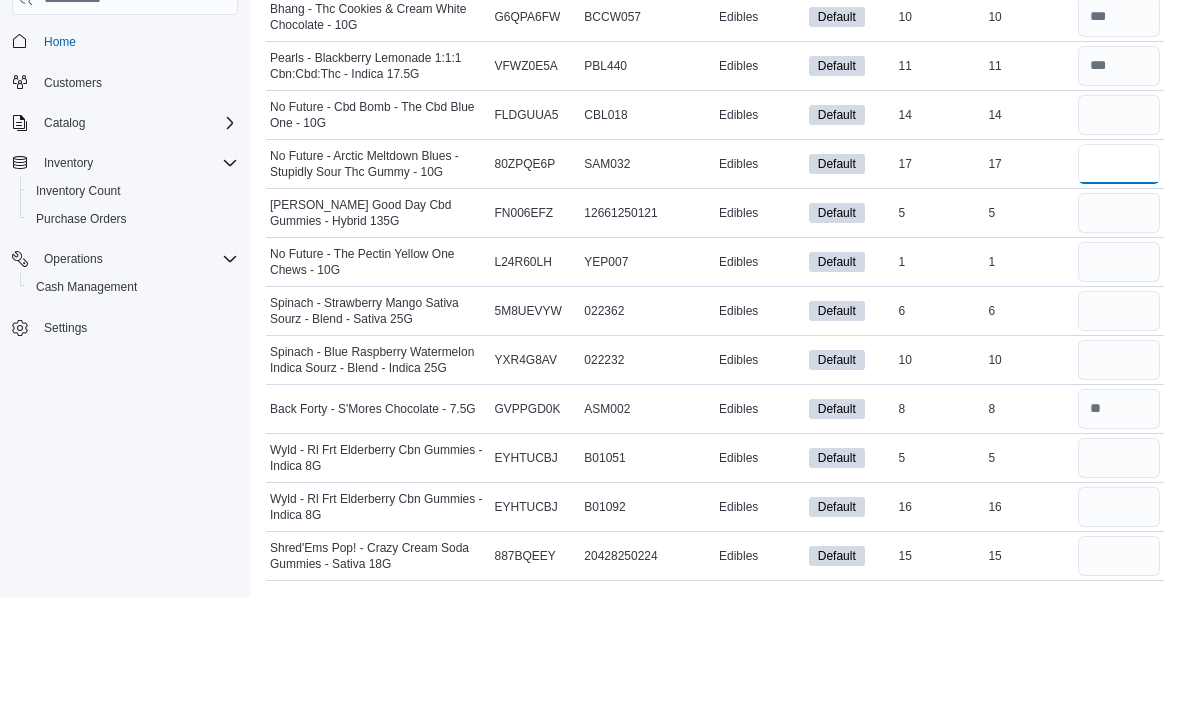 click at bounding box center [1119, 277] 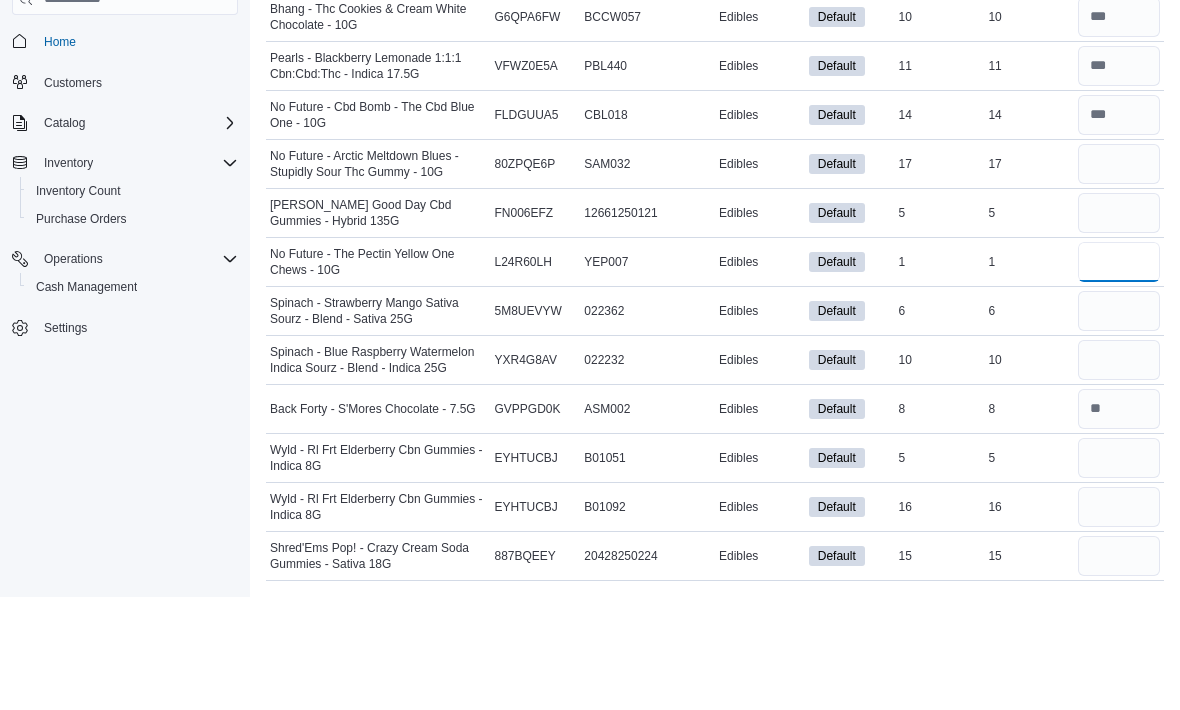 click at bounding box center (1119, 375) 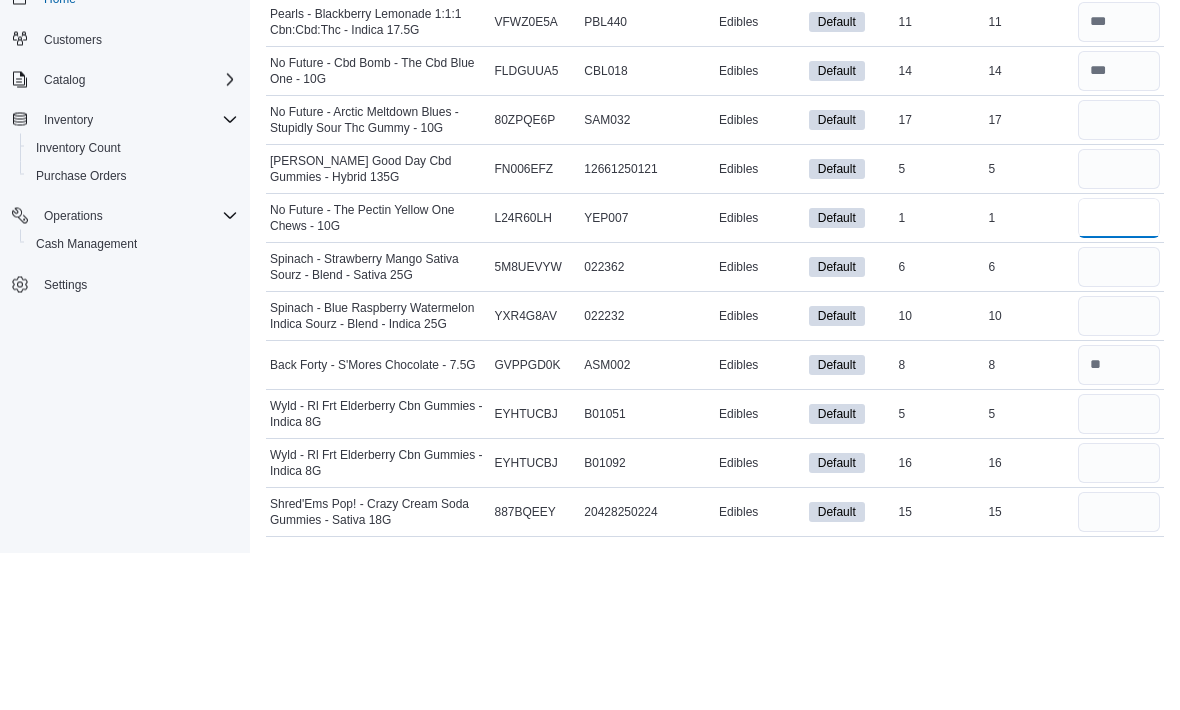 type on "*" 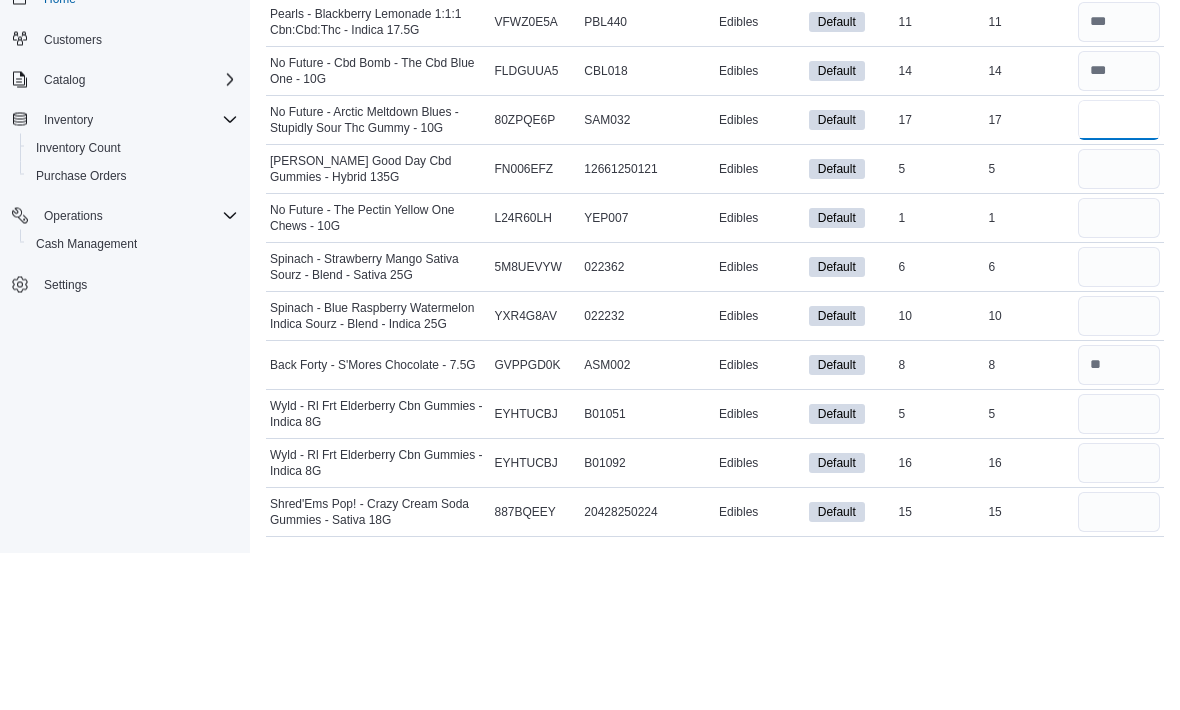 click at bounding box center (1119, 277) 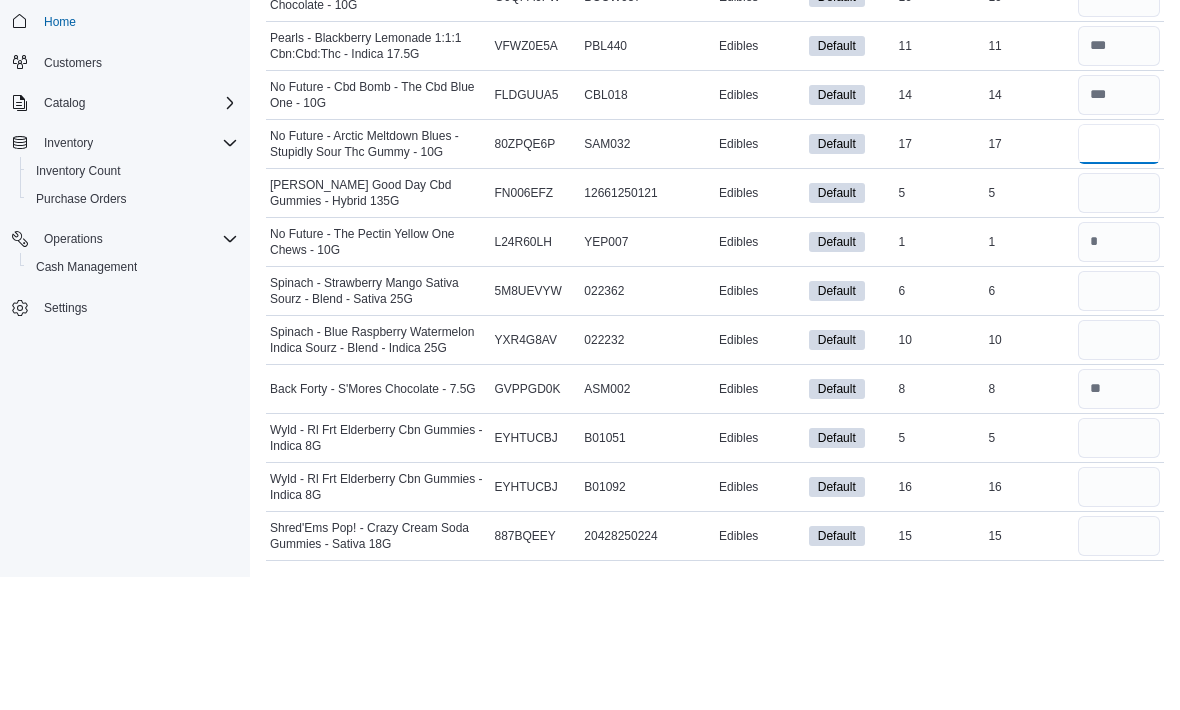 type on "**" 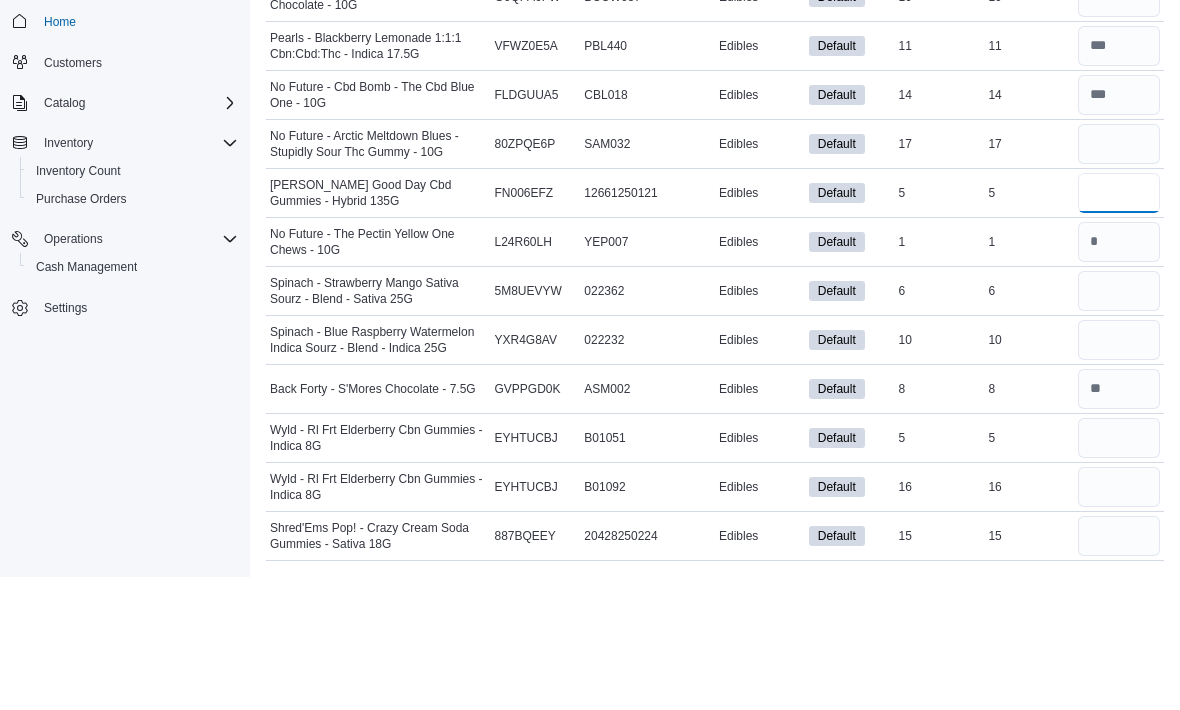 click at bounding box center (1119, 326) 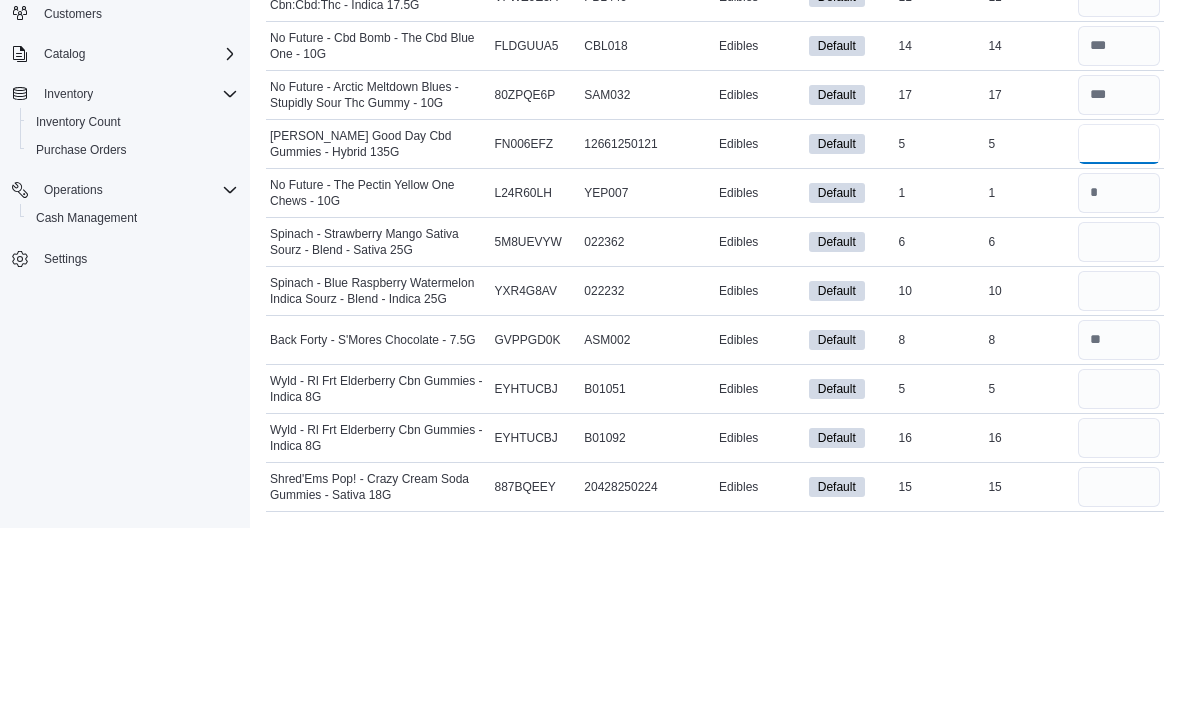 type on "*" 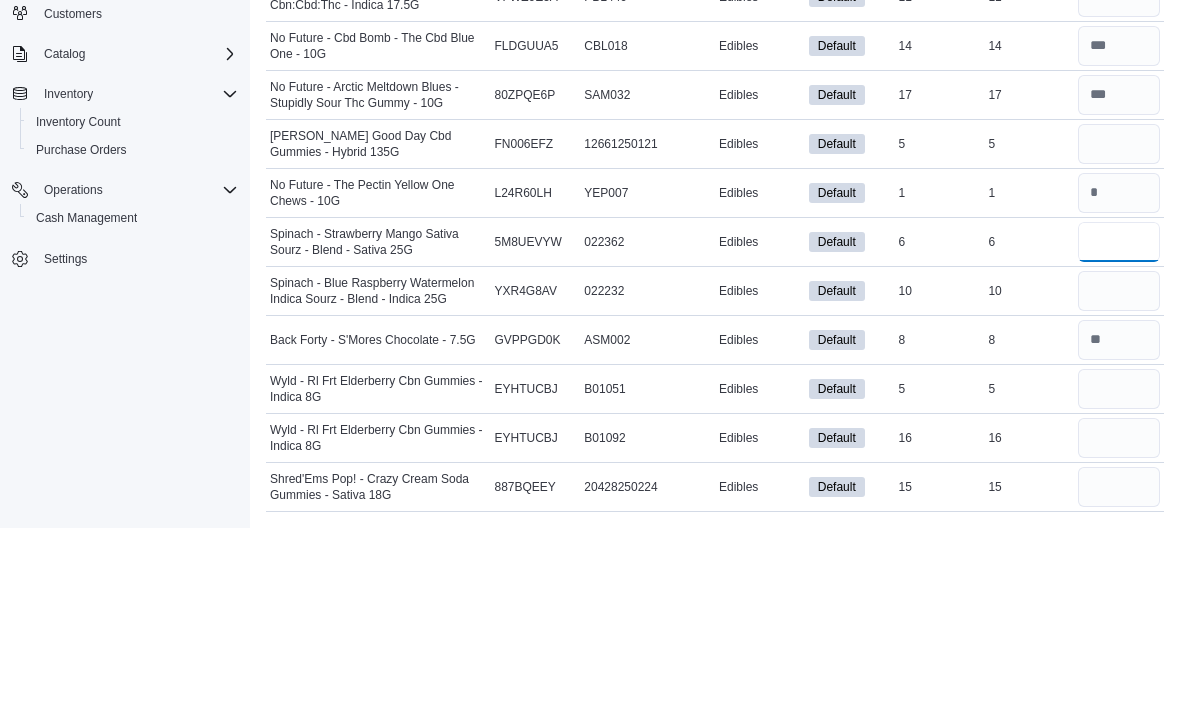 click at bounding box center (1119, 424) 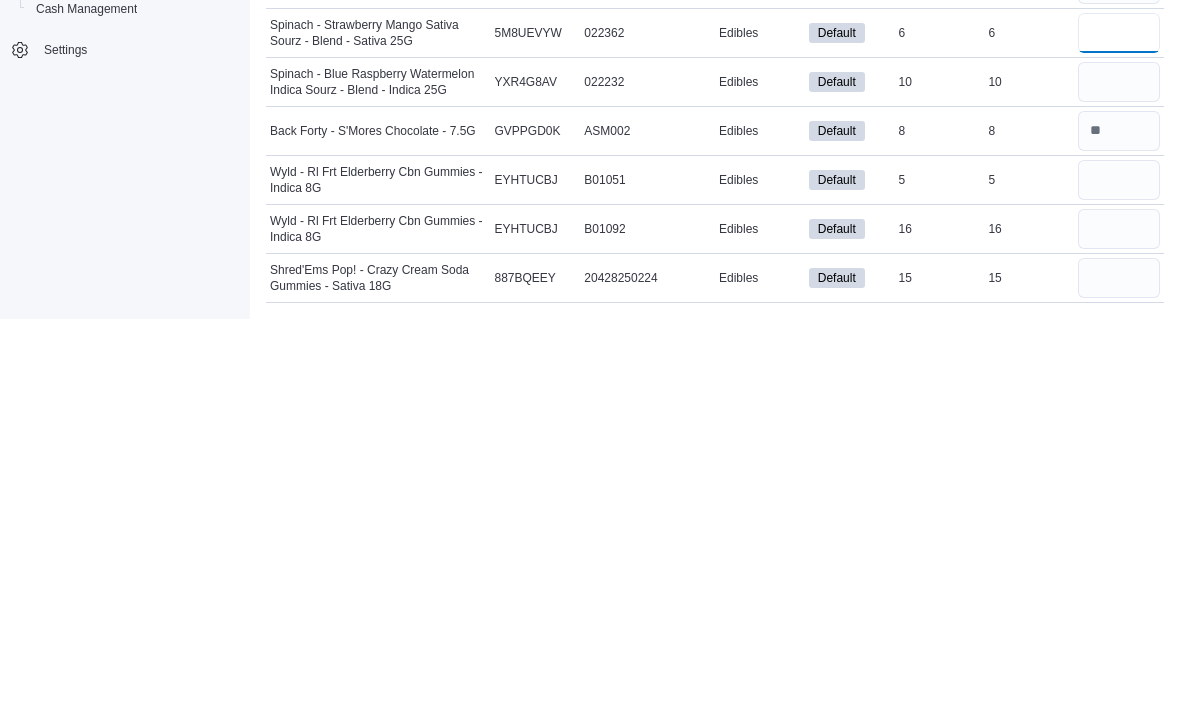 type on "*" 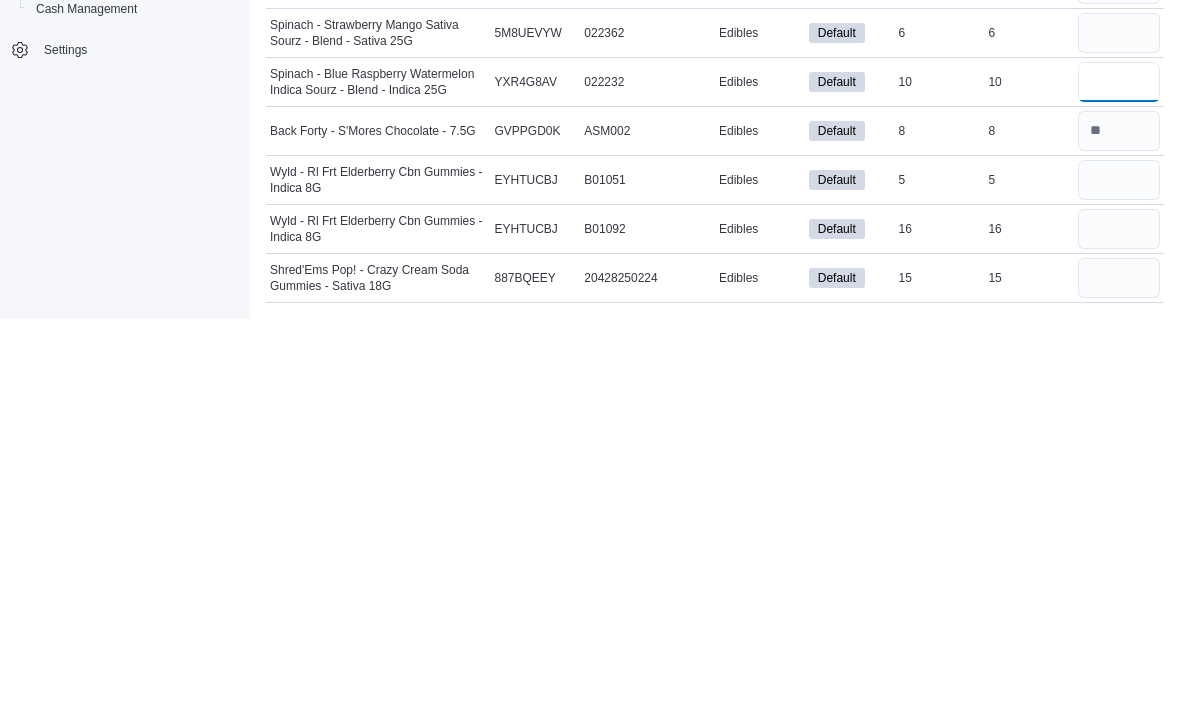 click at bounding box center (1119, 473) 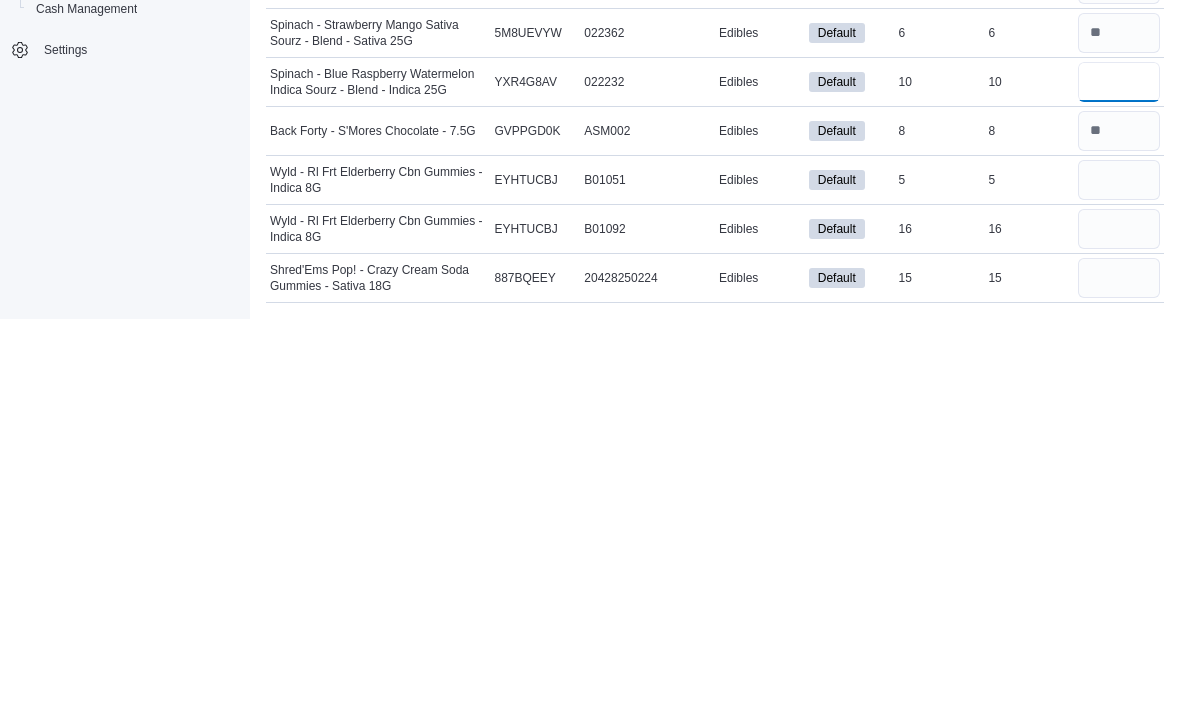 type 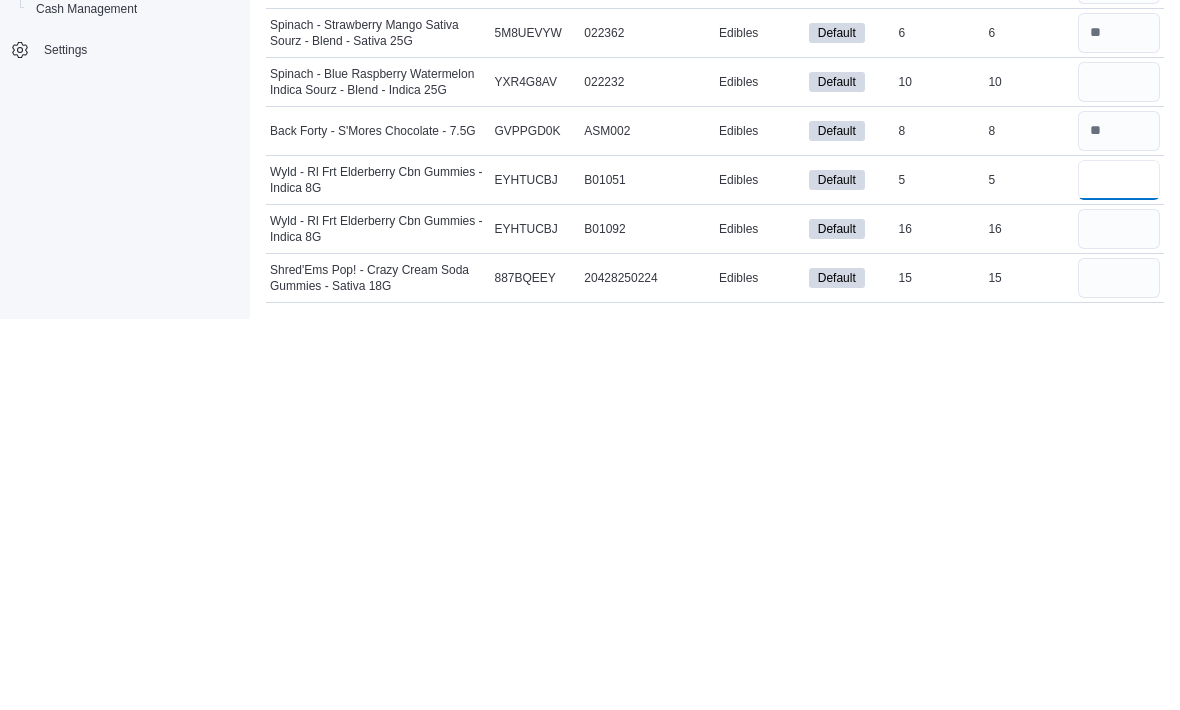 click at bounding box center (1119, 571) 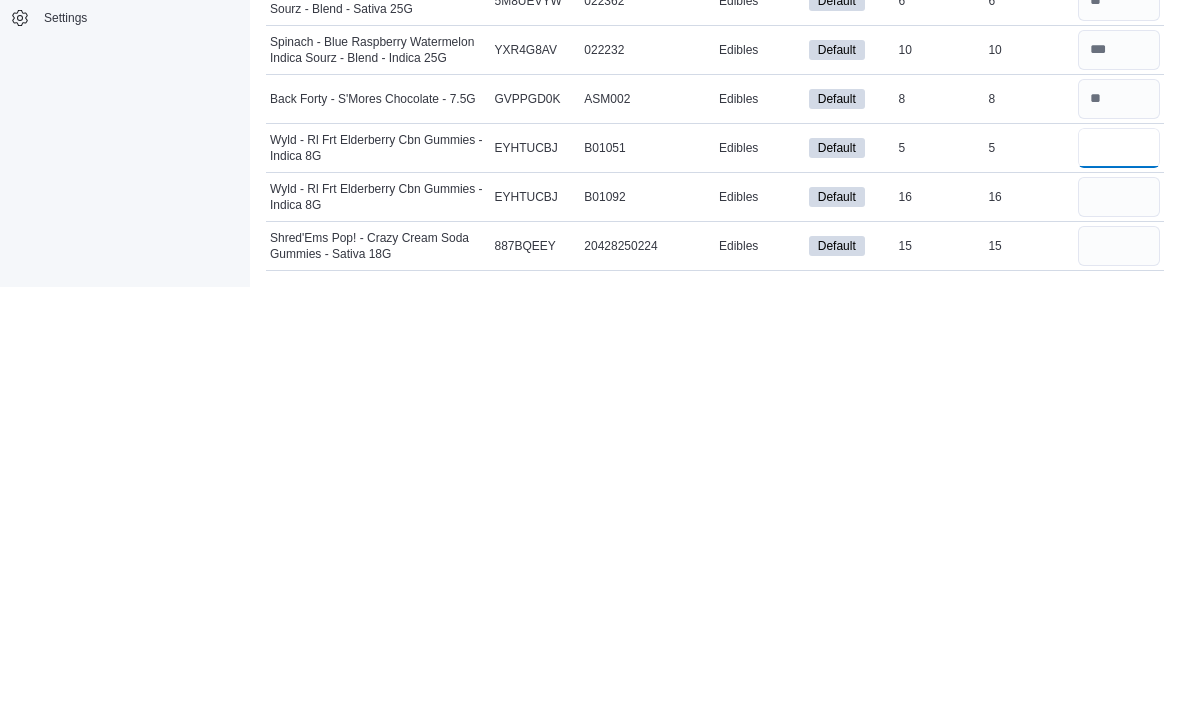 type on "*" 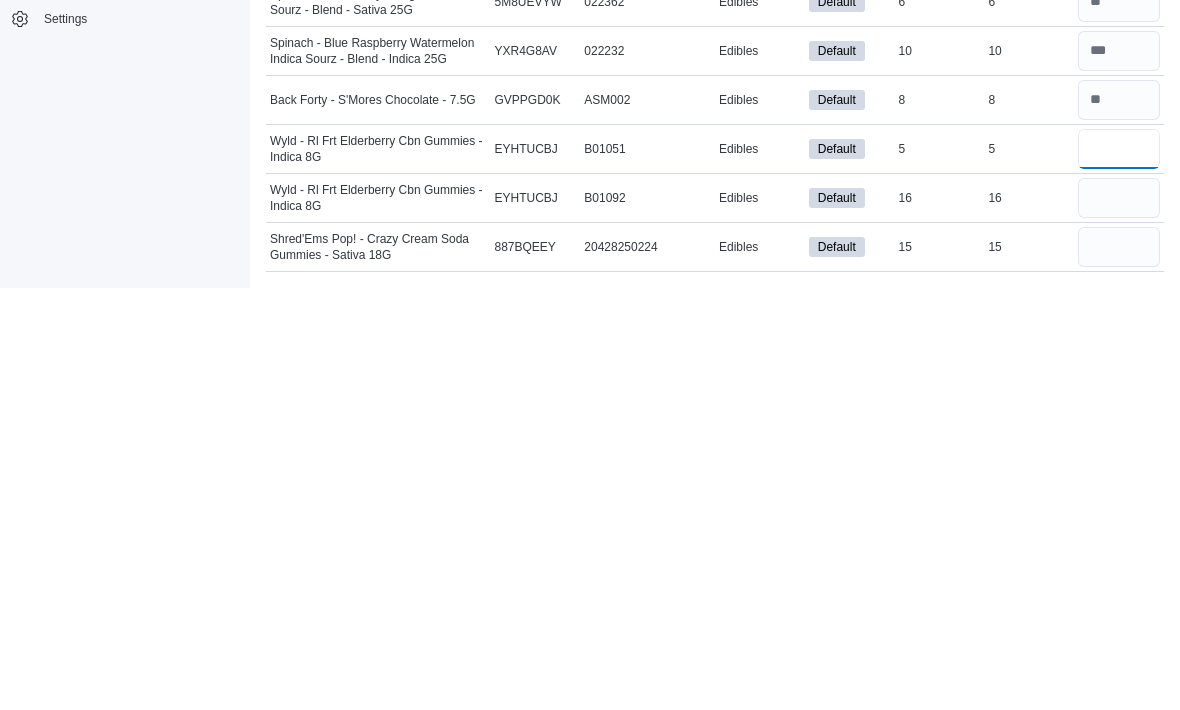 type on "*" 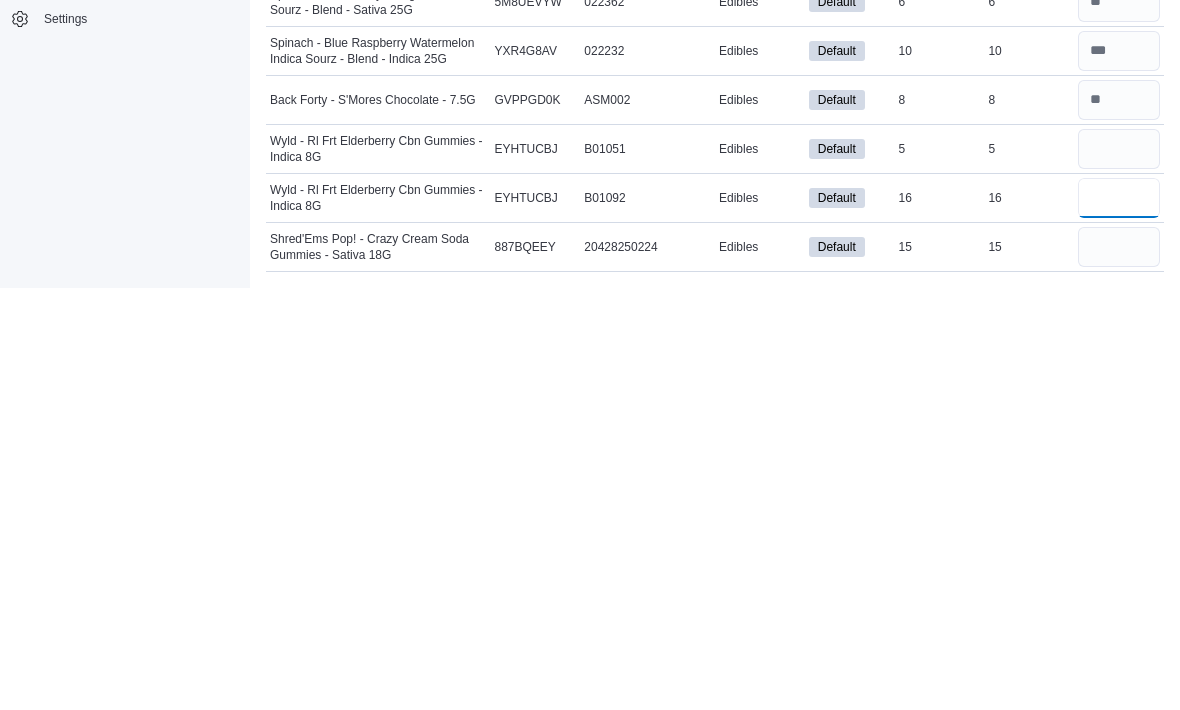 click at bounding box center (1119, 620) 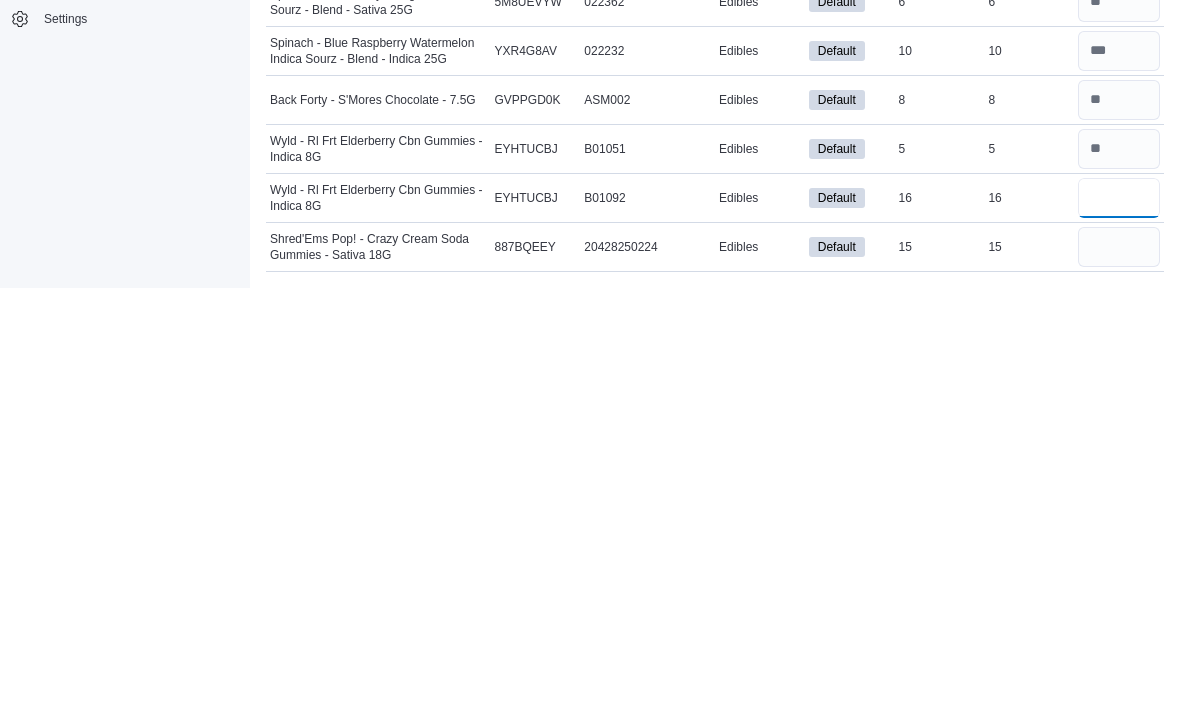 type on "**" 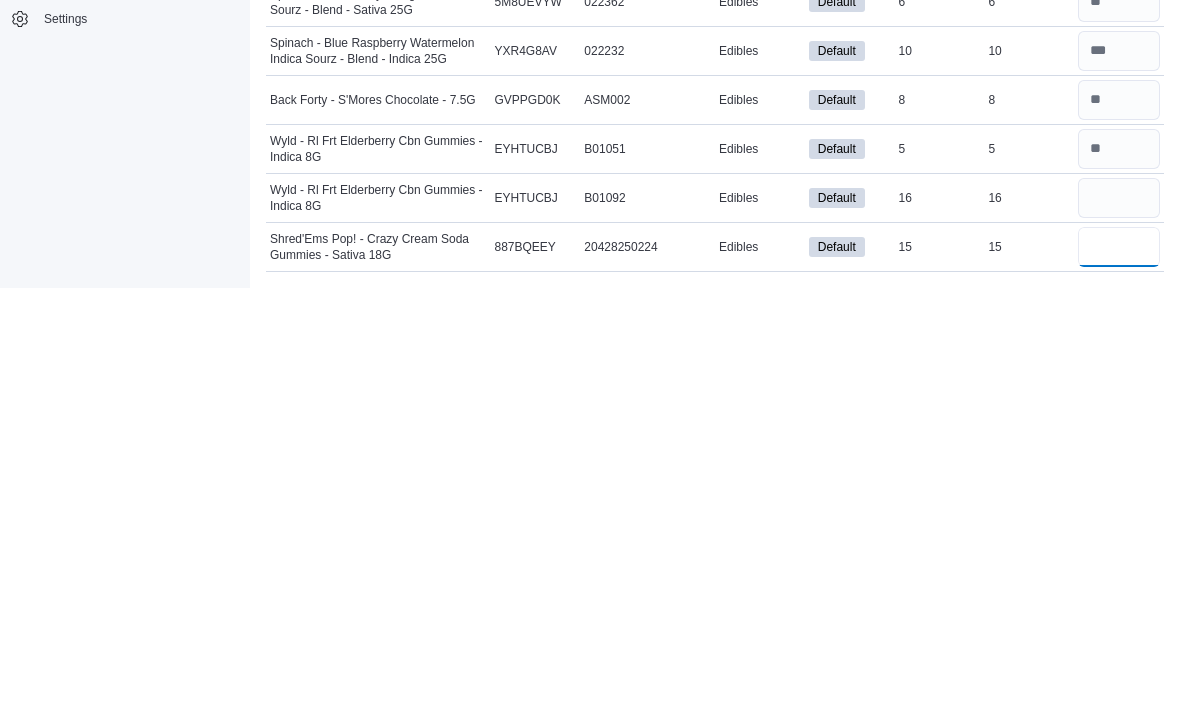click at bounding box center (1119, 669) 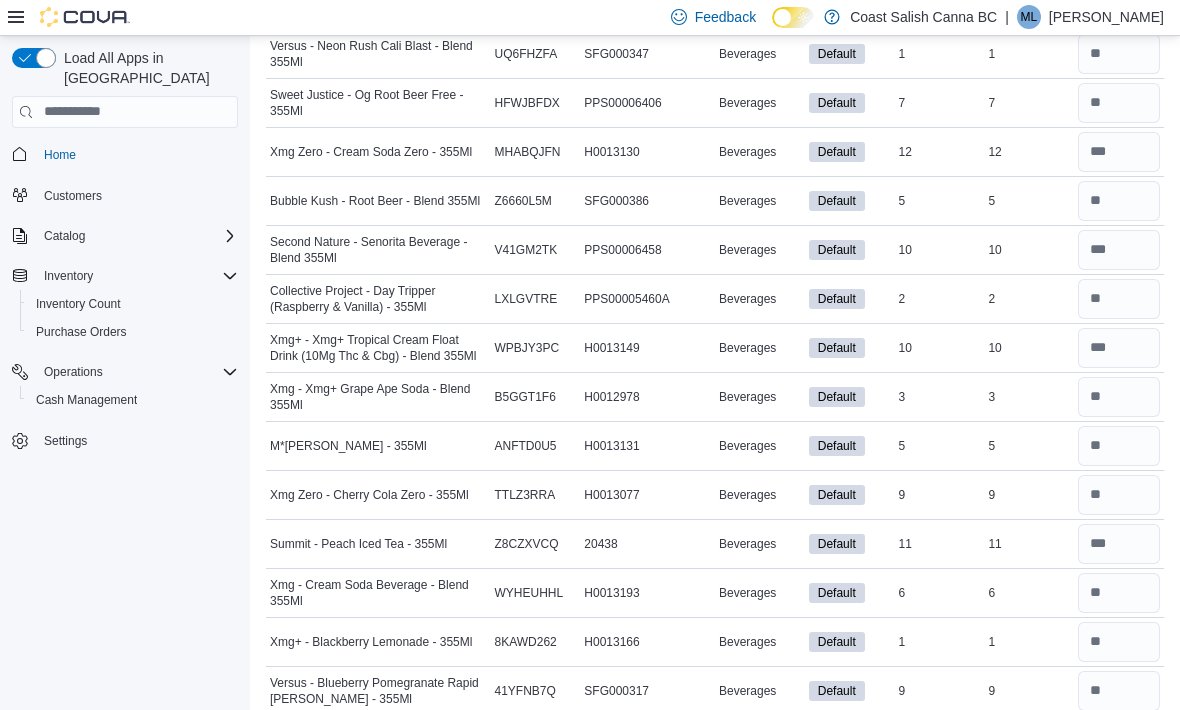 scroll, scrollTop: 0, scrollLeft: 0, axis: both 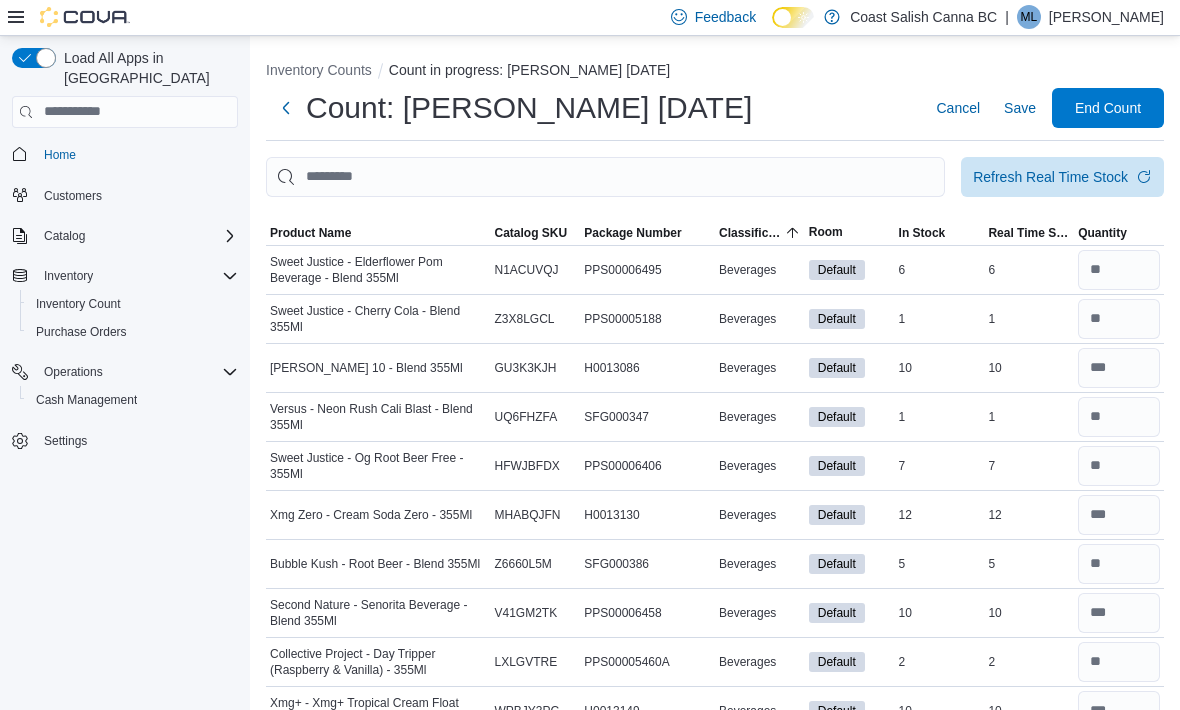 type on "**" 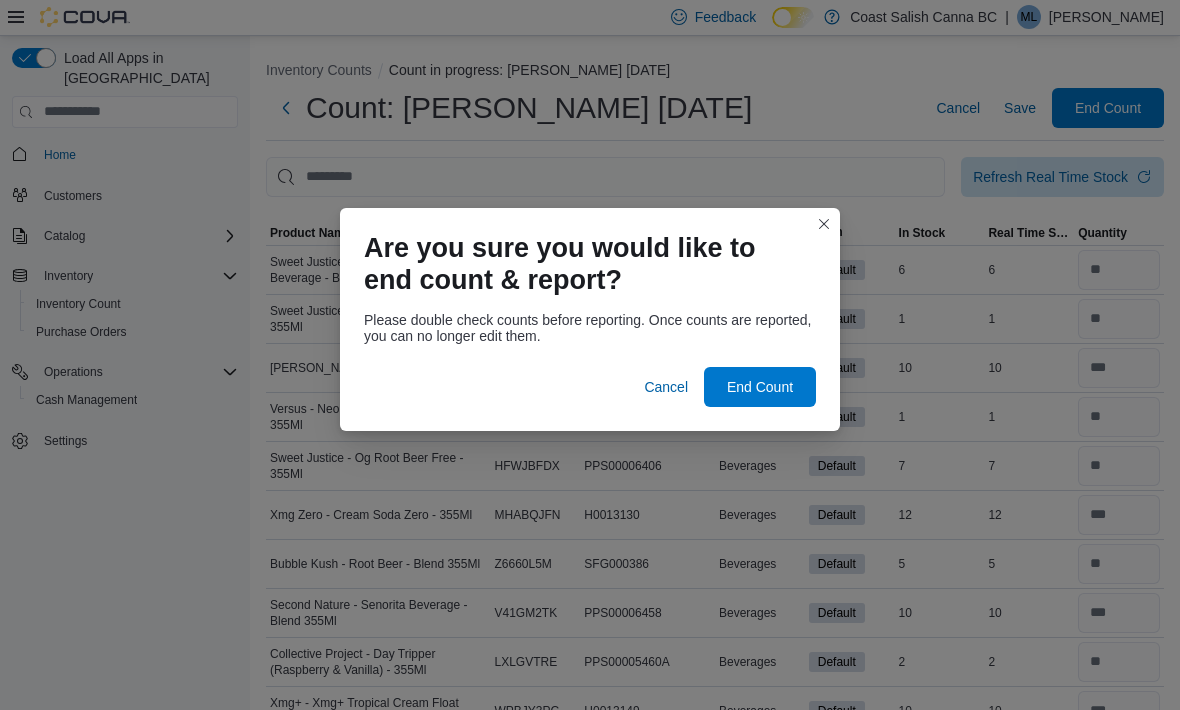 click on "End Count" at bounding box center (760, 387) 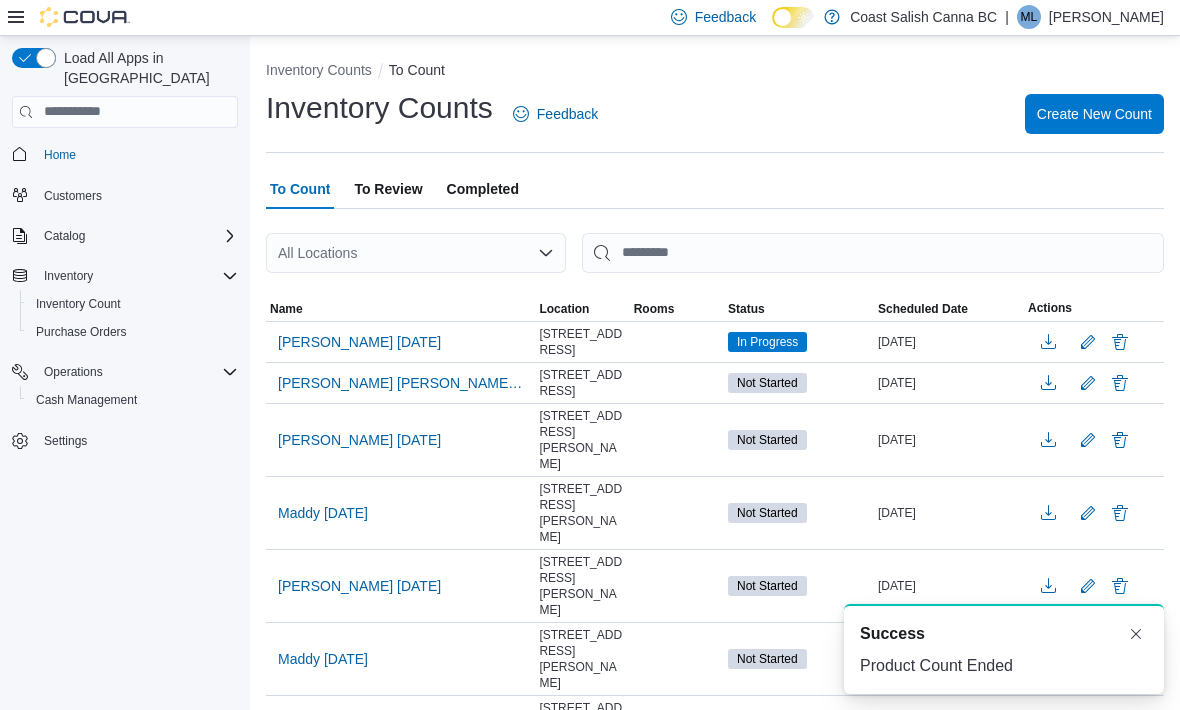 scroll, scrollTop: 0, scrollLeft: 0, axis: both 